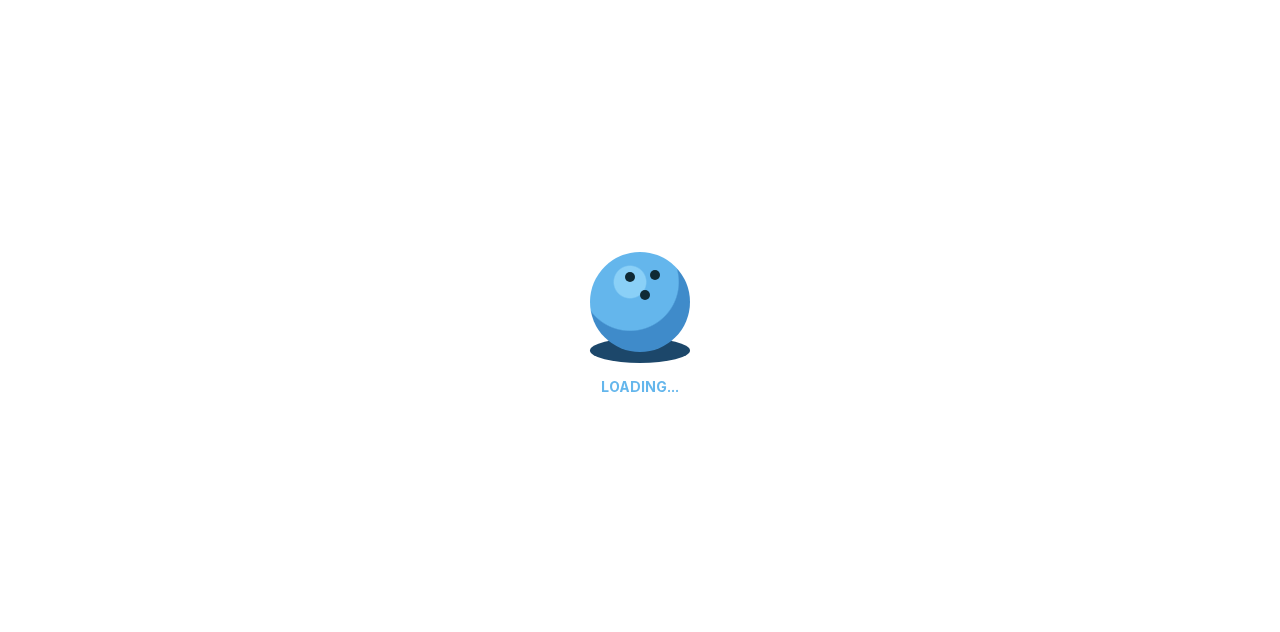 scroll, scrollTop: 0, scrollLeft: 0, axis: both 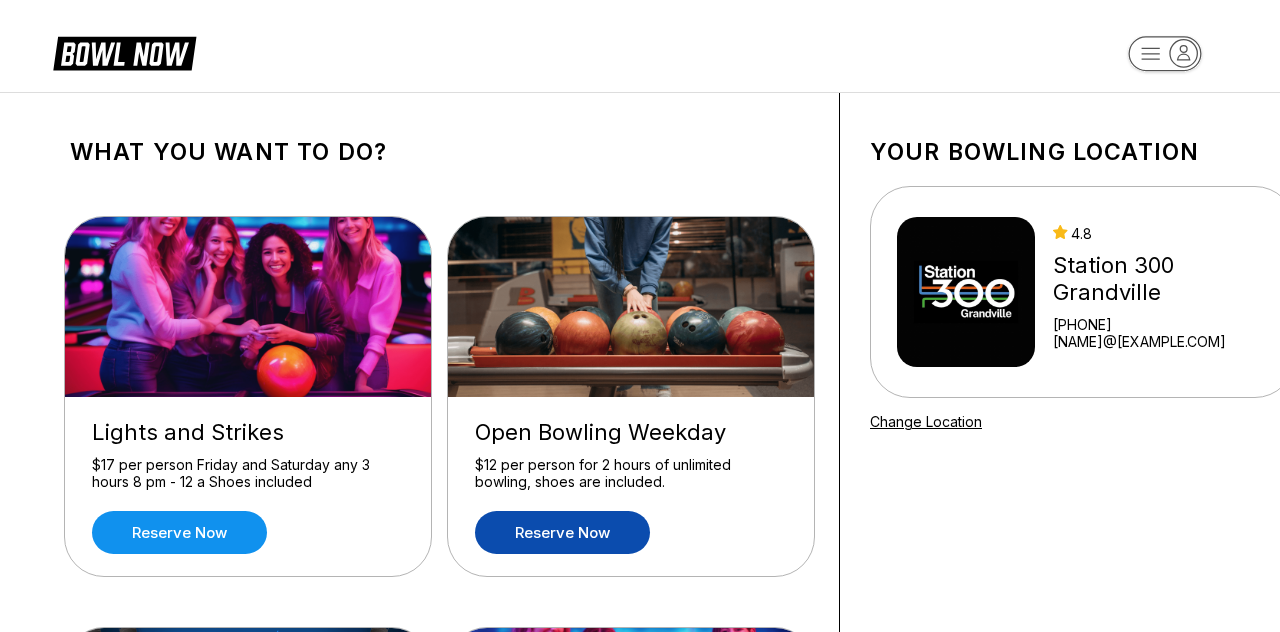click on "Reserve now" at bounding box center [562, 532] 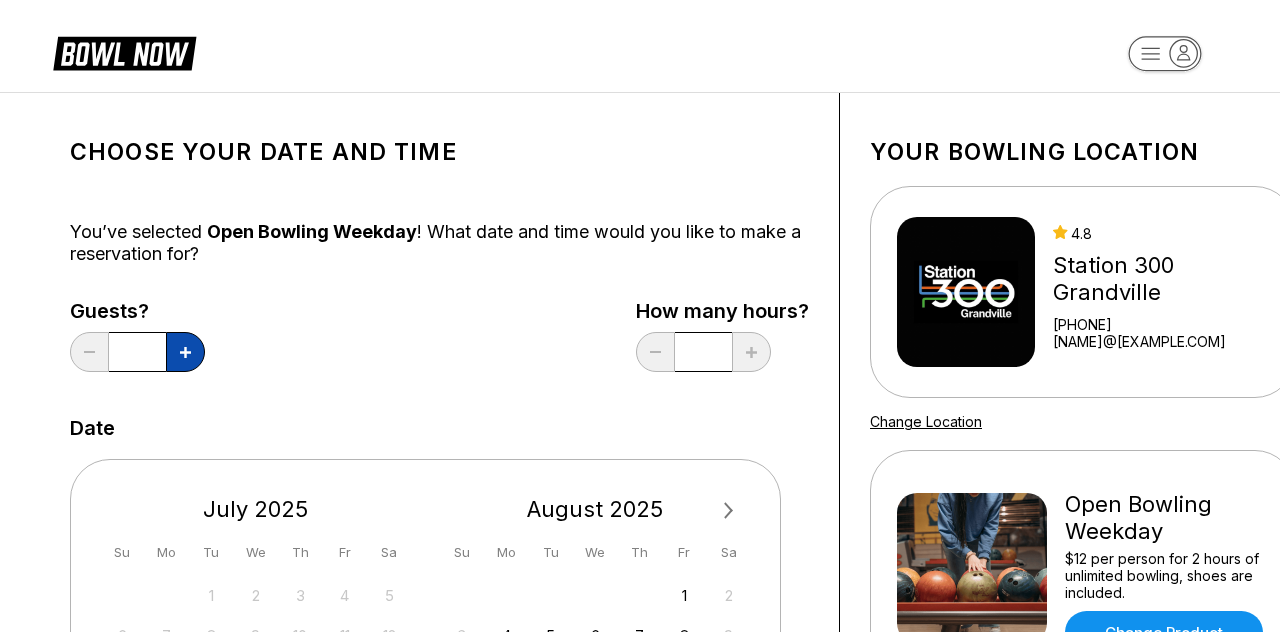 click 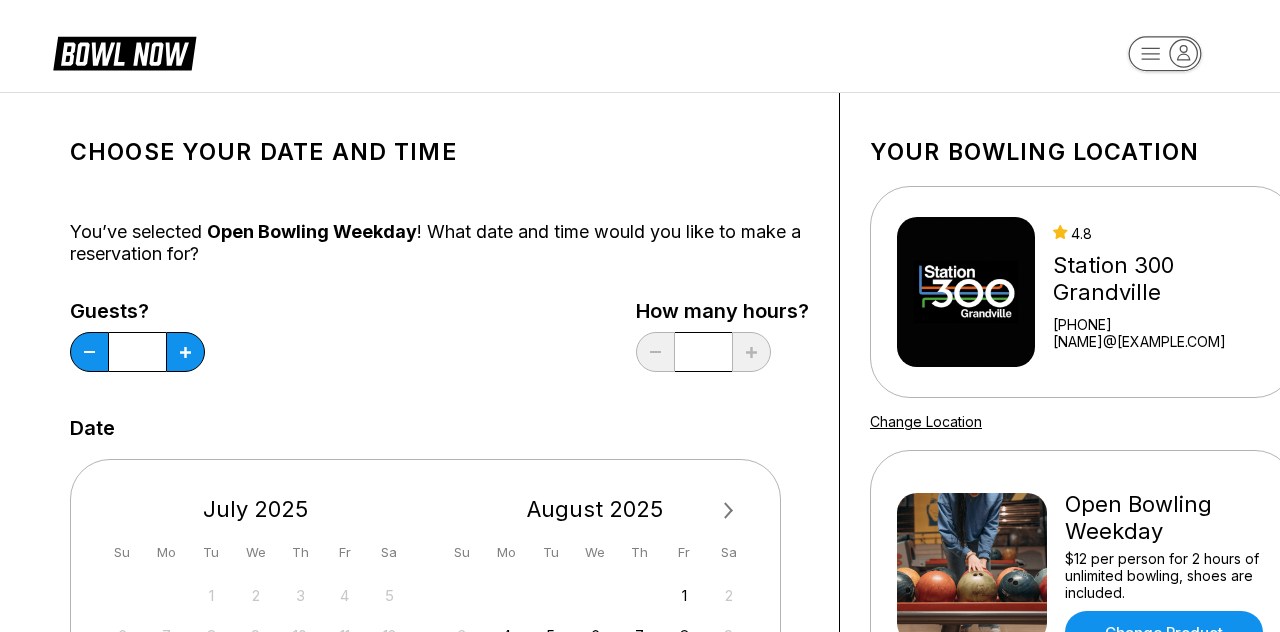scroll, scrollTop: 160, scrollLeft: 0, axis: vertical 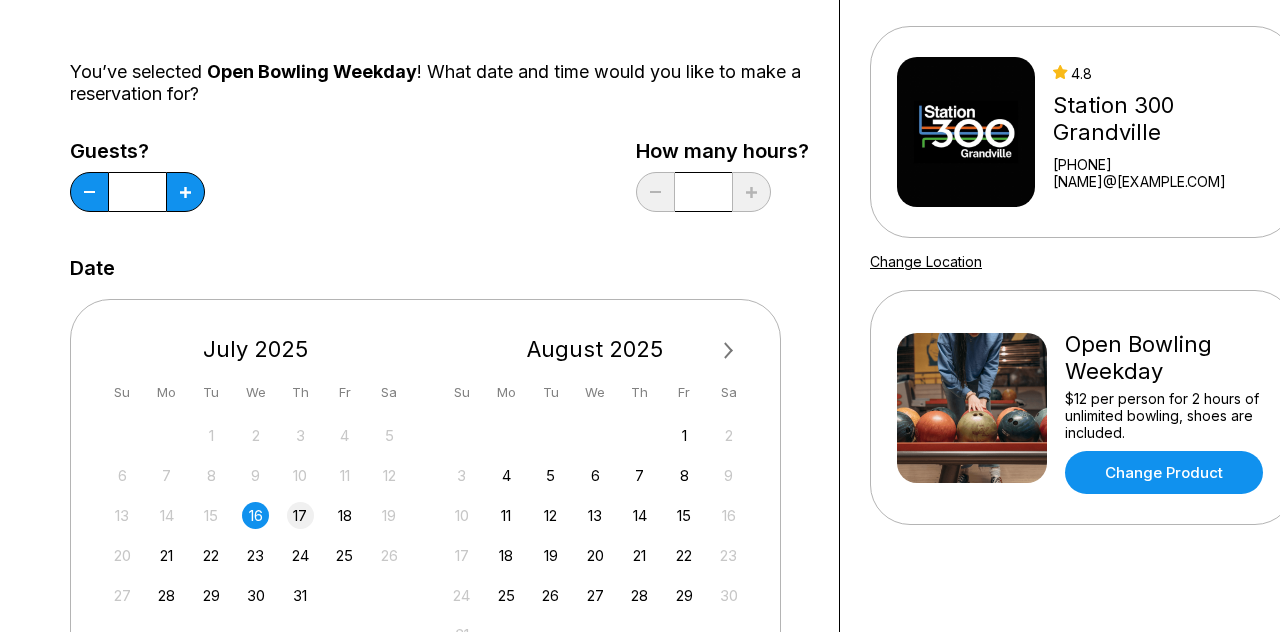 click on "17" at bounding box center [300, 515] 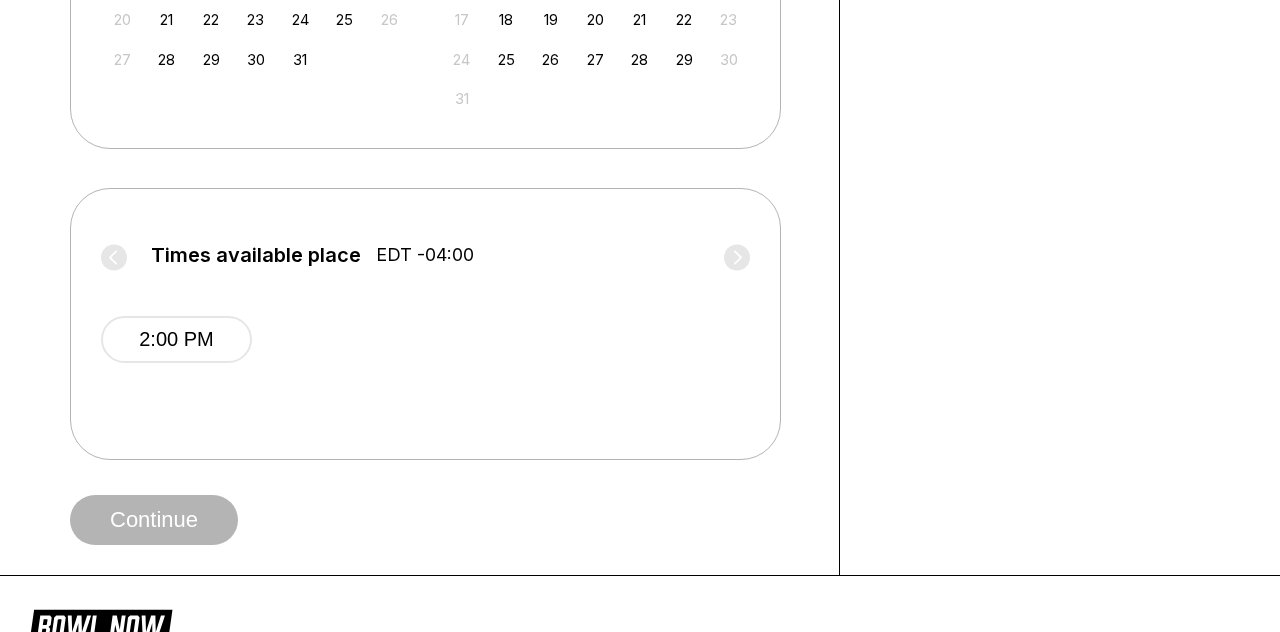 scroll, scrollTop: 720, scrollLeft: 0, axis: vertical 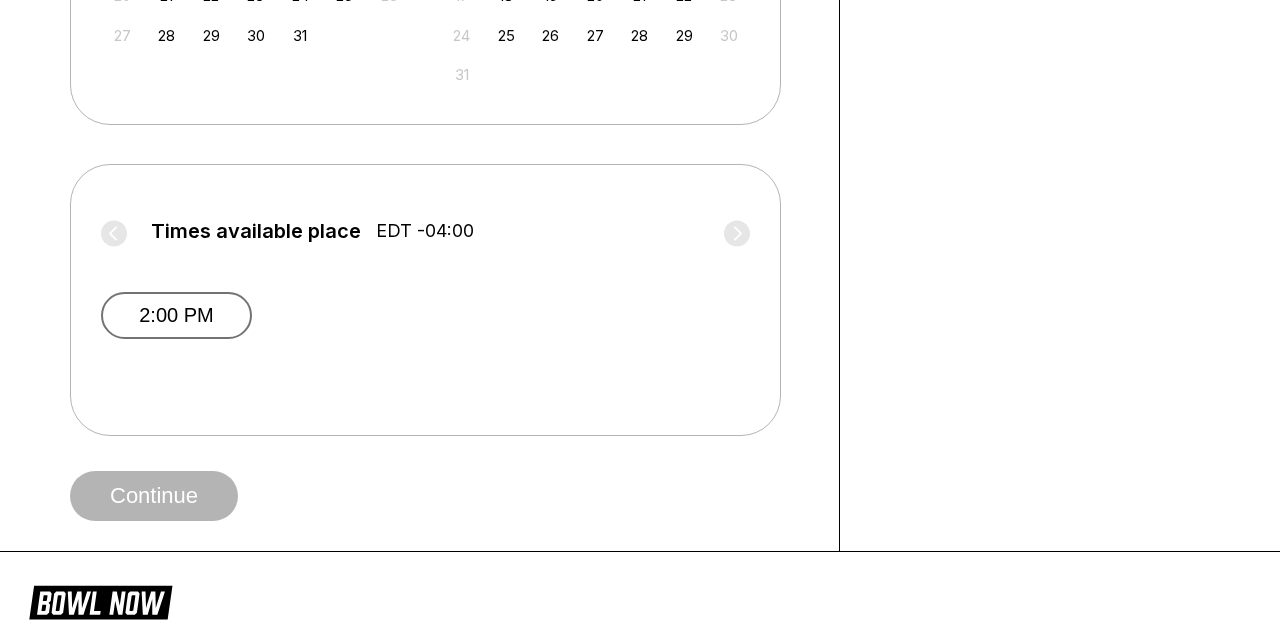 click on "2:00 PM" at bounding box center (176, 315) 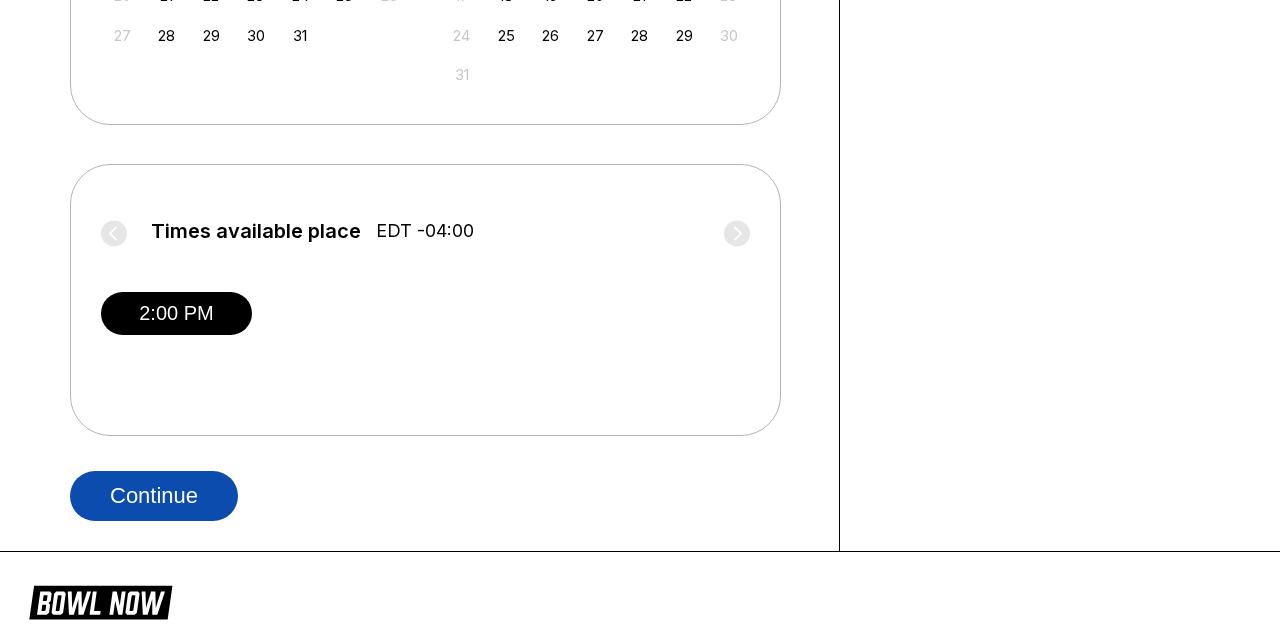 click on "Continue" at bounding box center (154, 496) 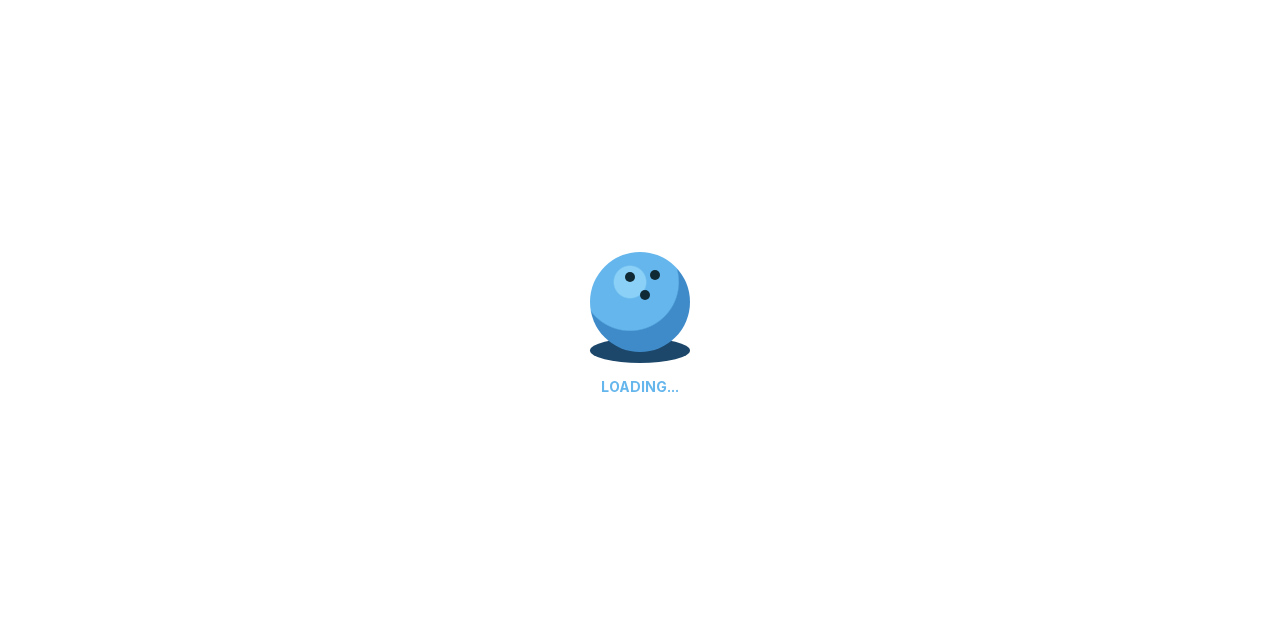 select on "**" 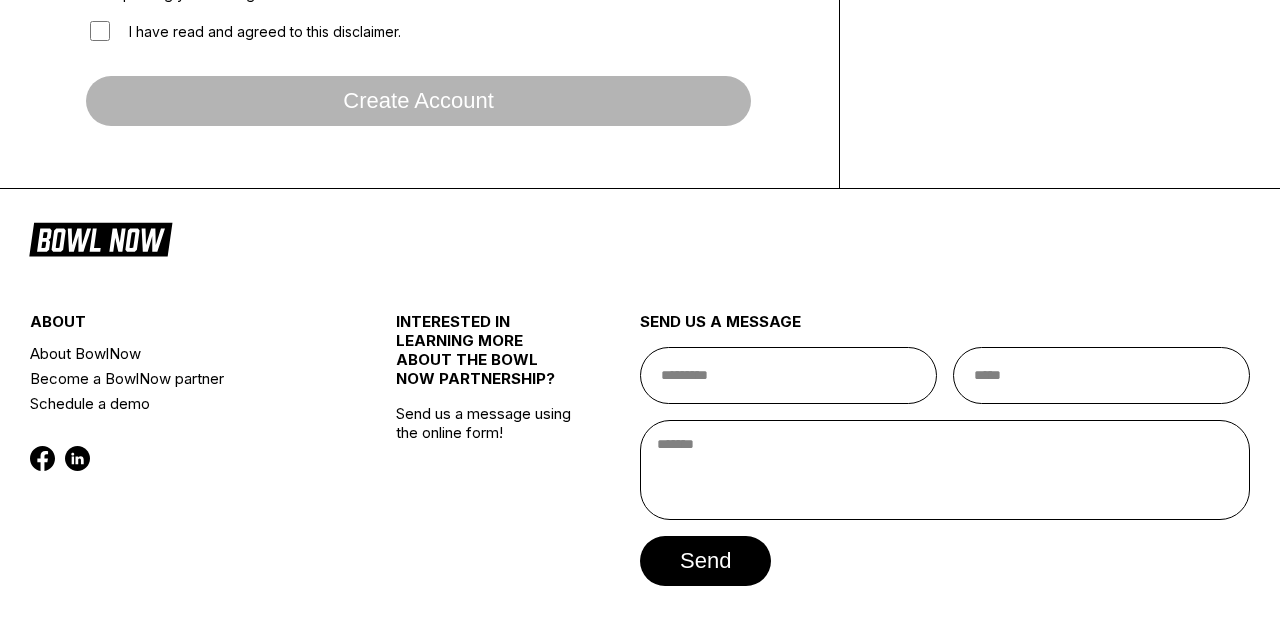 scroll, scrollTop: 0, scrollLeft: 0, axis: both 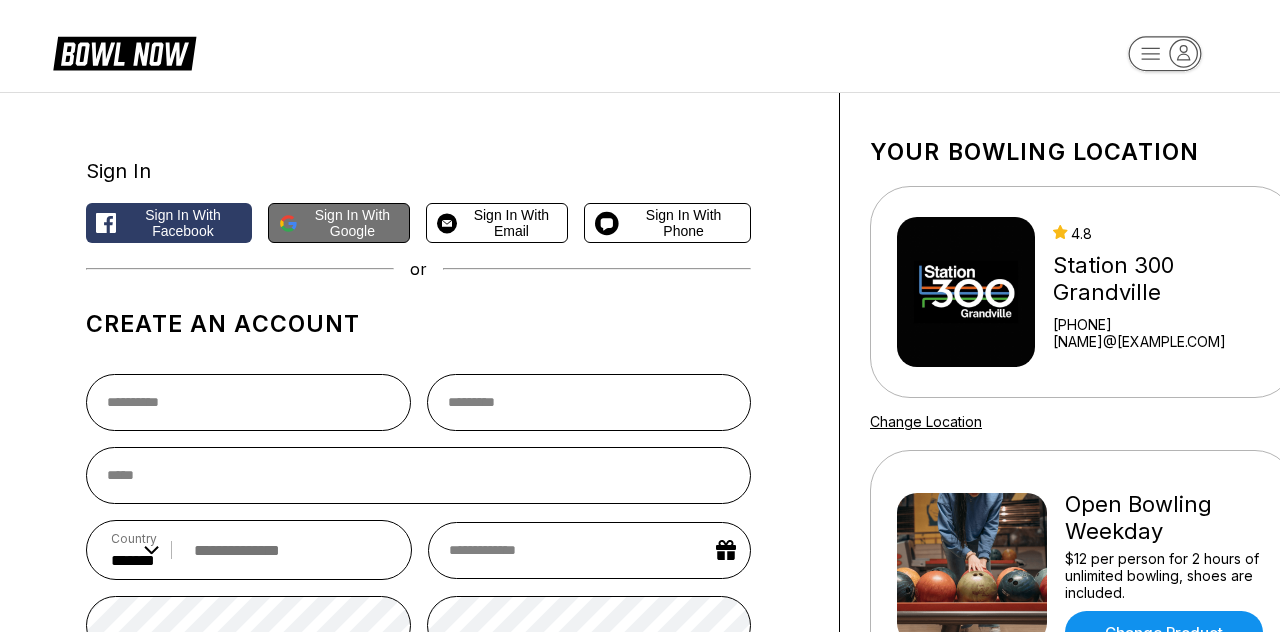 click on "Sign in with Google" at bounding box center [353, 223] 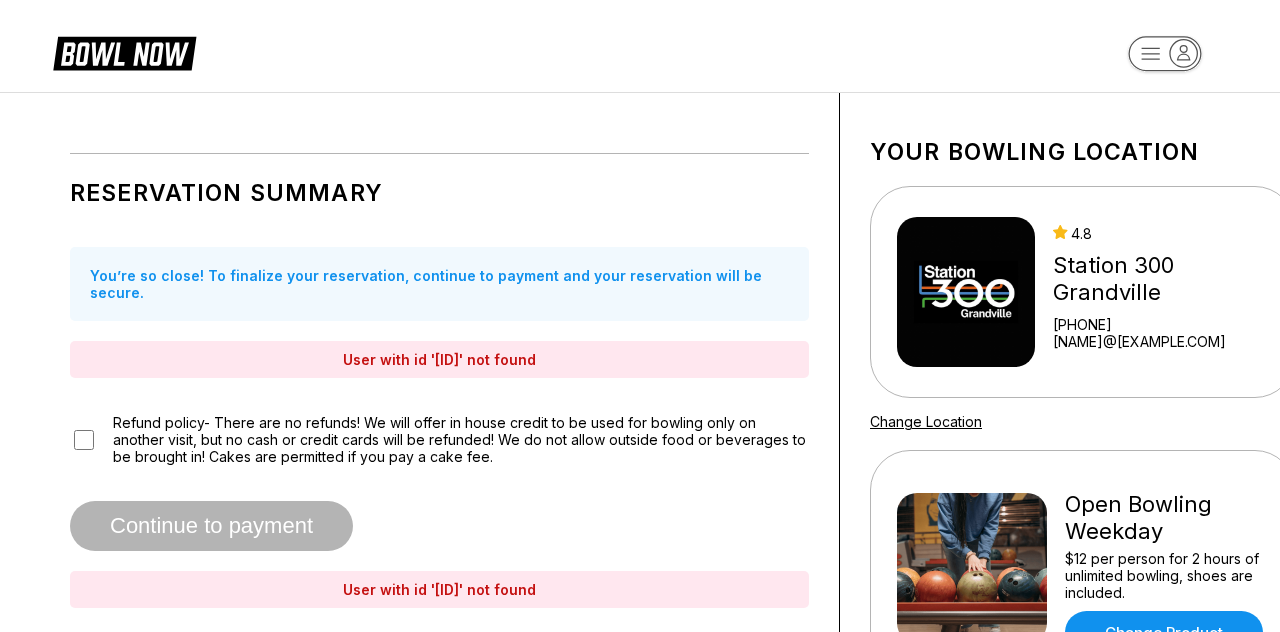 click on "Refund policy- There are no refunds! We will offer in house credit to be used for bowling only on another visit, but no cash or credit cards will be refunded!
We do not allow outside food or beverages to be brought in! Cakes are permitted if you pay a cake fee." at bounding box center (461, 439) 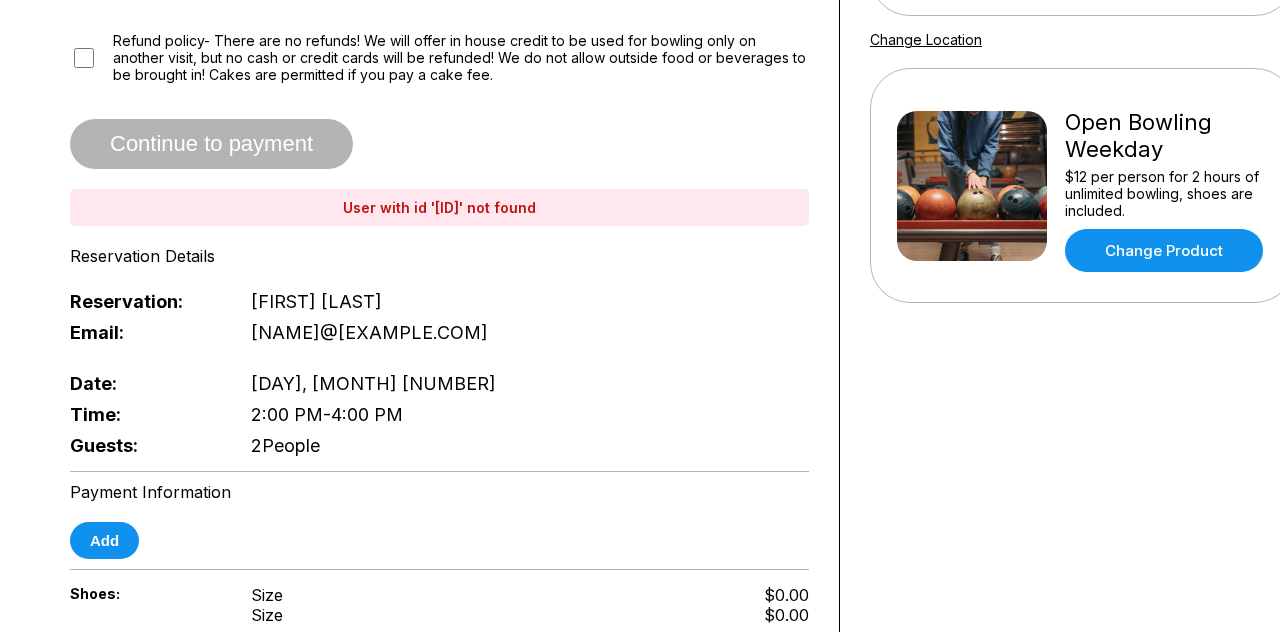 scroll, scrollTop: 429, scrollLeft: 0, axis: vertical 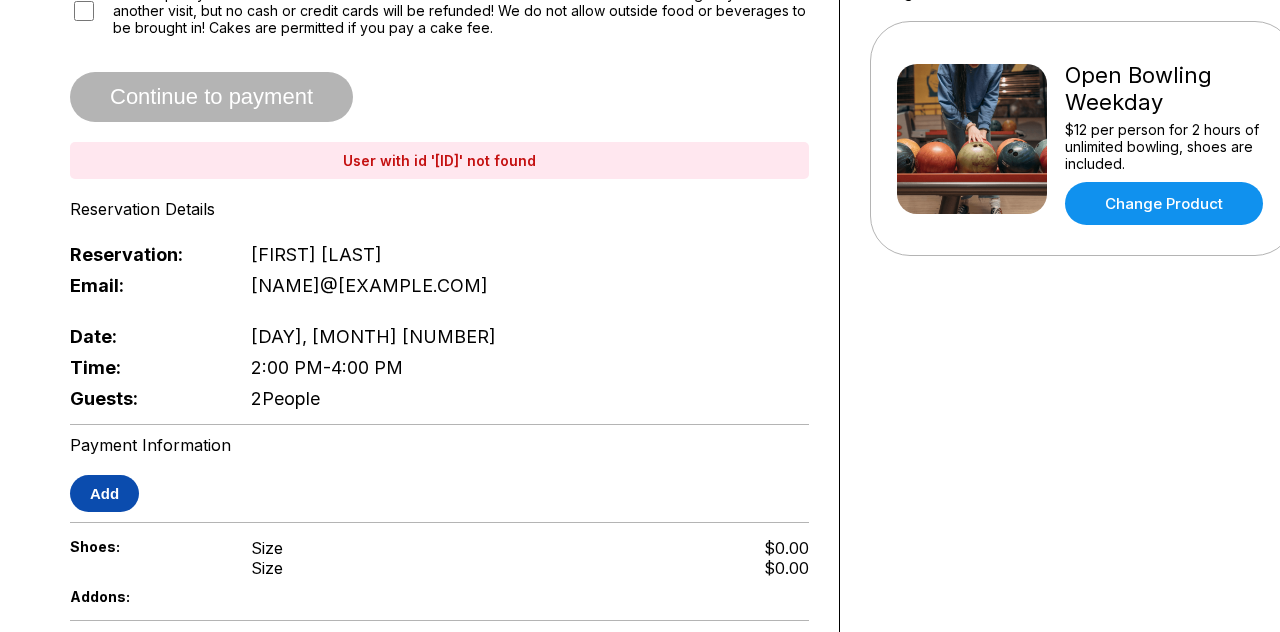 click on "Add" at bounding box center (104, 493) 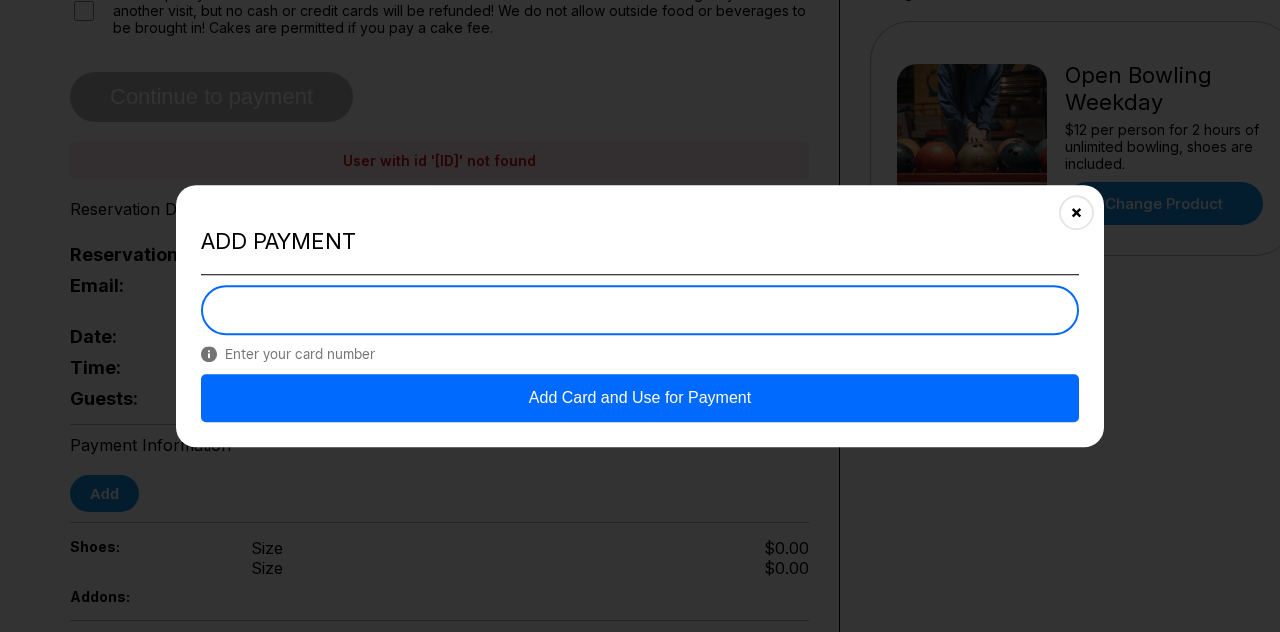 scroll, scrollTop: 0, scrollLeft: 0, axis: both 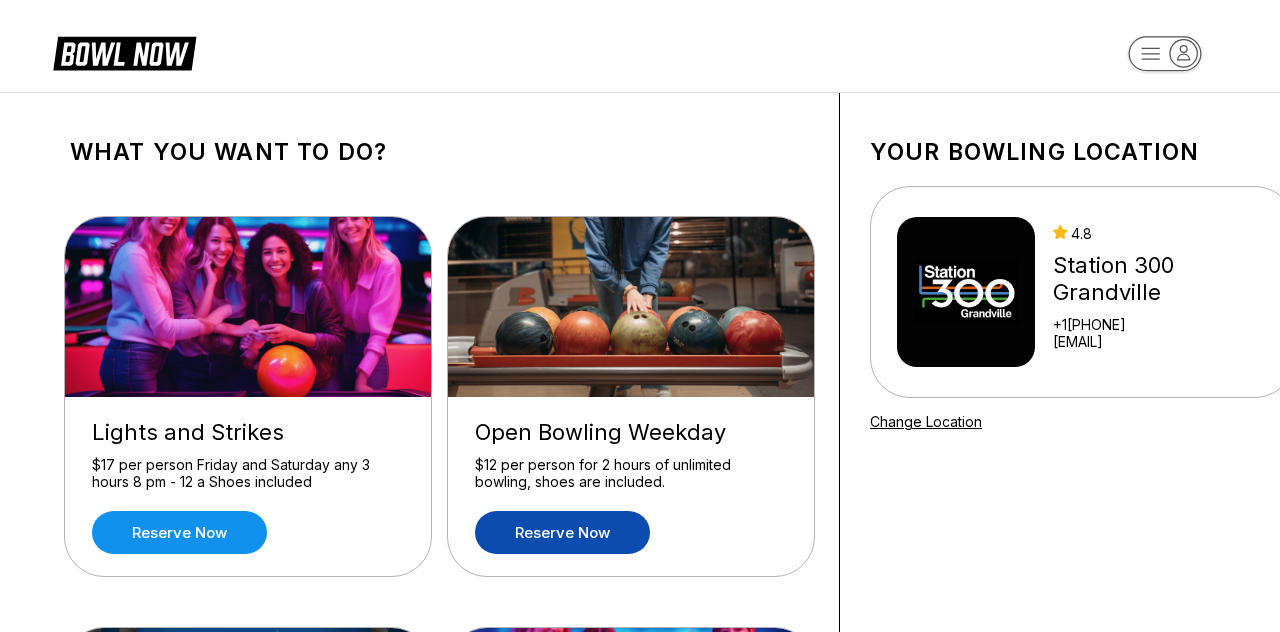 click on "Reserve now" at bounding box center [562, 532] 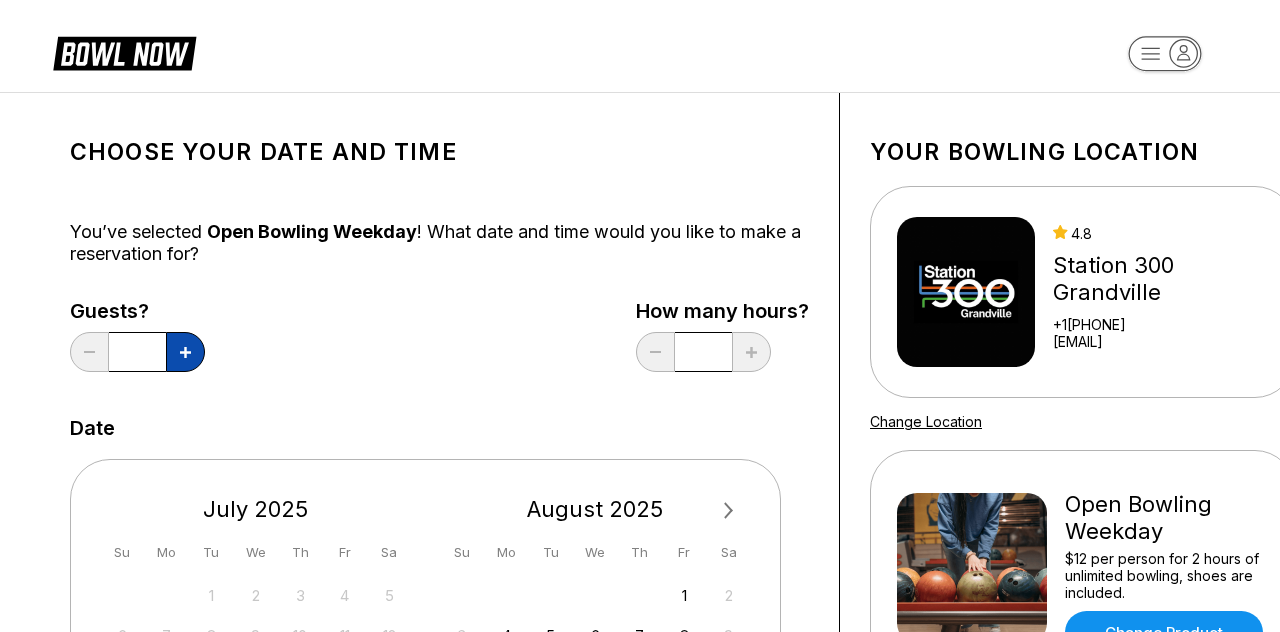 click at bounding box center [185, 352] 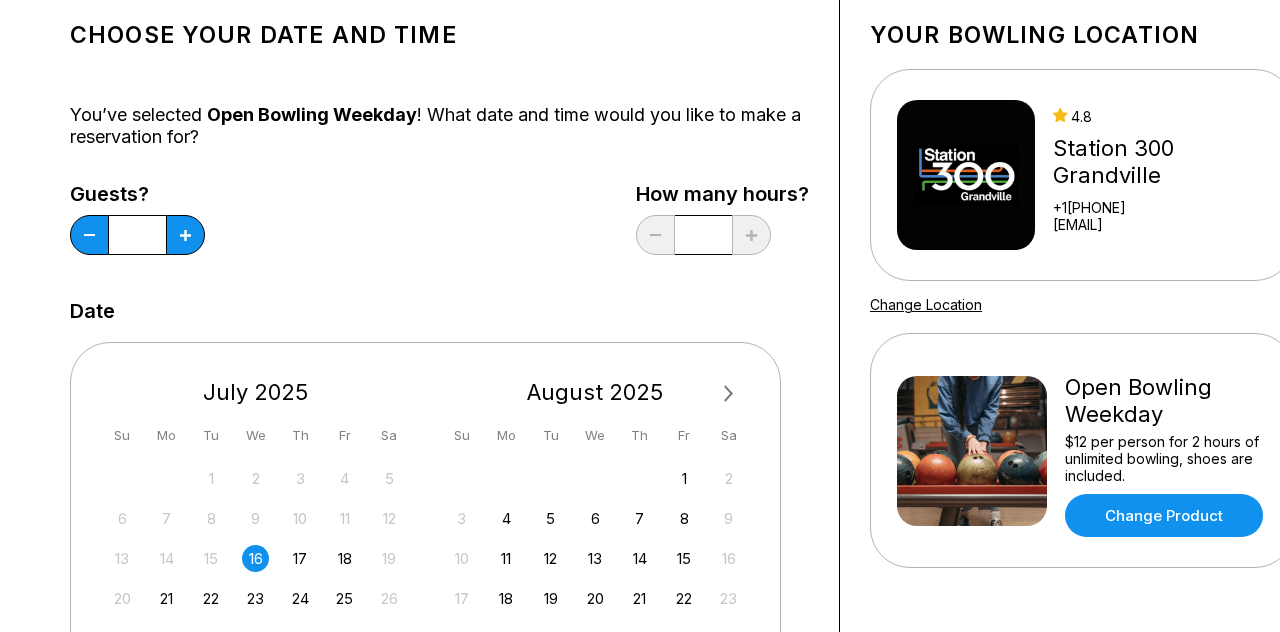 scroll, scrollTop: 123, scrollLeft: 0, axis: vertical 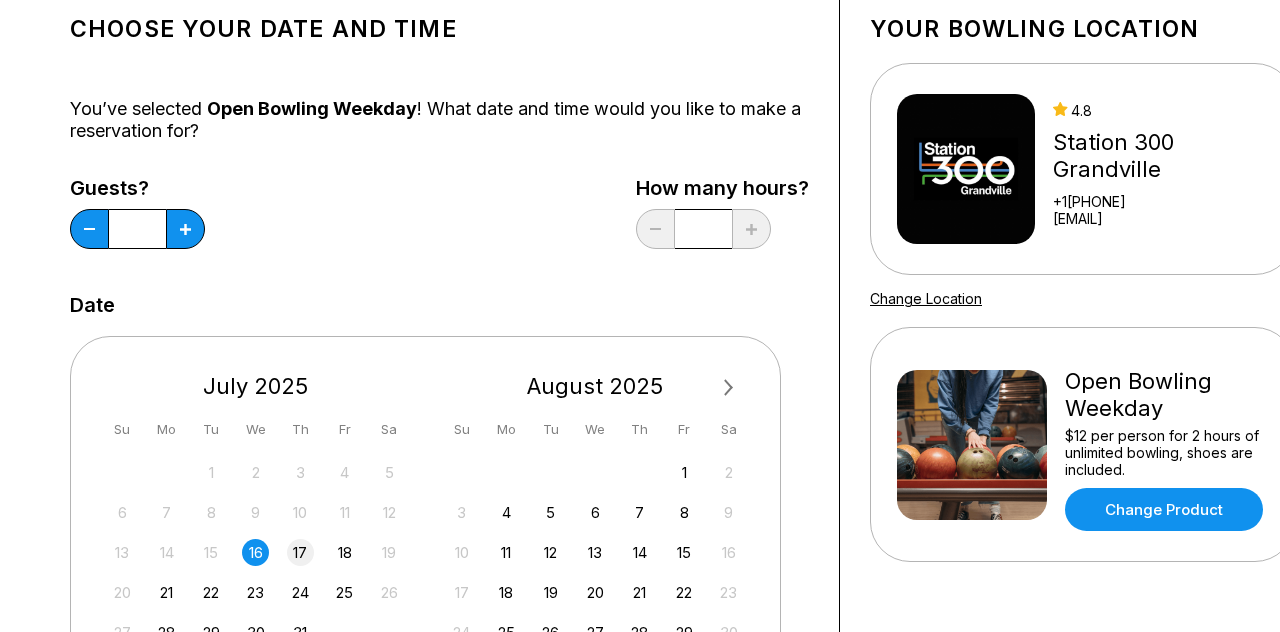 click on "17" at bounding box center [300, 552] 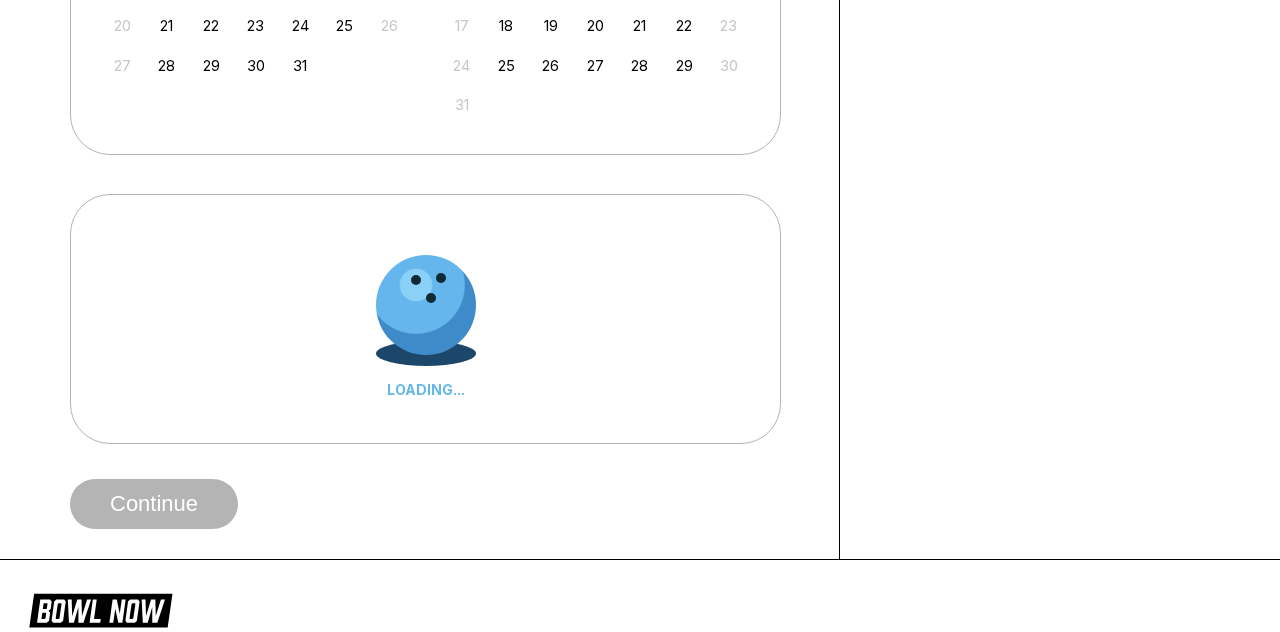 scroll, scrollTop: 691, scrollLeft: 0, axis: vertical 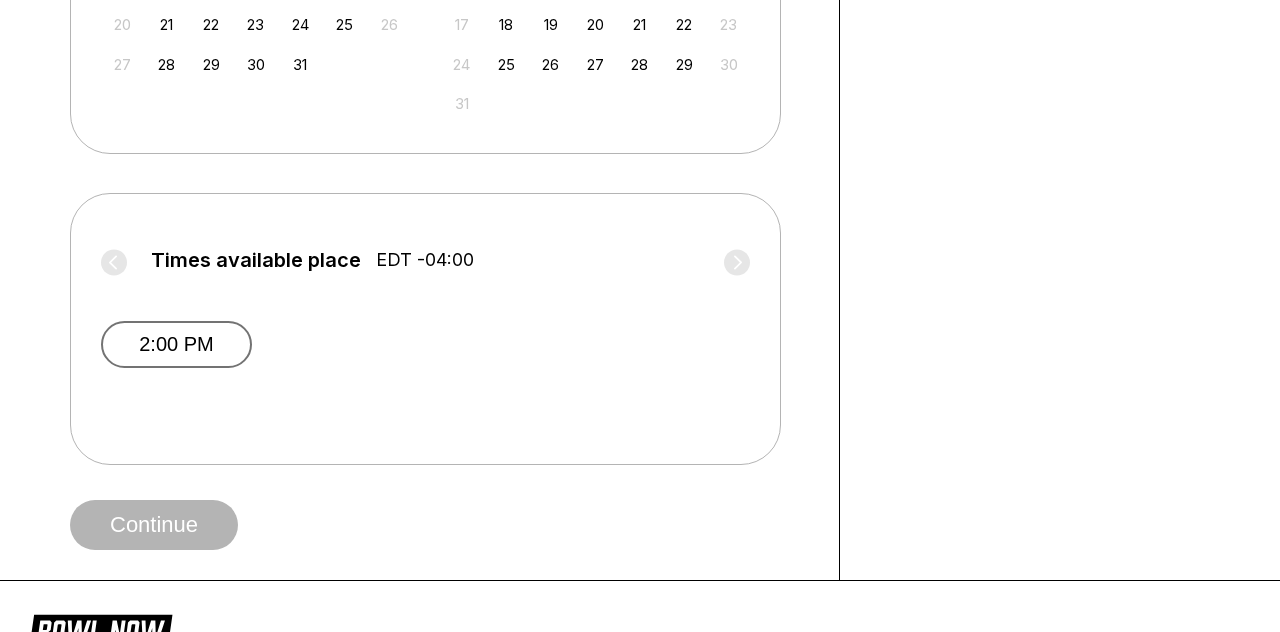 click on "2:00 PM" at bounding box center (176, 344) 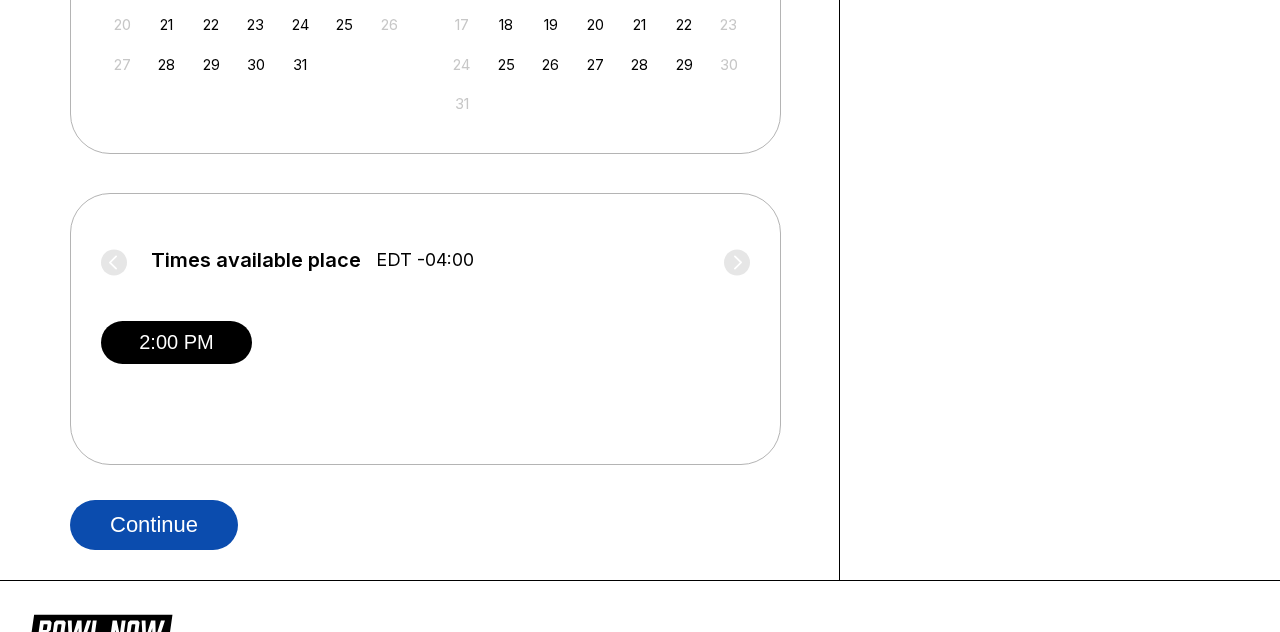 click on "Continue" at bounding box center [154, 525] 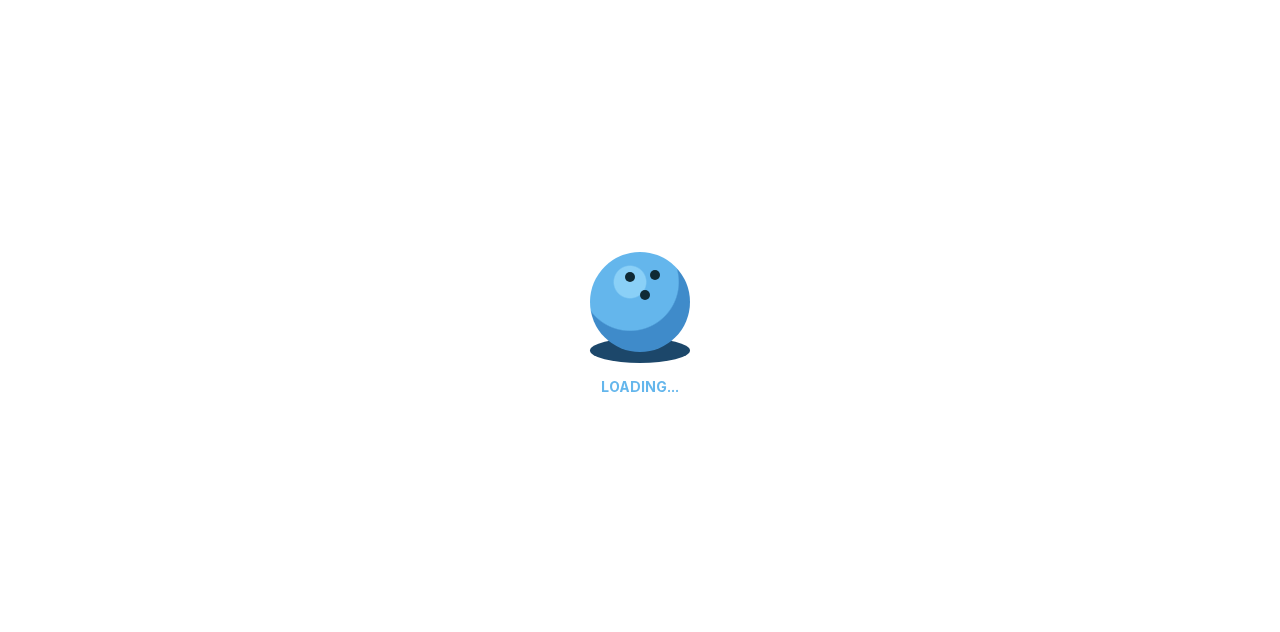 scroll, scrollTop: 0, scrollLeft: 0, axis: both 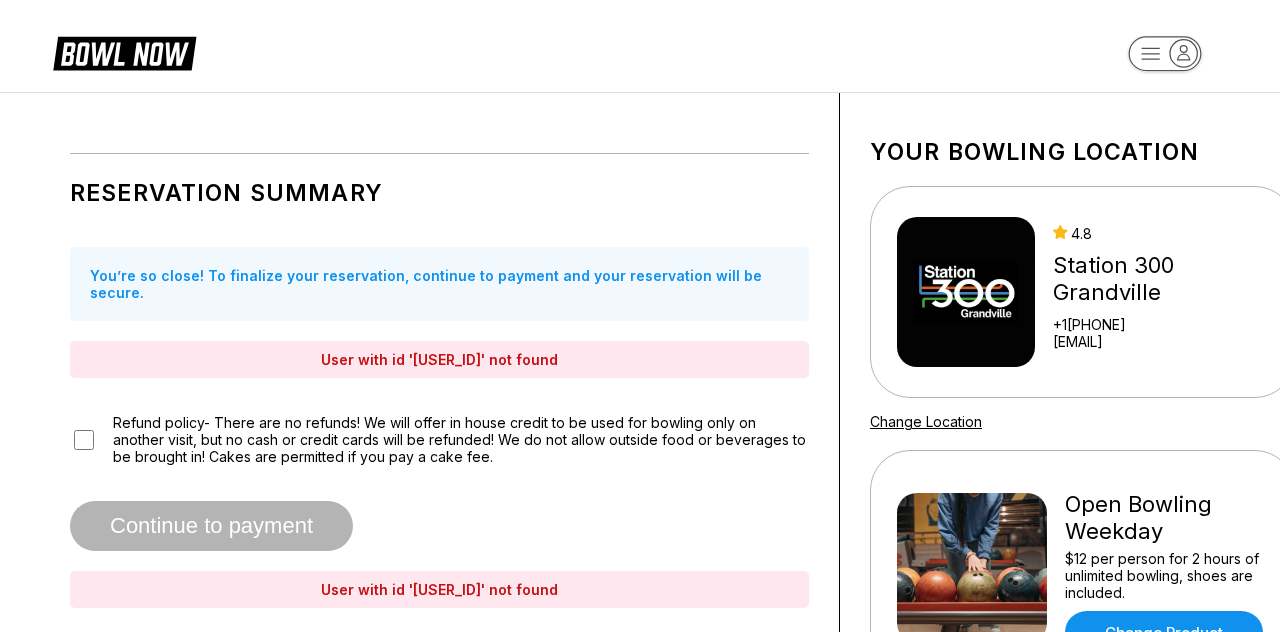 click on "Reservation Summary You’re so close! To finalize your reservation, continue to payment and your reservation will be secure. User with id '[USER_ID]' not found Refund policy- There are no refunds! We will offer in house credit to be used for bowling only on another visit, but no cash or credit cards will be refunded! We do not allow outside food or beverages to be brought in! Cakes are permitted if you pay a cake fee. Continue to payment User with id '[USER_ID]' not found Reservation Details Reservation: [FIRST] [LAST] Email: [EMAIL] Date: [DAY_OF_WEEK], [MONTH] [DAY] Time: [TIME] - [TIME] Guests: 2 People Payment Information Add Shoes: Size Size $0.00 $0.00 Addons: Your bowling location 4.8 Station 300 Grandville [PHONE] [EMAIL] Change Location Open Bowling Weekday $12 per person for 2 hours of unlimited bowling, shoes are included. Change Product about About BowlNow Become a BowlNow partner Schedule a demo send us a message send" at bounding box center [640, 798] 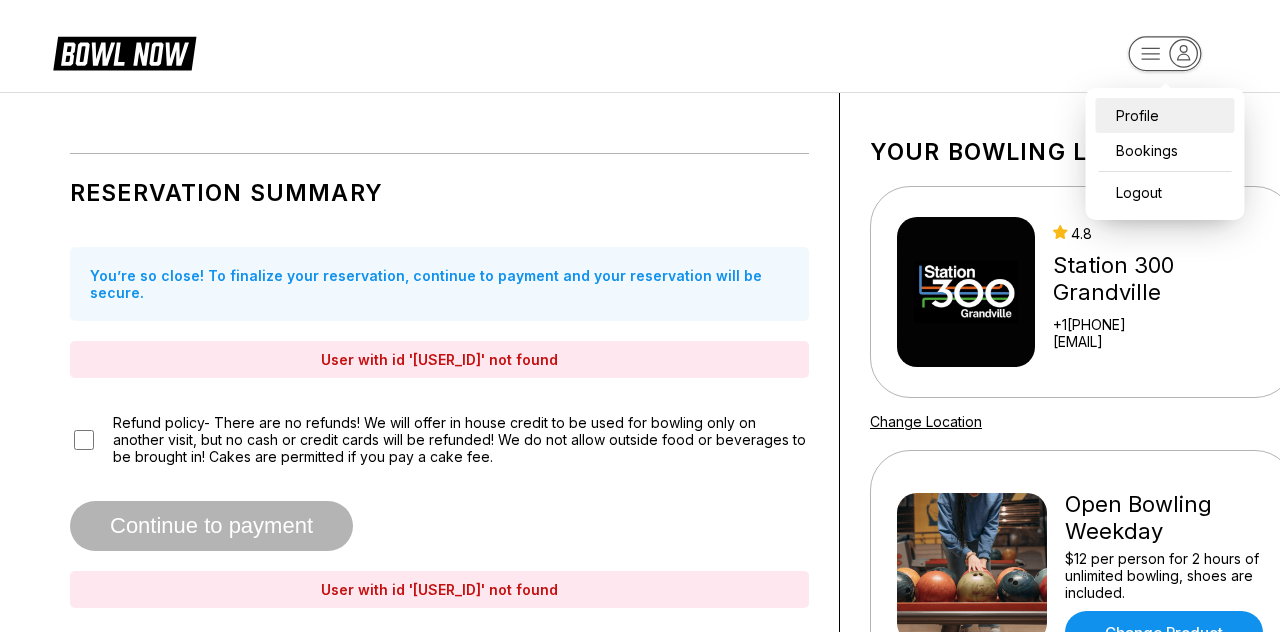 click on "Profile" at bounding box center [1165, 115] 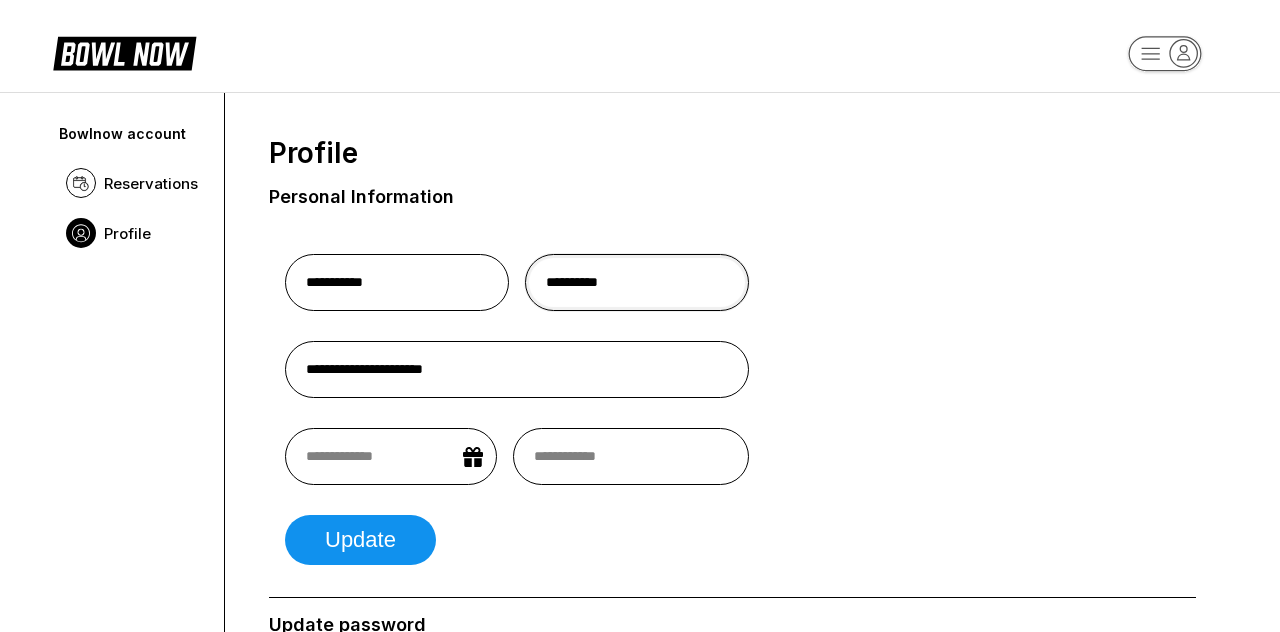 type on "**********" 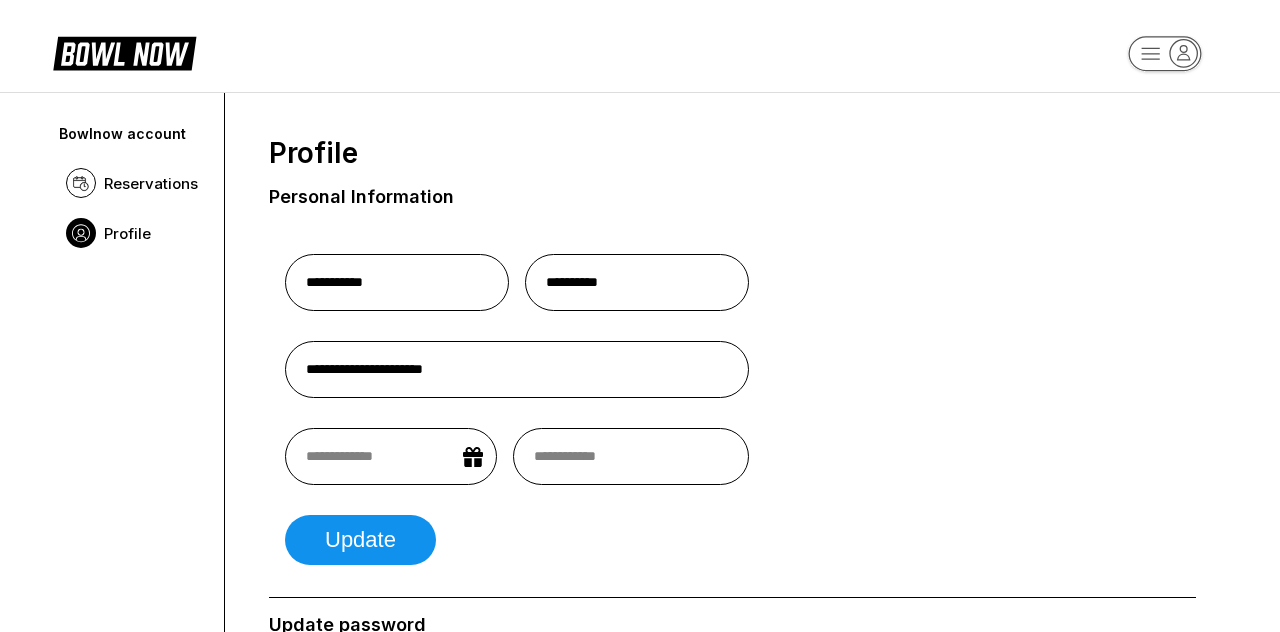 click on "**********" at bounding box center [732, 402] 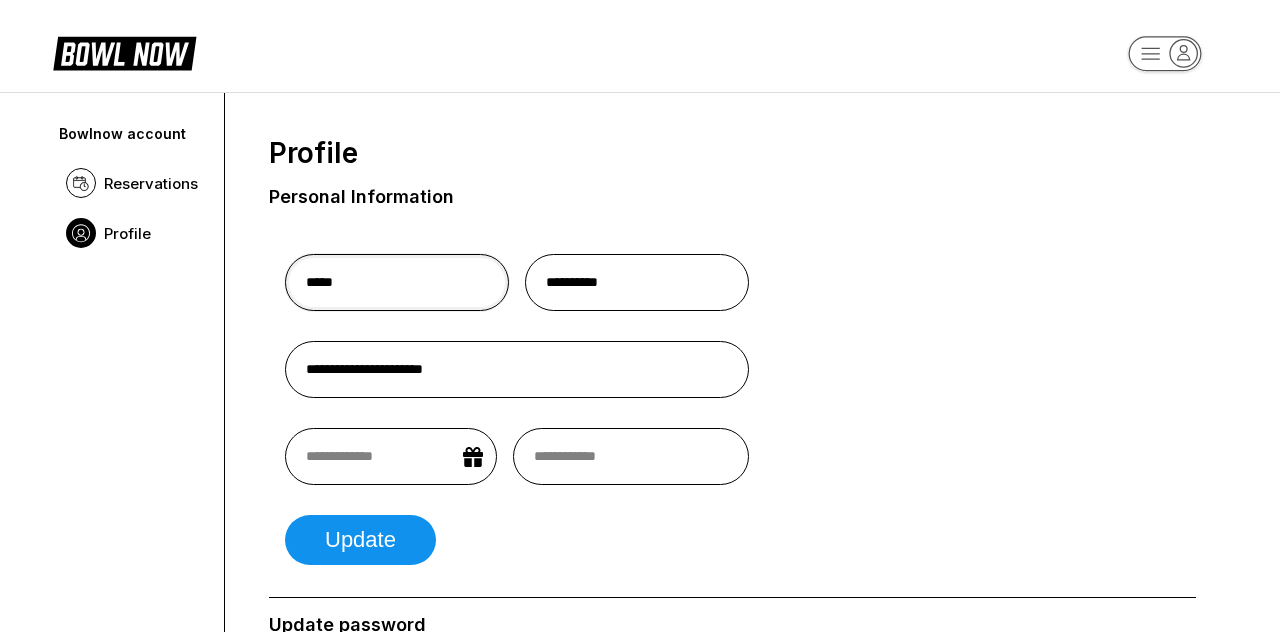 type on "****" 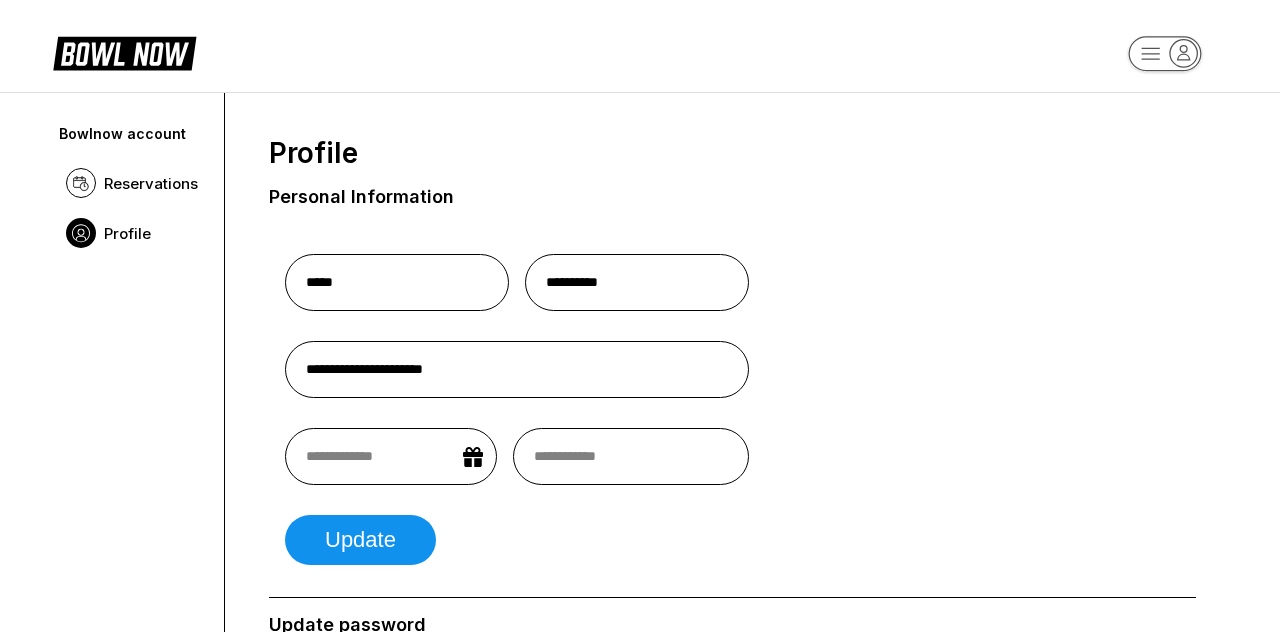 select on "*" 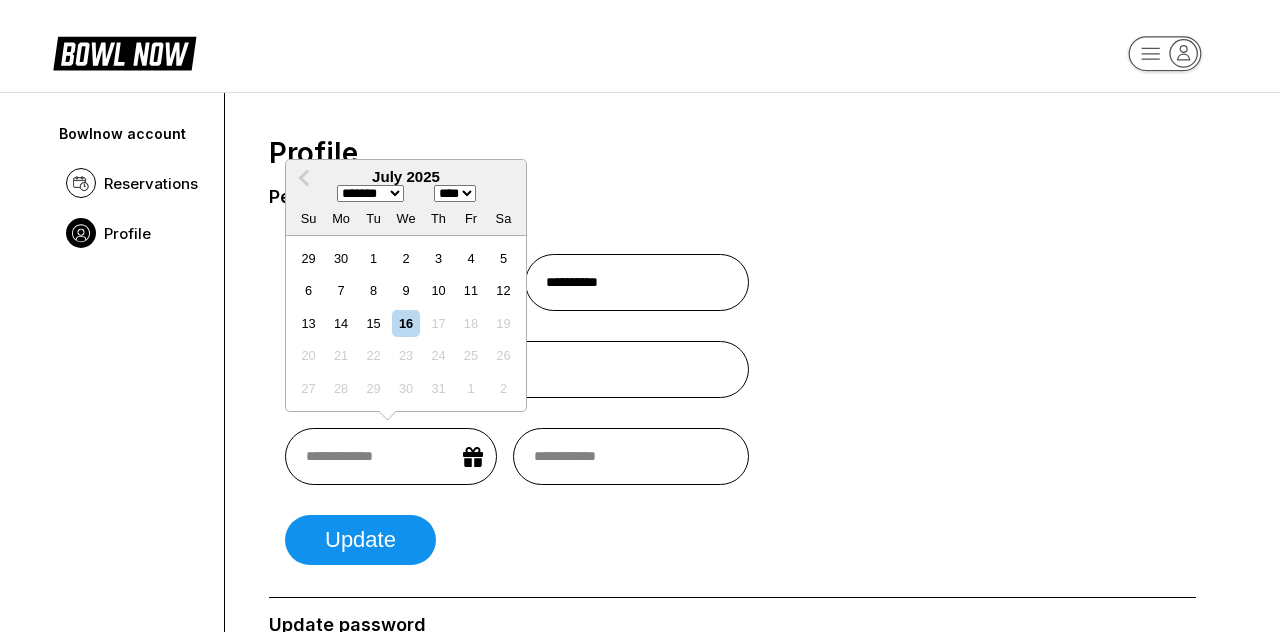 select on "*" 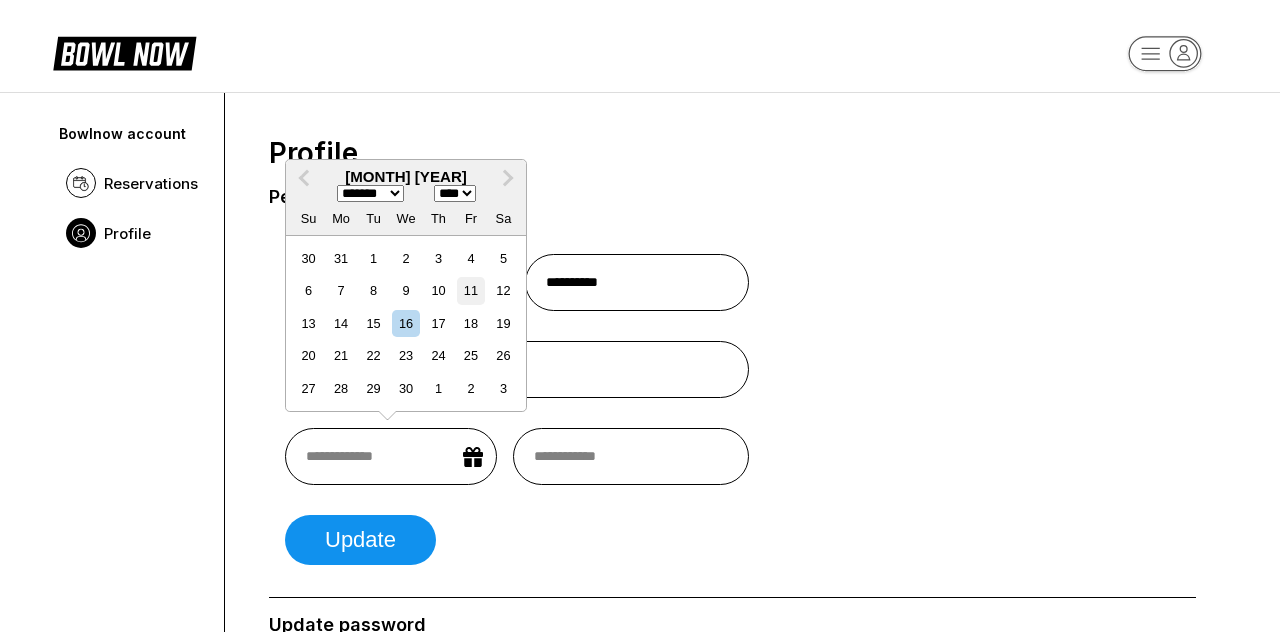 click on "11" at bounding box center [470, 290] 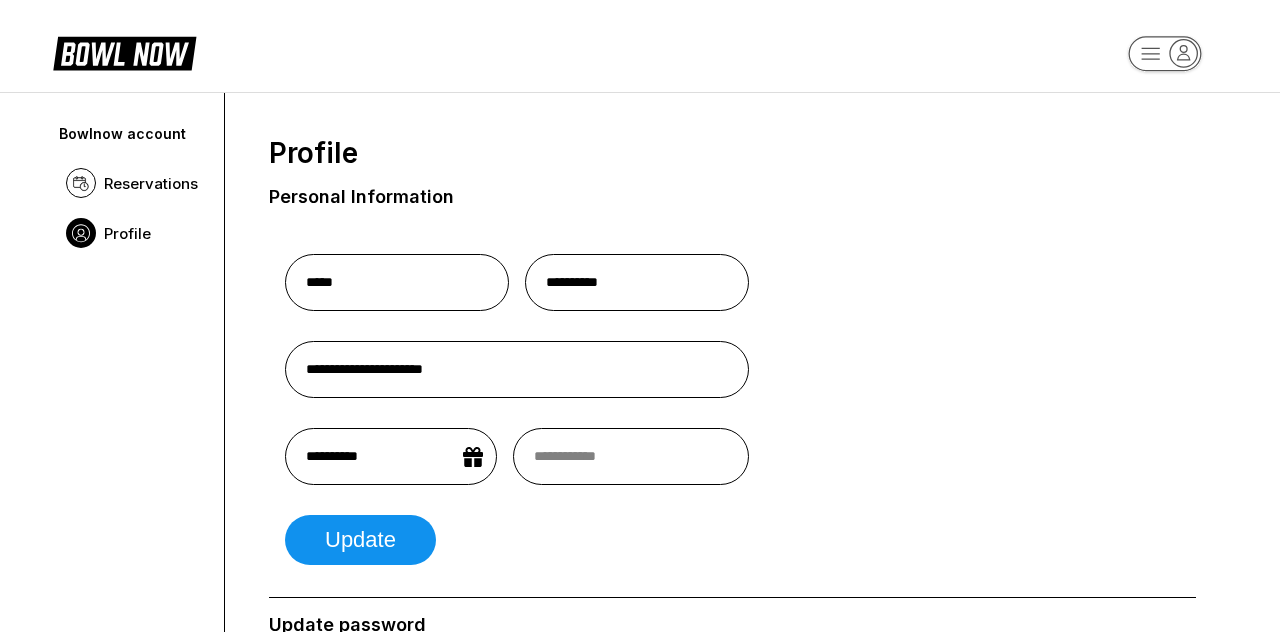select on "*" 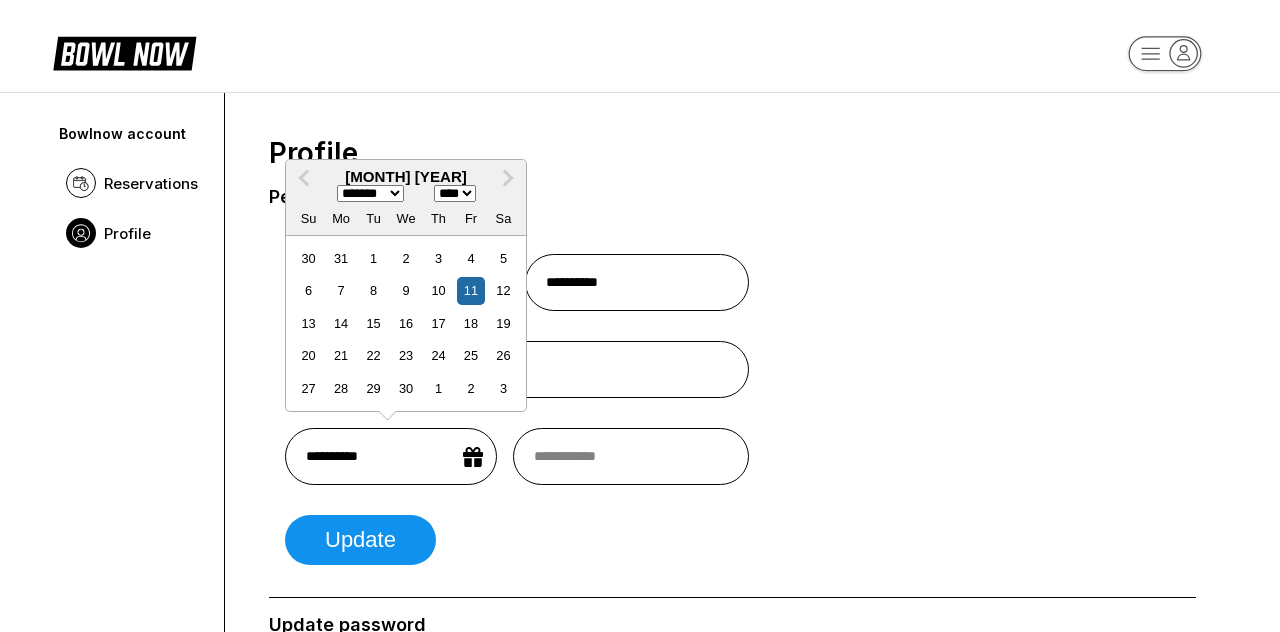 click on "**********" at bounding box center [391, 456] 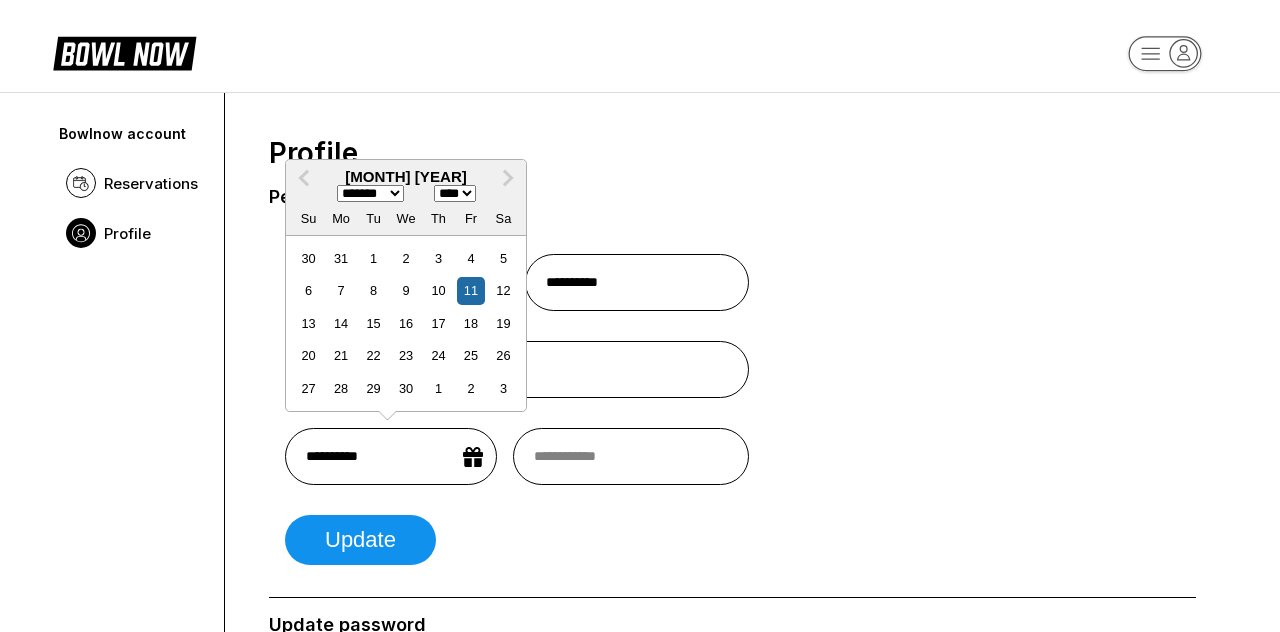 select on "****" 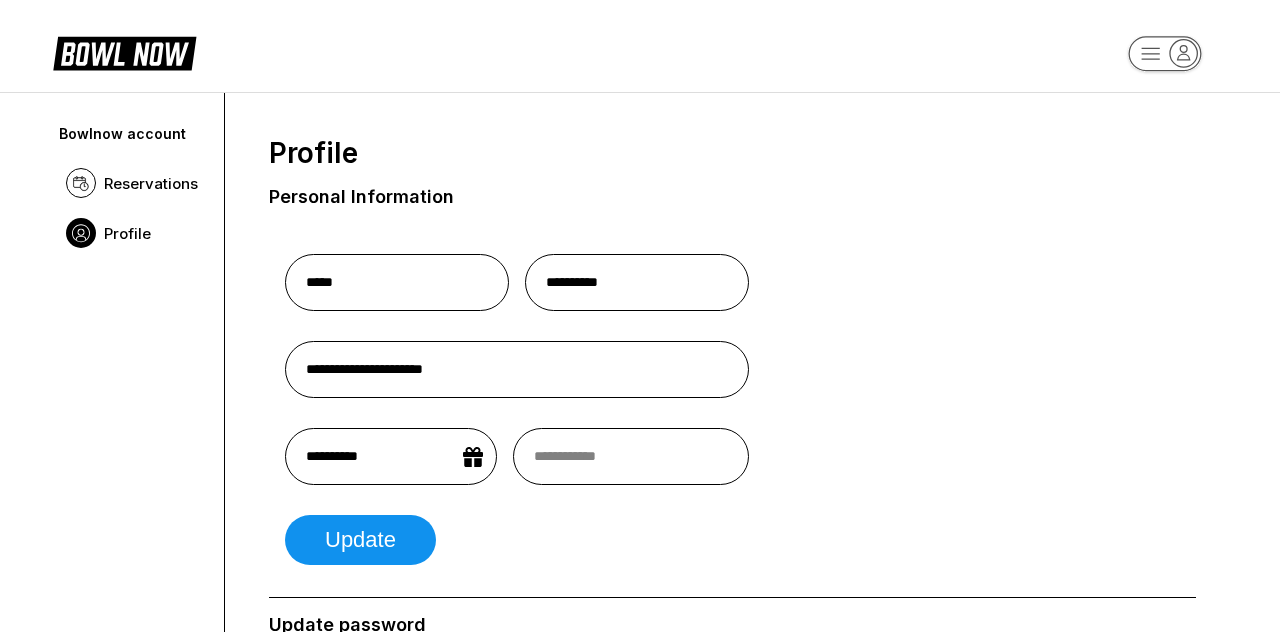 click on "**********" at bounding box center [391, 456] 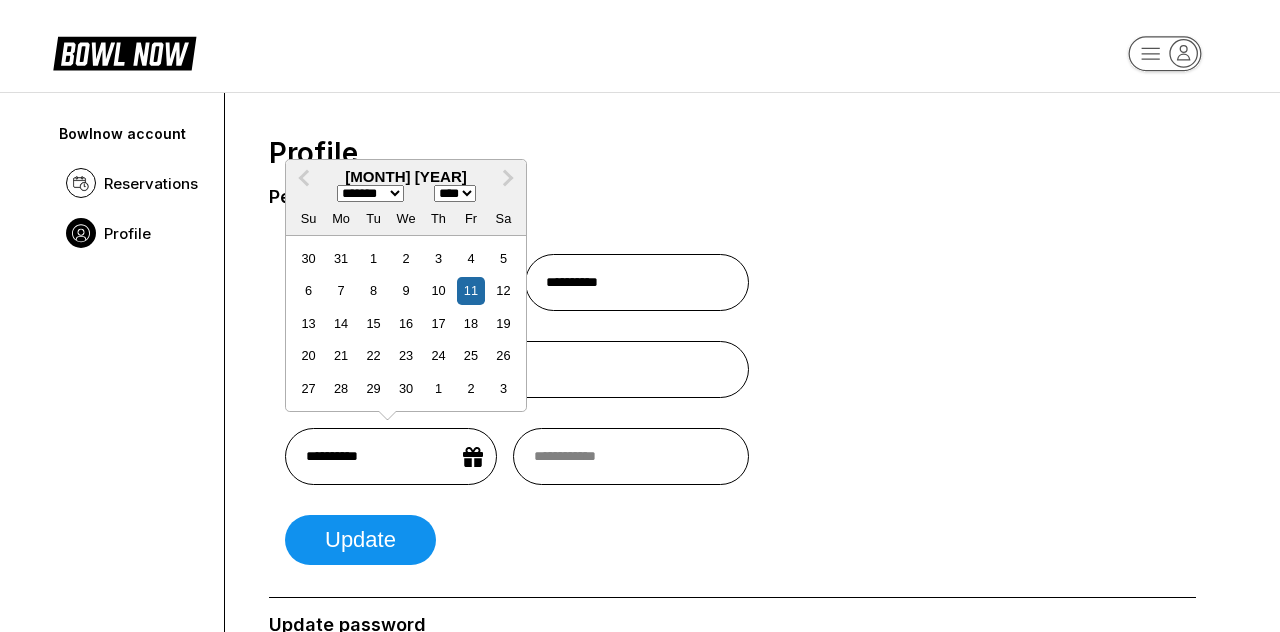 select on "****" 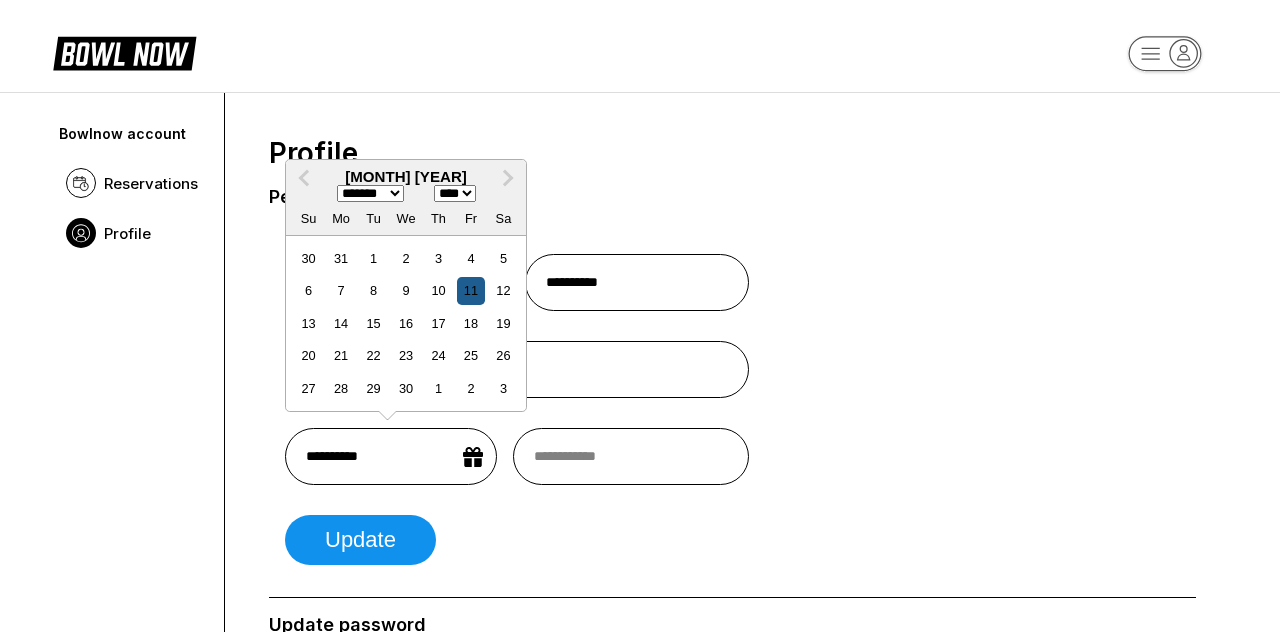click on "Update" at bounding box center (360, 540) 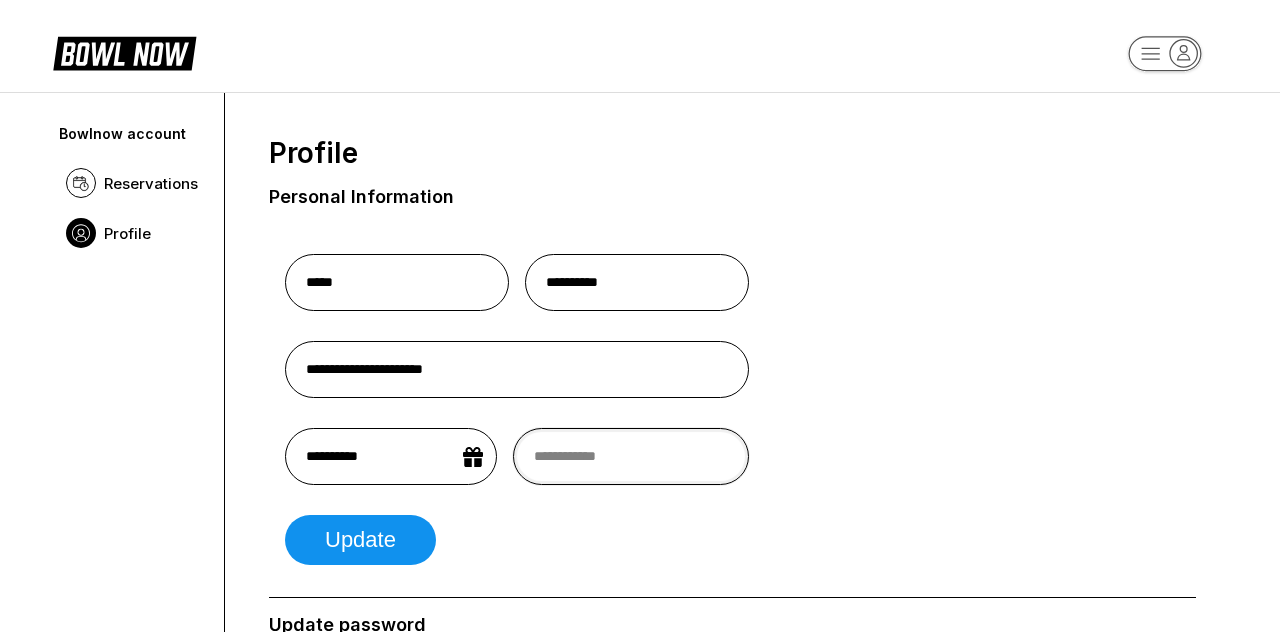 click at bounding box center [630, 456] 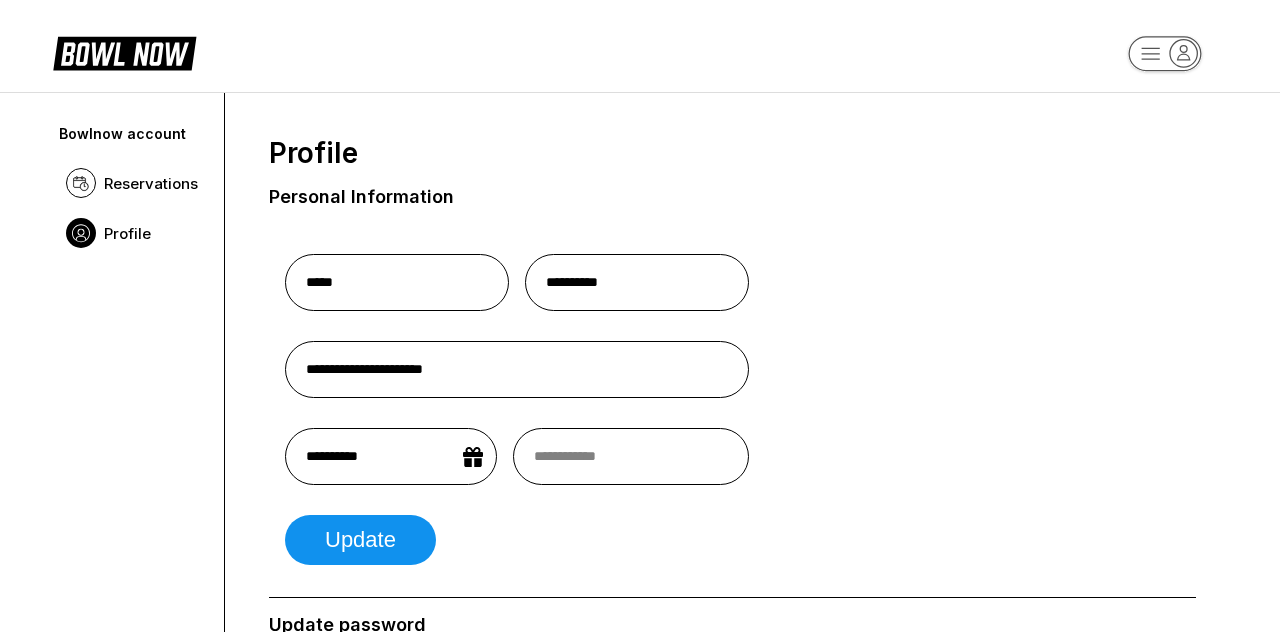 click on "**********" at bounding box center (391, 456) 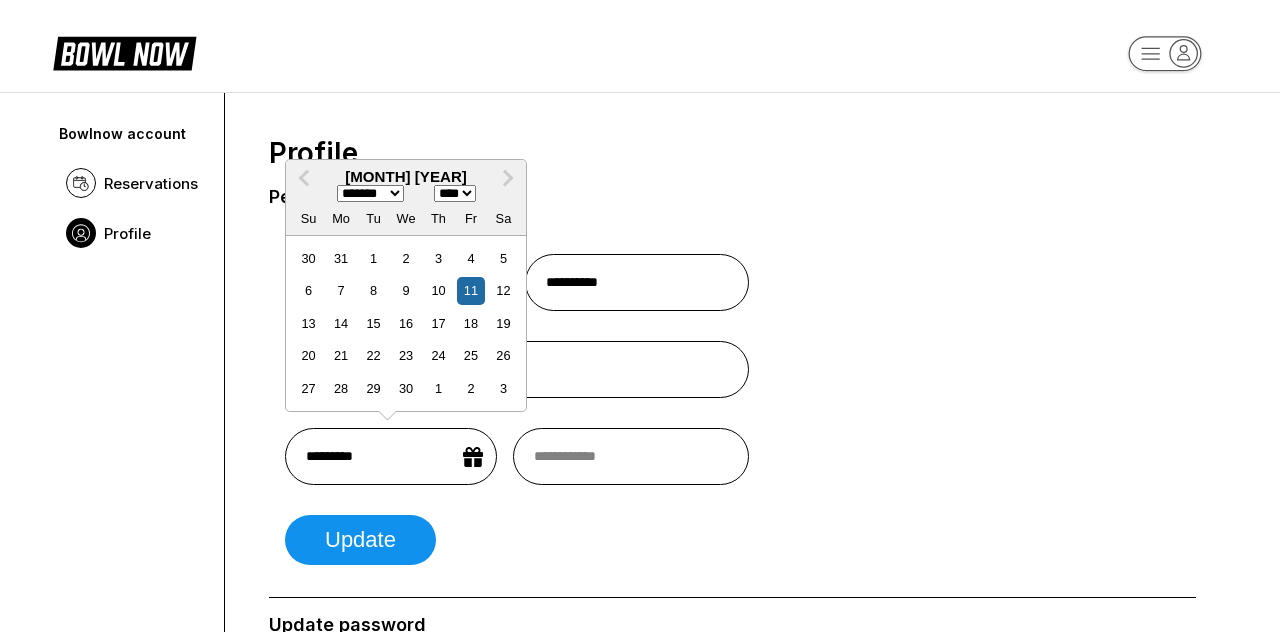 type on "********" 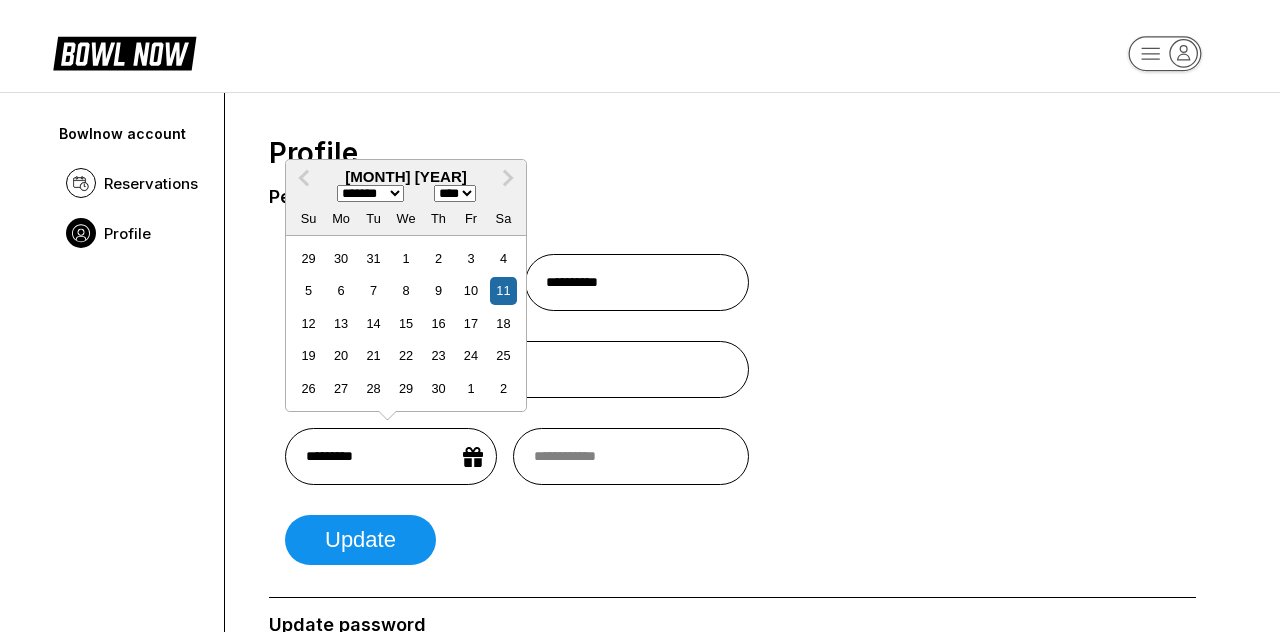 type on "**********" 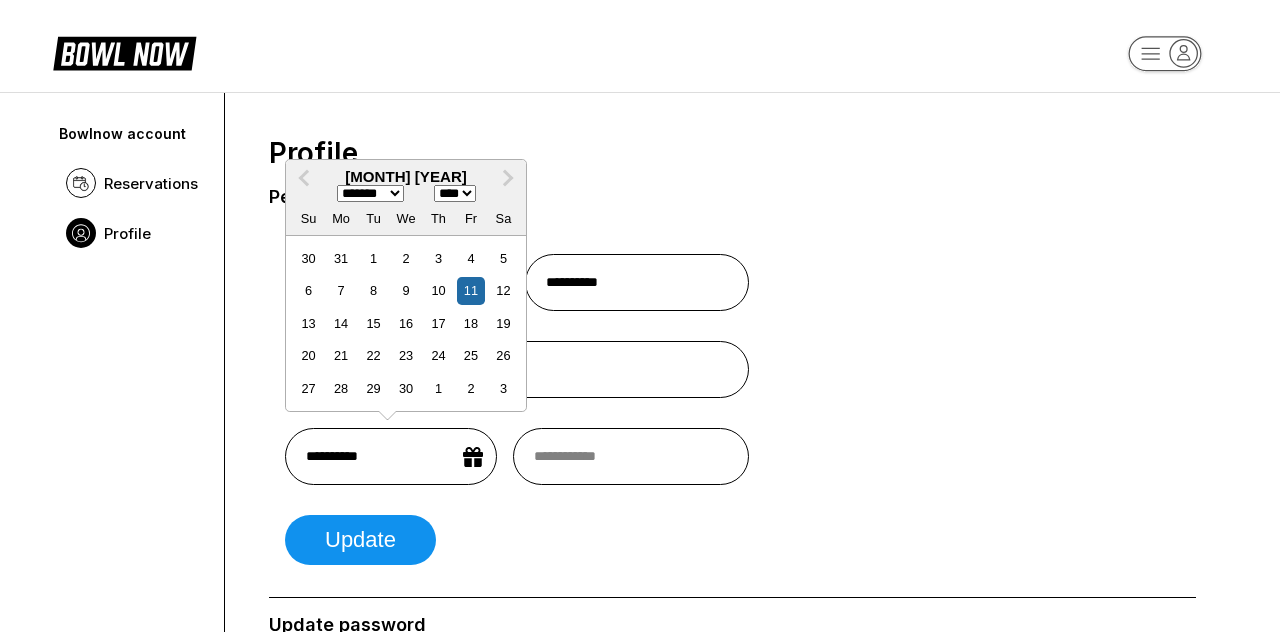 type on "**********" 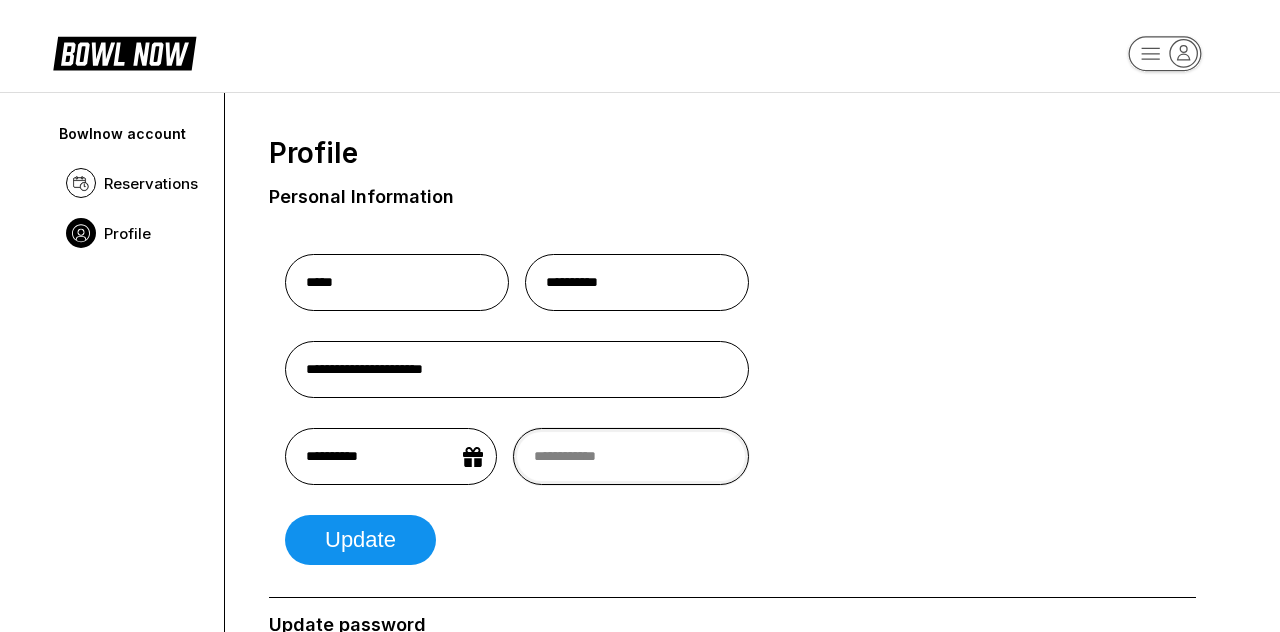 click at bounding box center [630, 456] 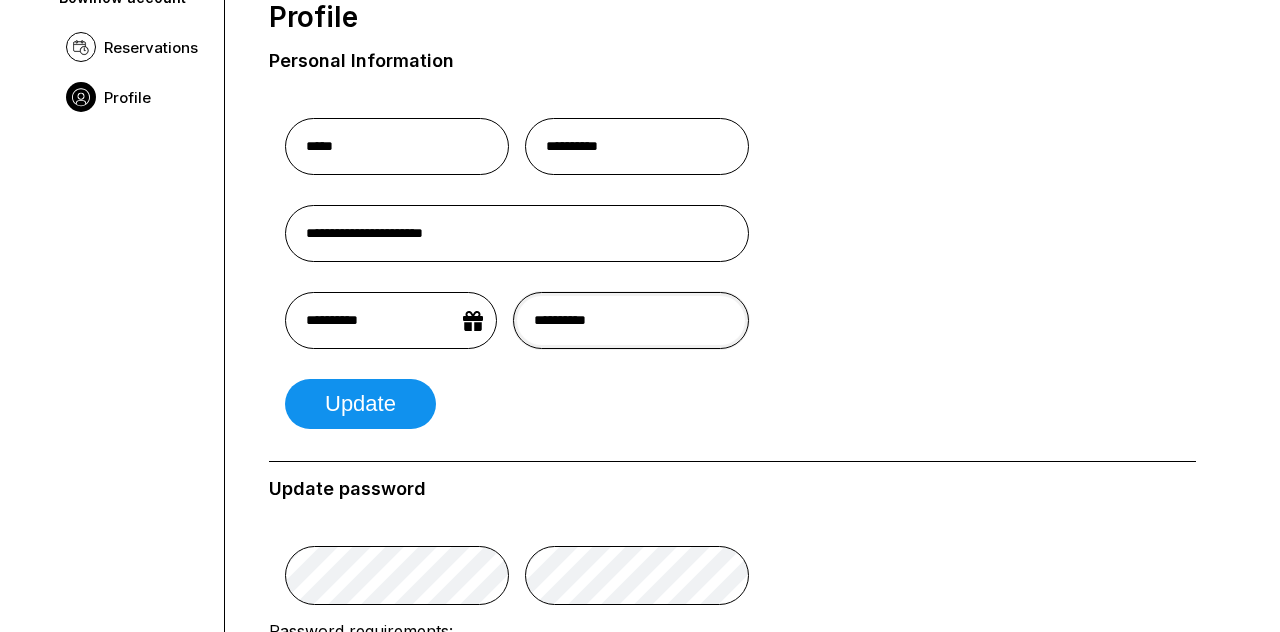 scroll, scrollTop: 138, scrollLeft: 0, axis: vertical 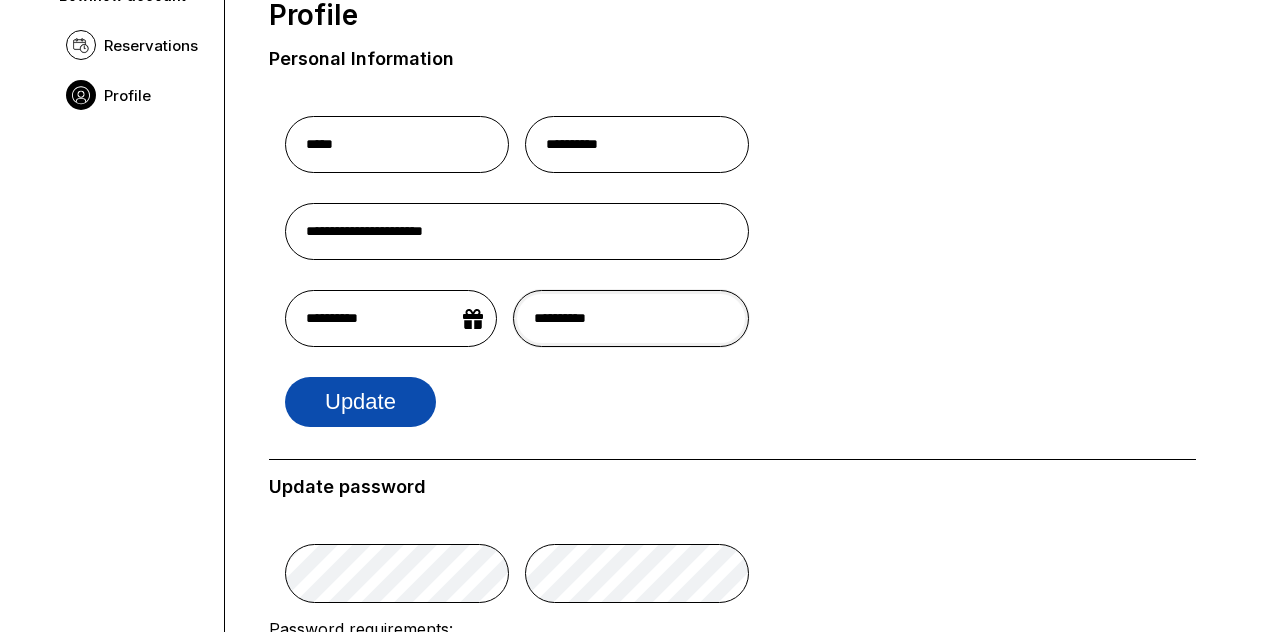 type on "**********" 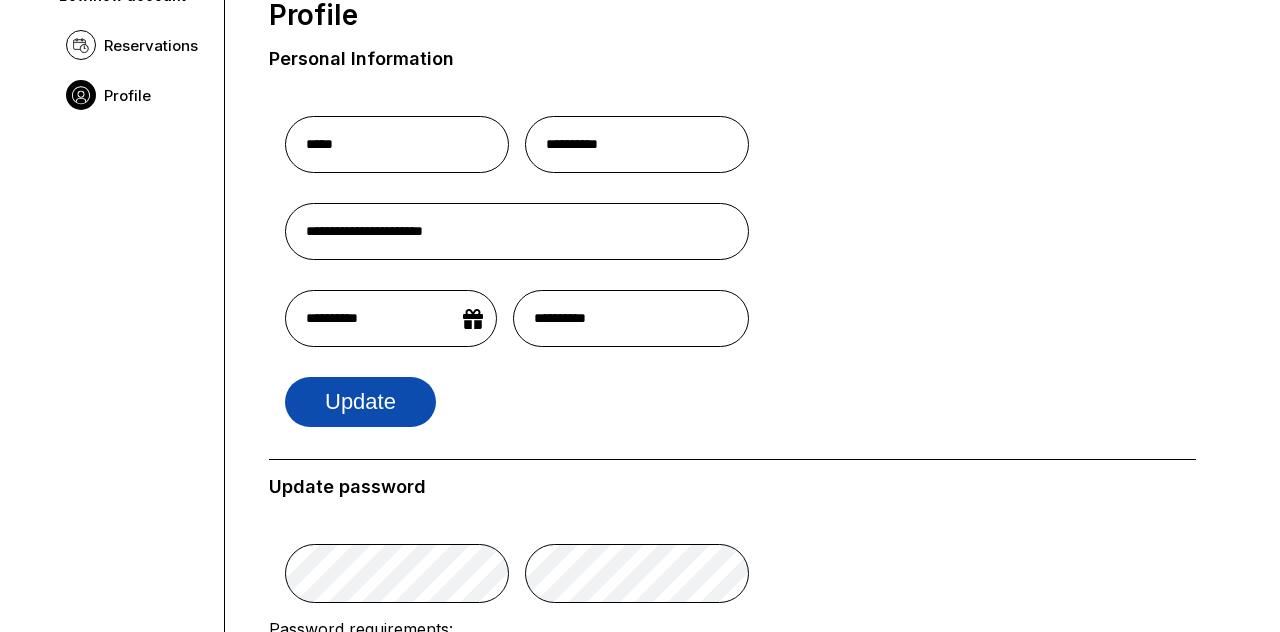 click on "Update" at bounding box center [360, 402] 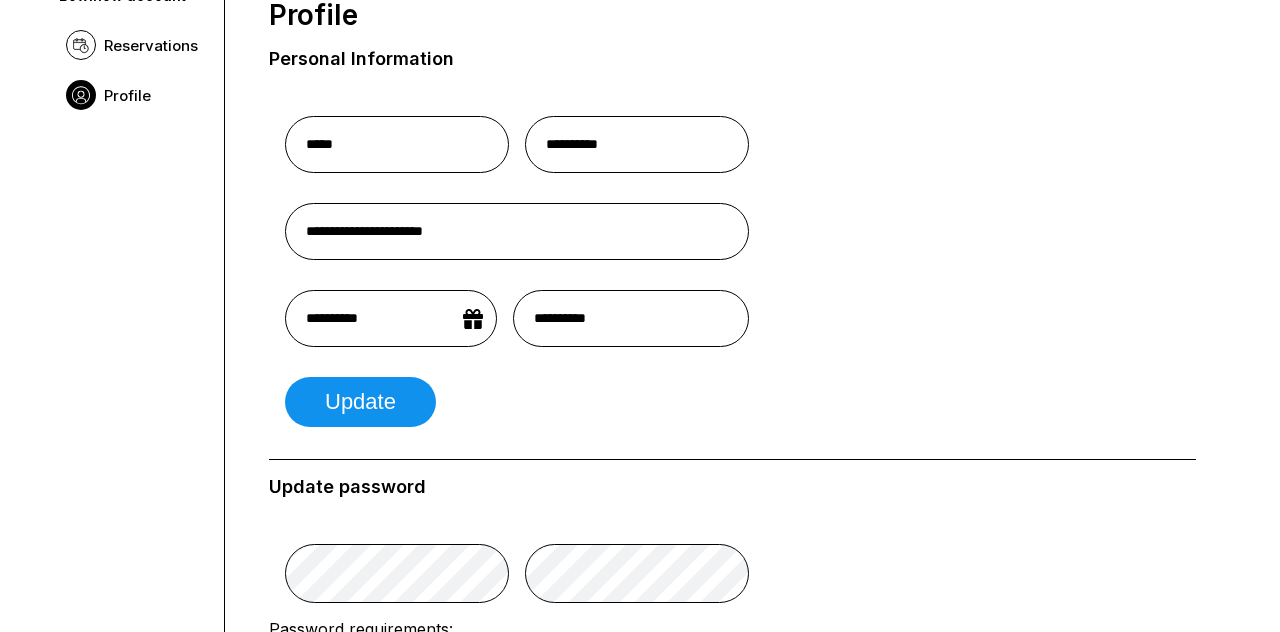 scroll, scrollTop: 55, scrollLeft: 0, axis: vertical 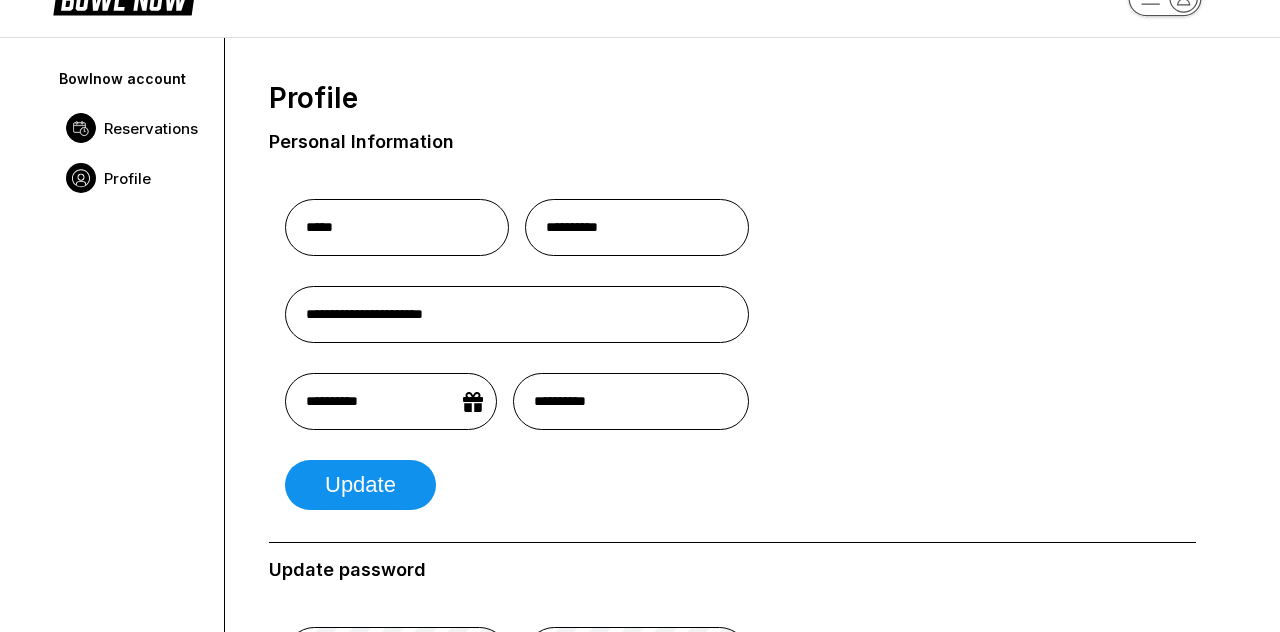 click on "Reservations" at bounding box center (132, 128) 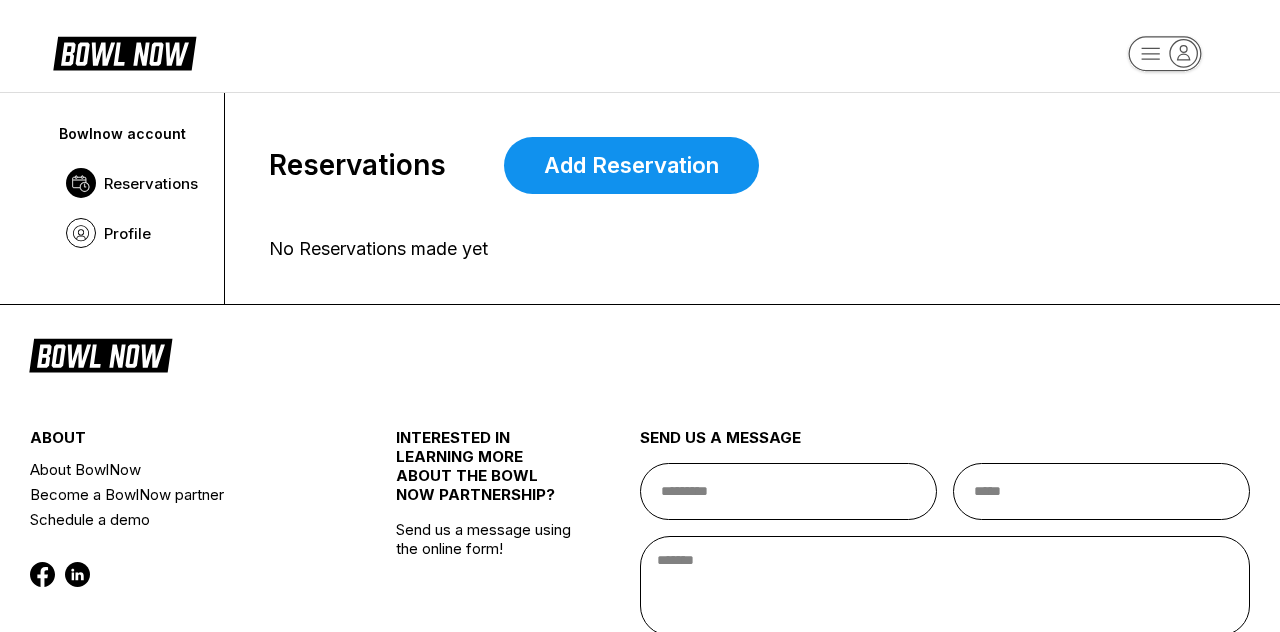 scroll, scrollTop: 0, scrollLeft: 0, axis: both 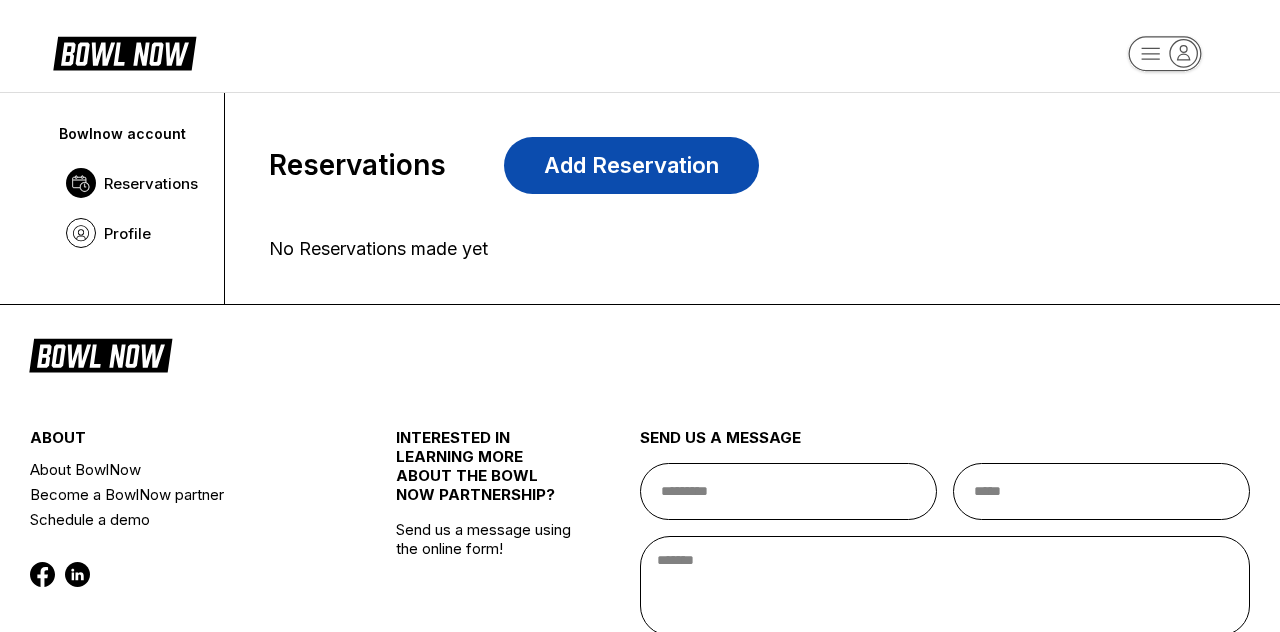 click on "Add Reservation" at bounding box center [631, 165] 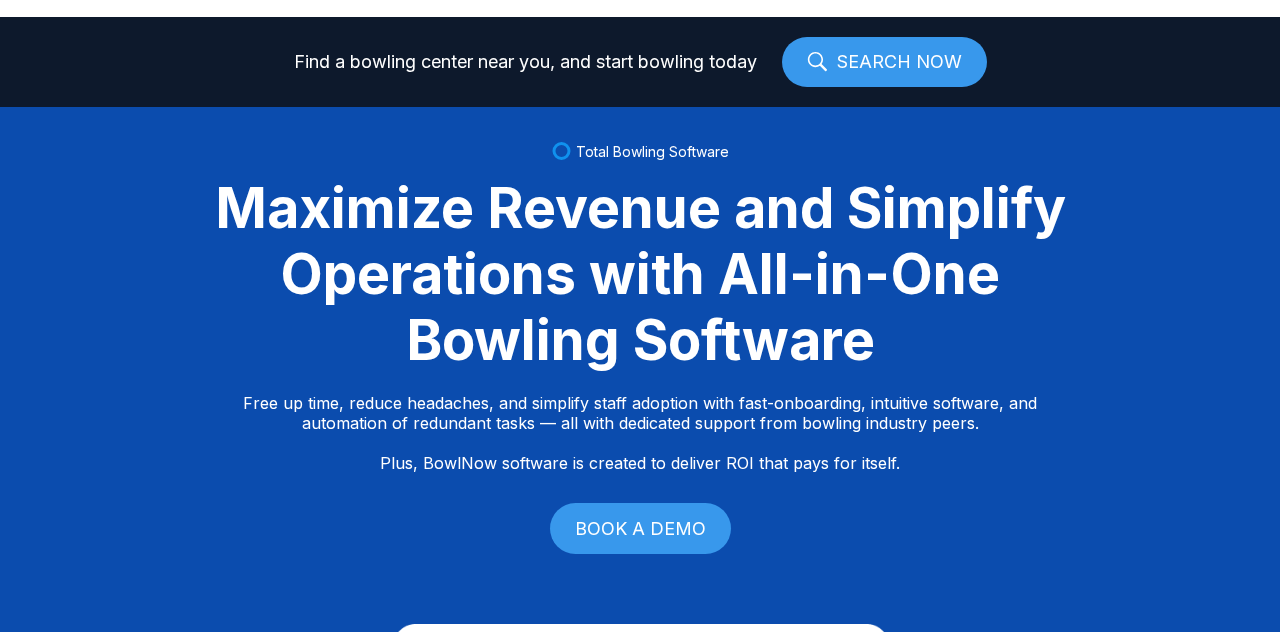 scroll, scrollTop: 85, scrollLeft: 0, axis: vertical 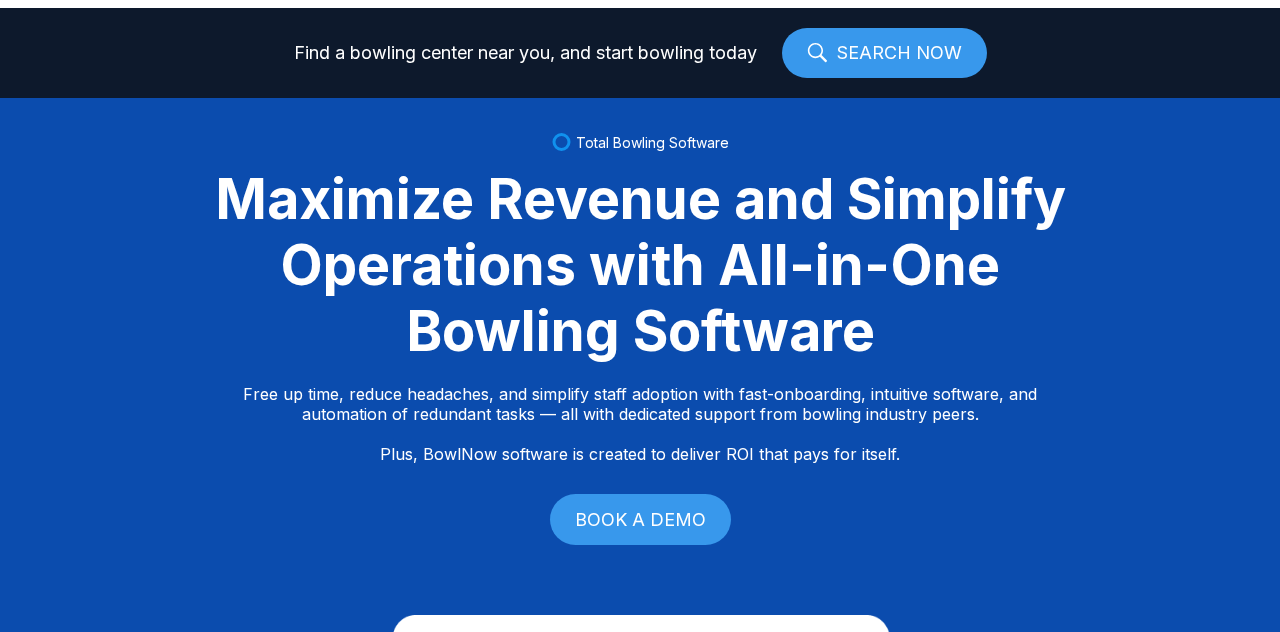 click on "SEARCH NOW" at bounding box center [884, 53] 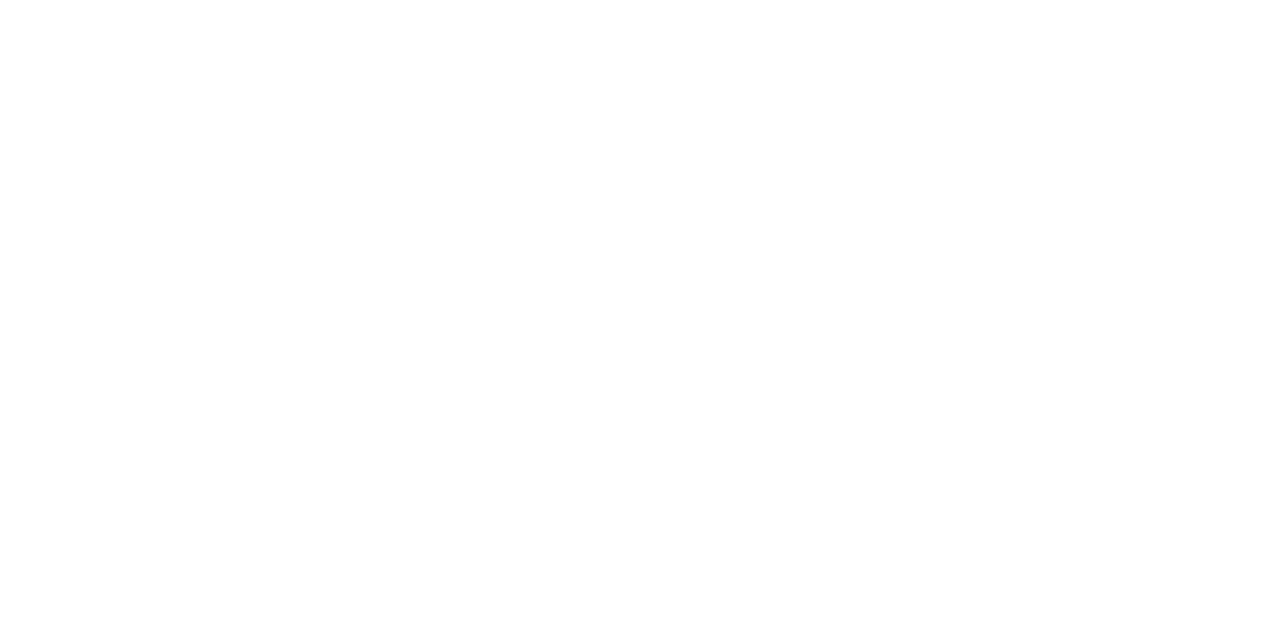 scroll, scrollTop: 0, scrollLeft: 0, axis: both 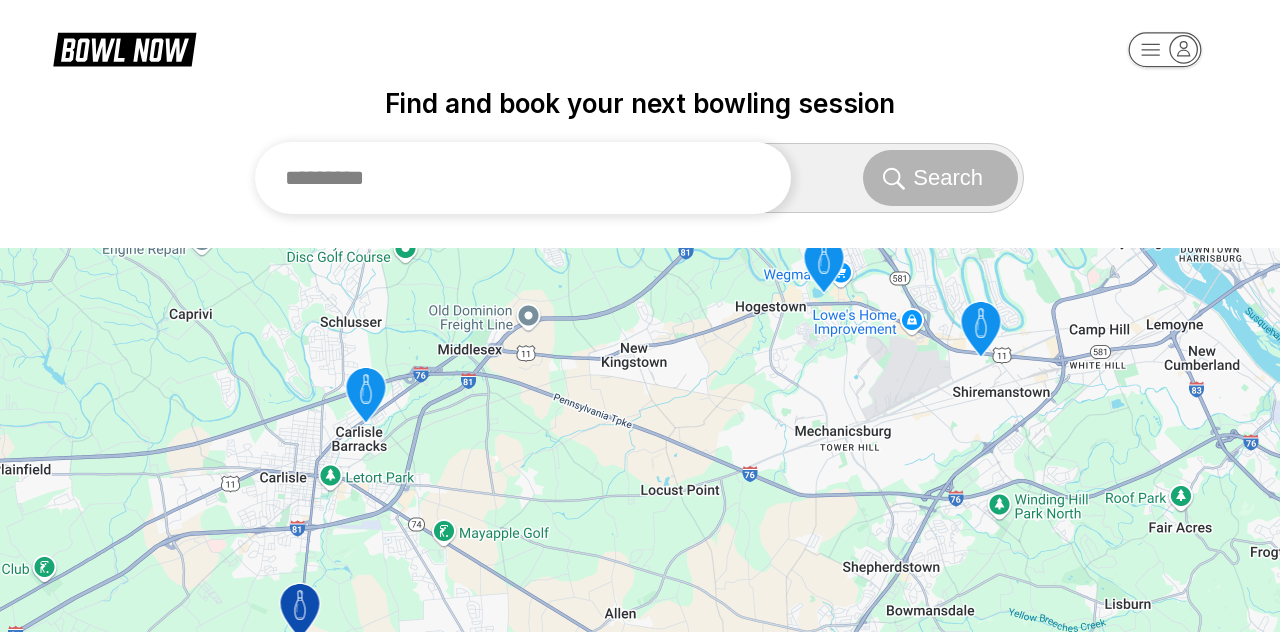 click at bounding box center (523, 178) 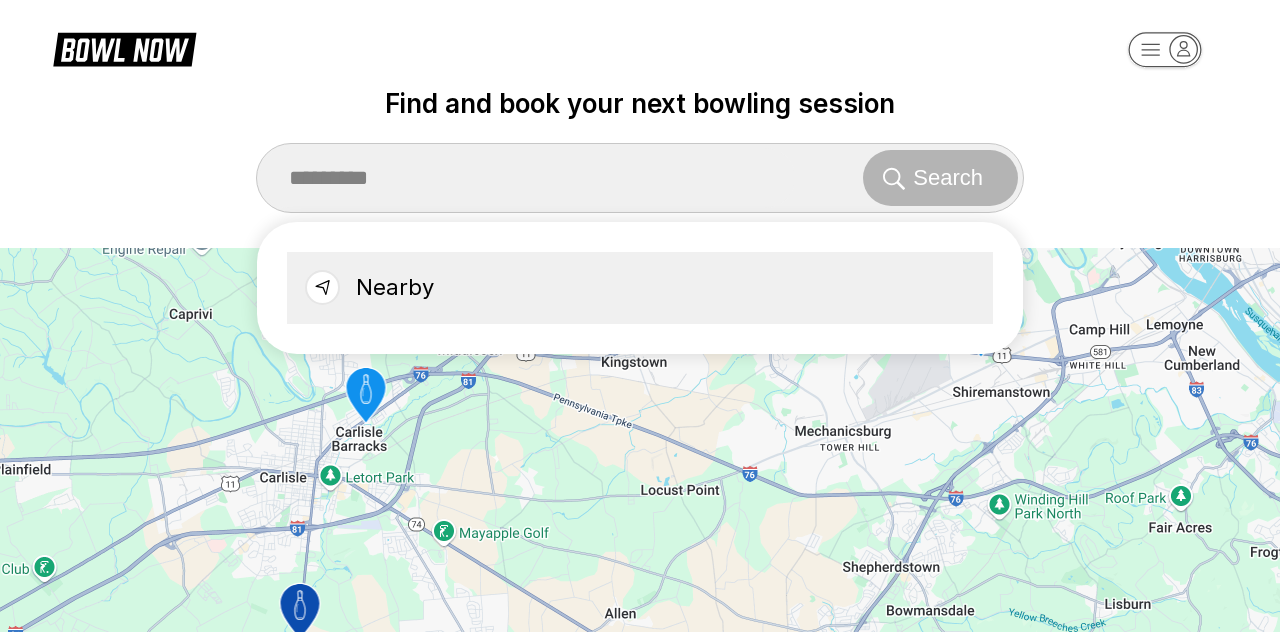 click on "Nearby" at bounding box center [640, 288] 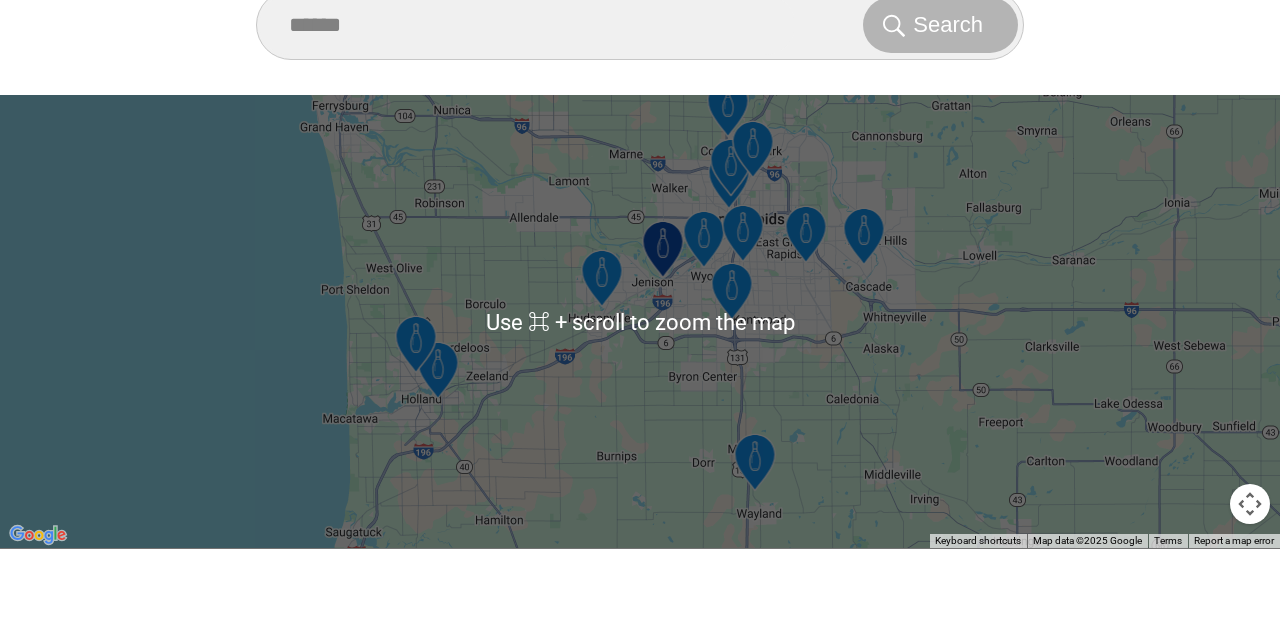 scroll, scrollTop: 164, scrollLeft: 0, axis: vertical 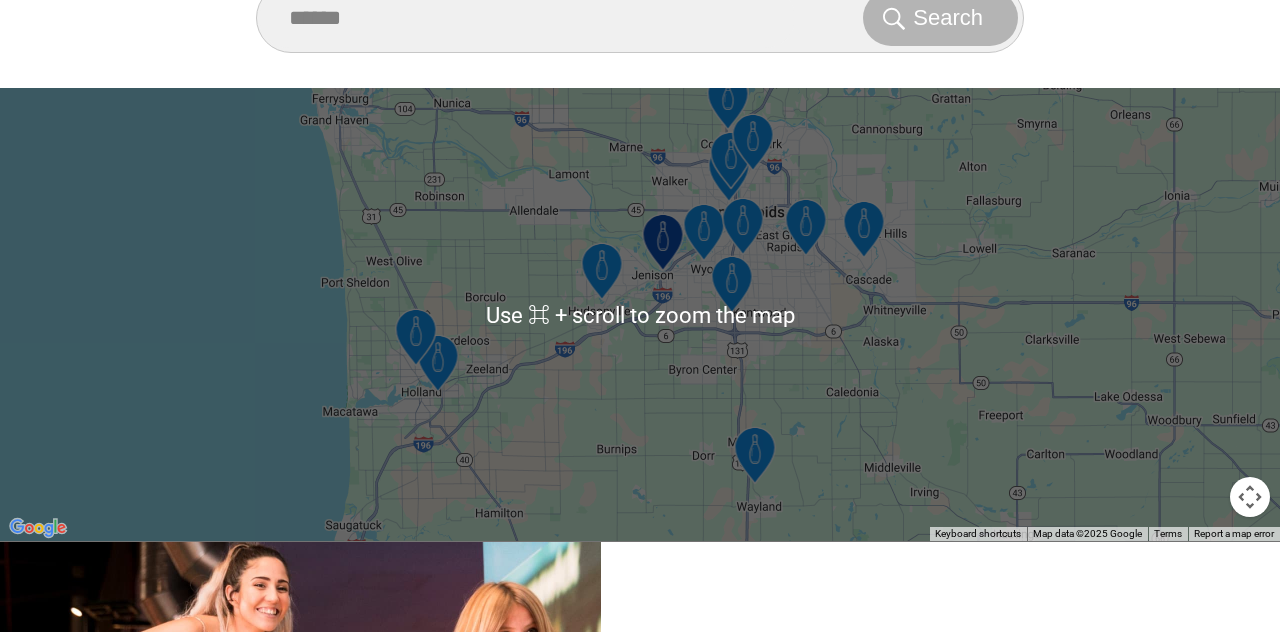 click 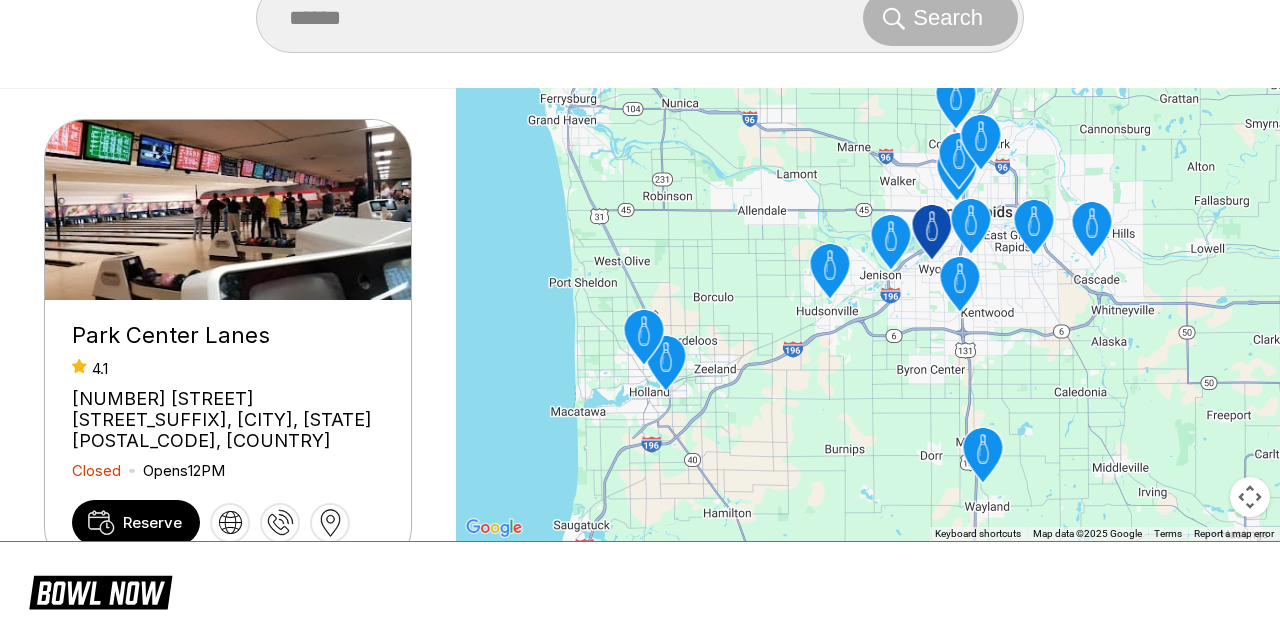 click 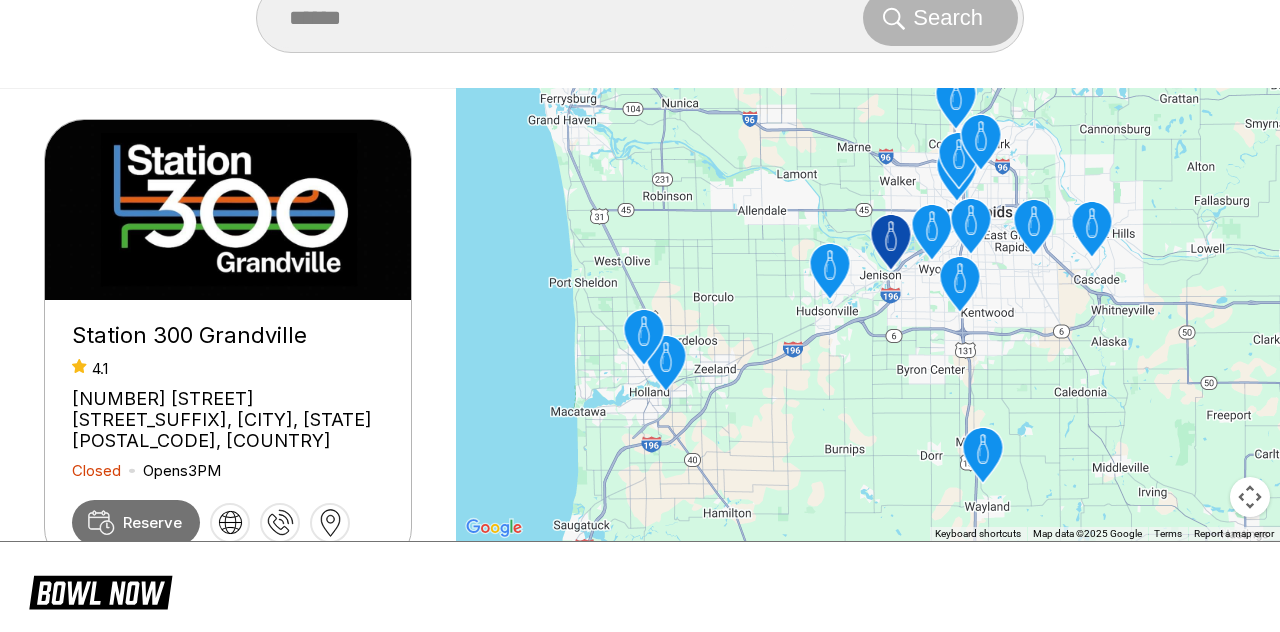 click on "Reserve" at bounding box center [136, 522] 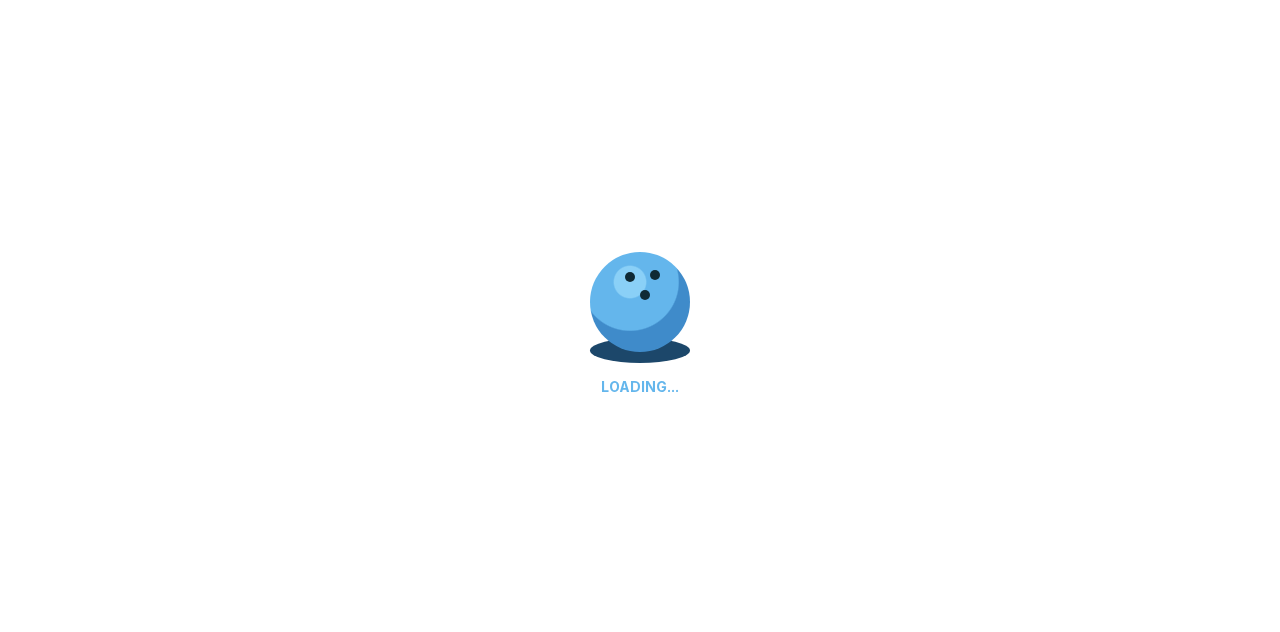 scroll, scrollTop: 0, scrollLeft: 0, axis: both 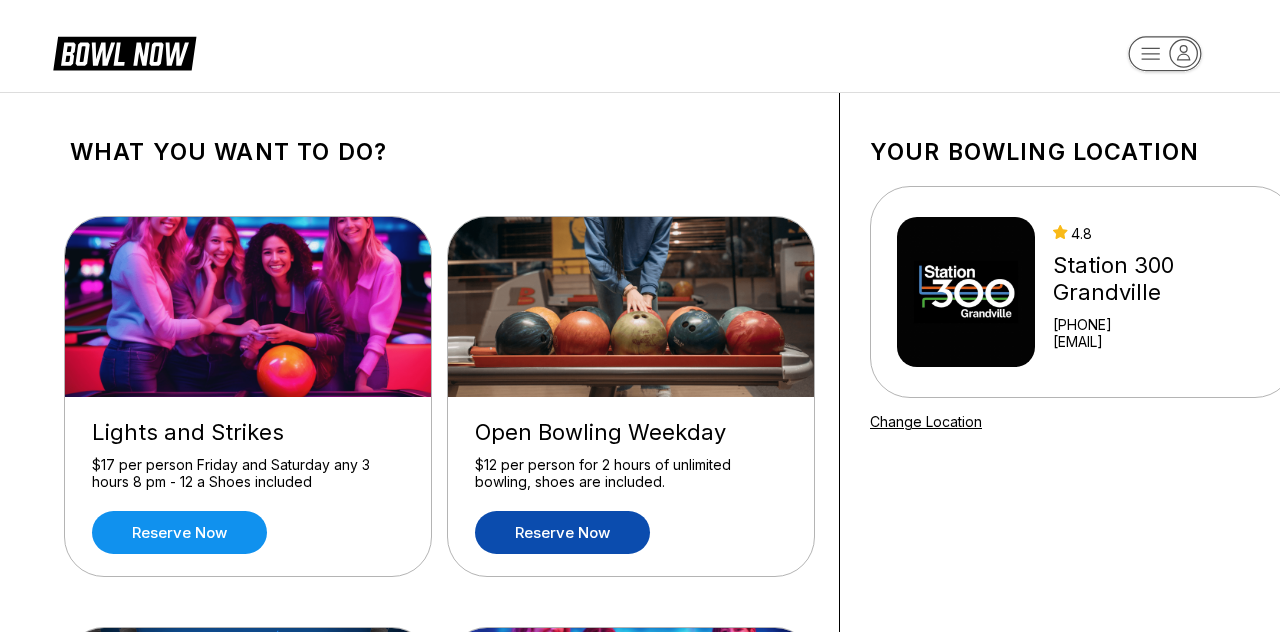 click on "Reserve now" at bounding box center [562, 532] 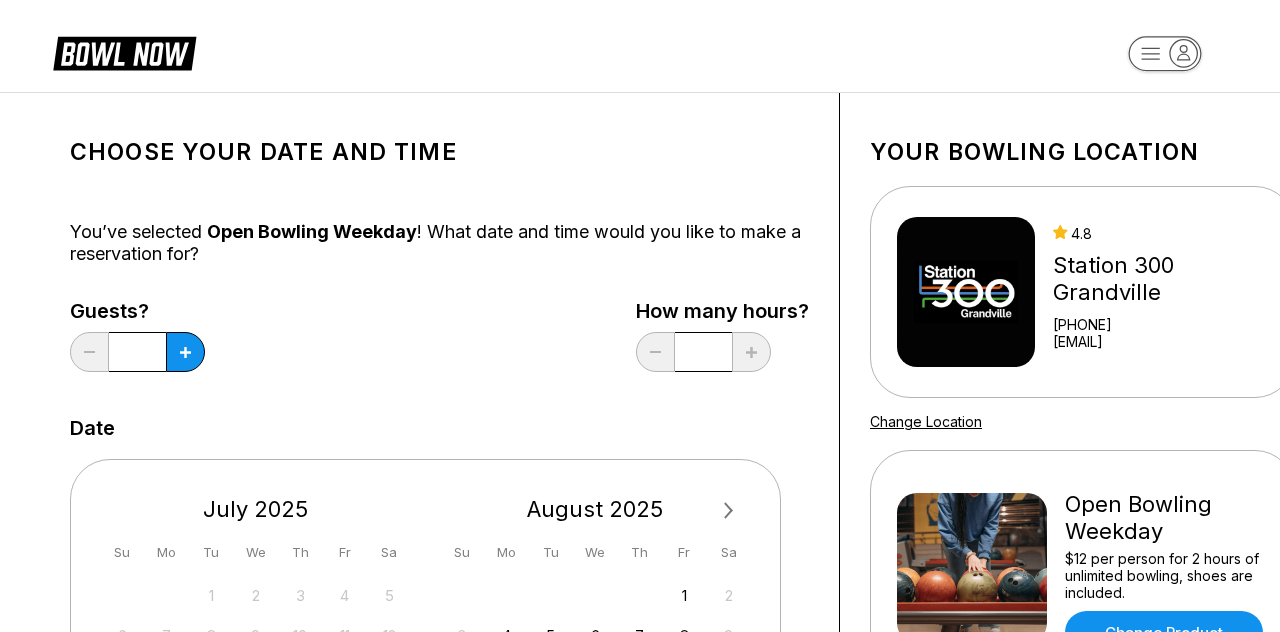 scroll, scrollTop: 205, scrollLeft: 0, axis: vertical 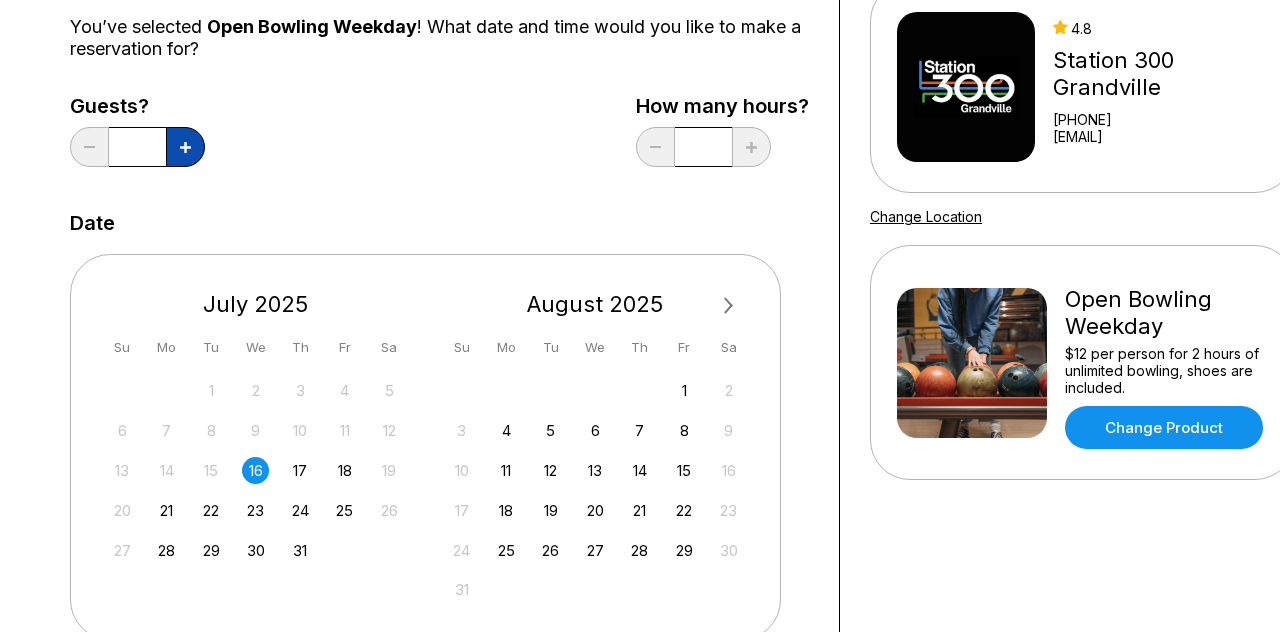click at bounding box center [185, 147] 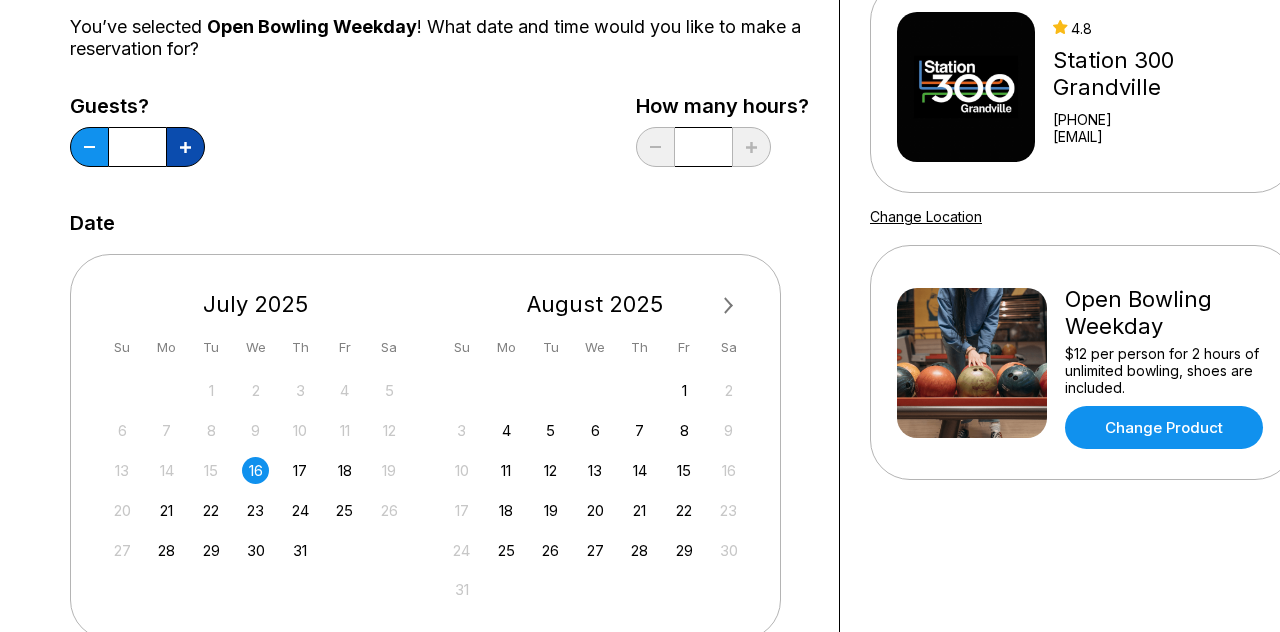 type on "*" 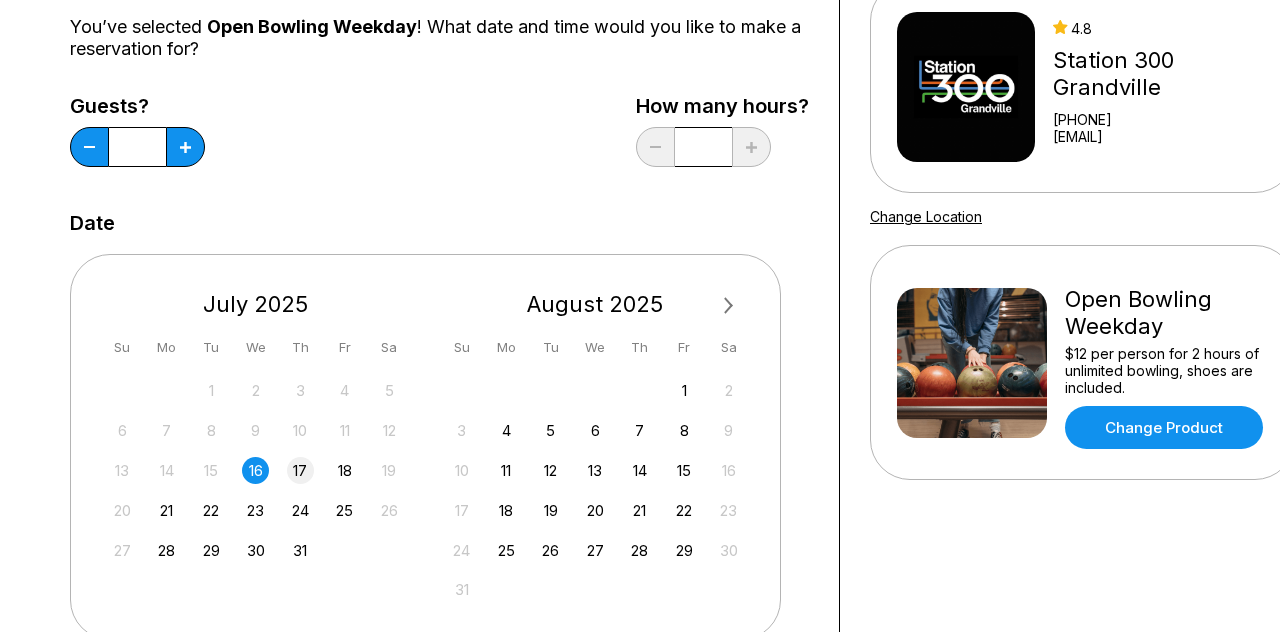 click on "17" at bounding box center (300, 470) 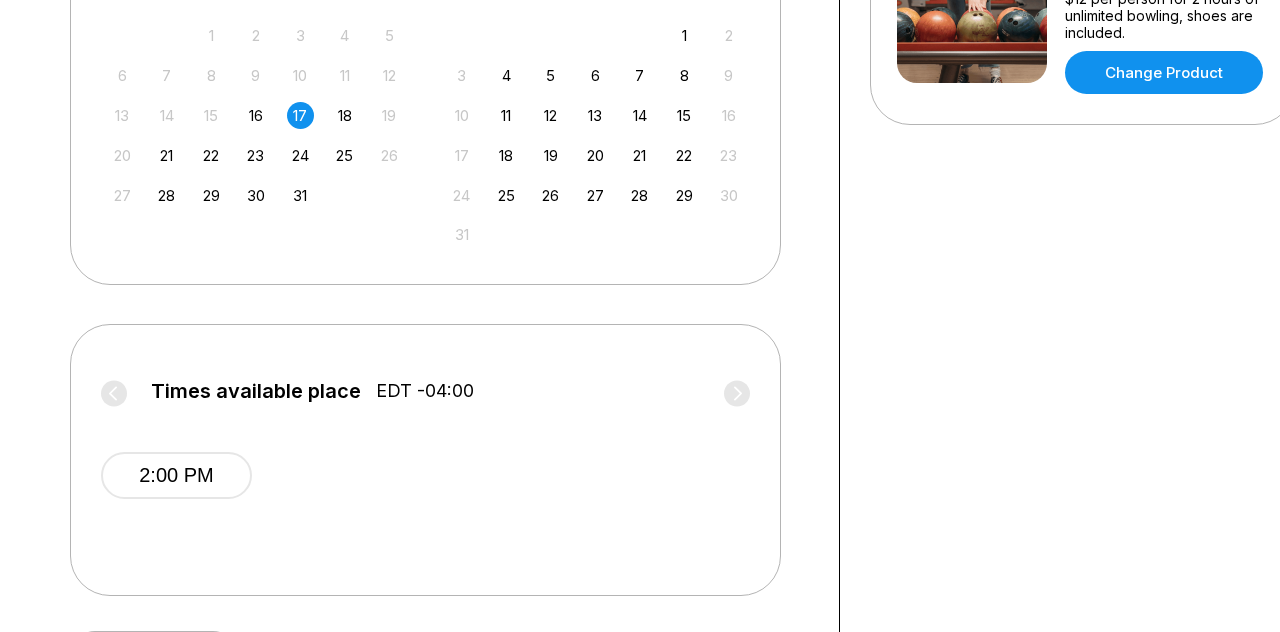 scroll, scrollTop: 598, scrollLeft: 0, axis: vertical 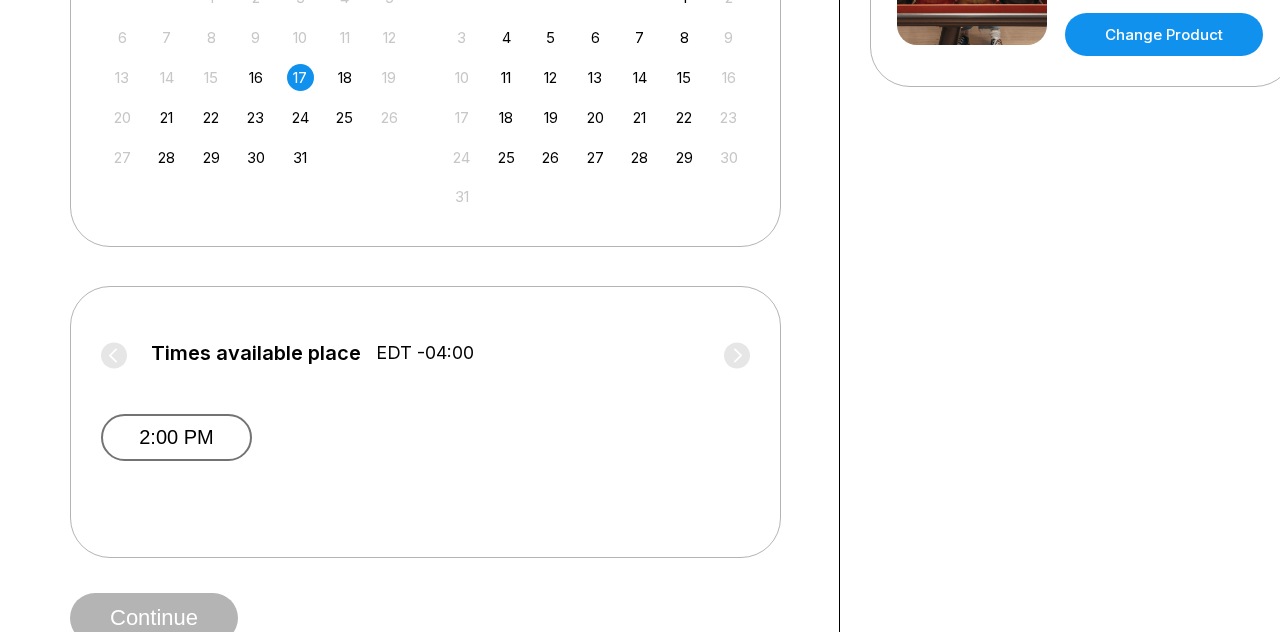 click on "2:00 PM" at bounding box center (176, 437) 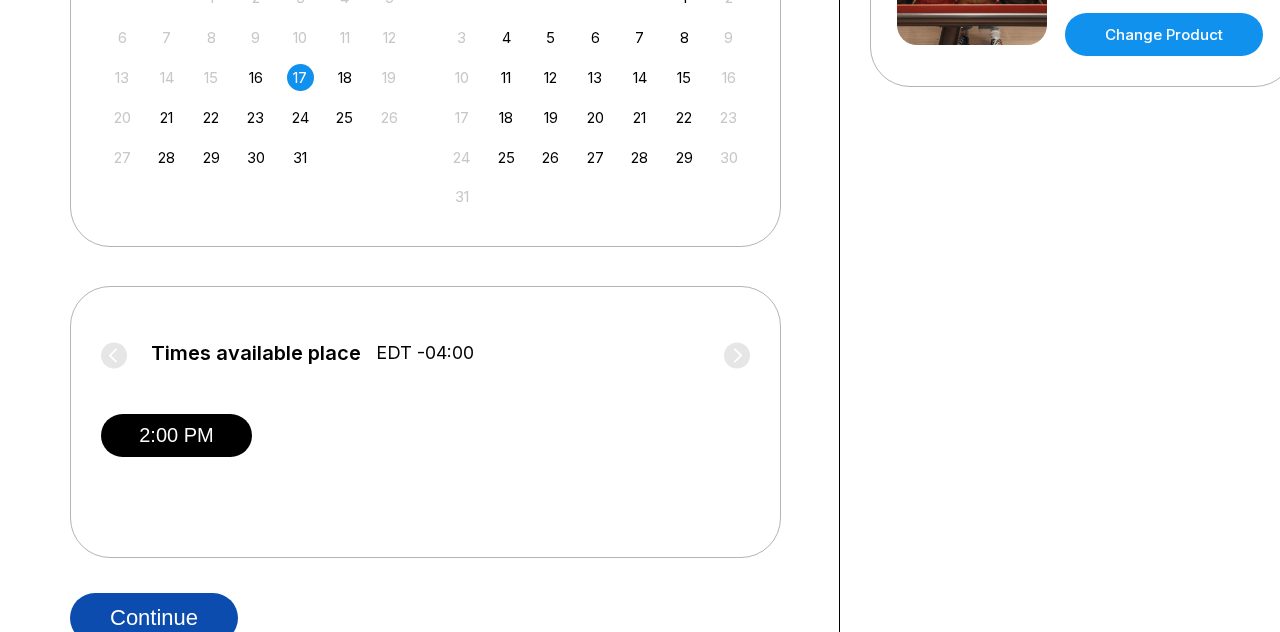 click on "Continue" at bounding box center [154, 618] 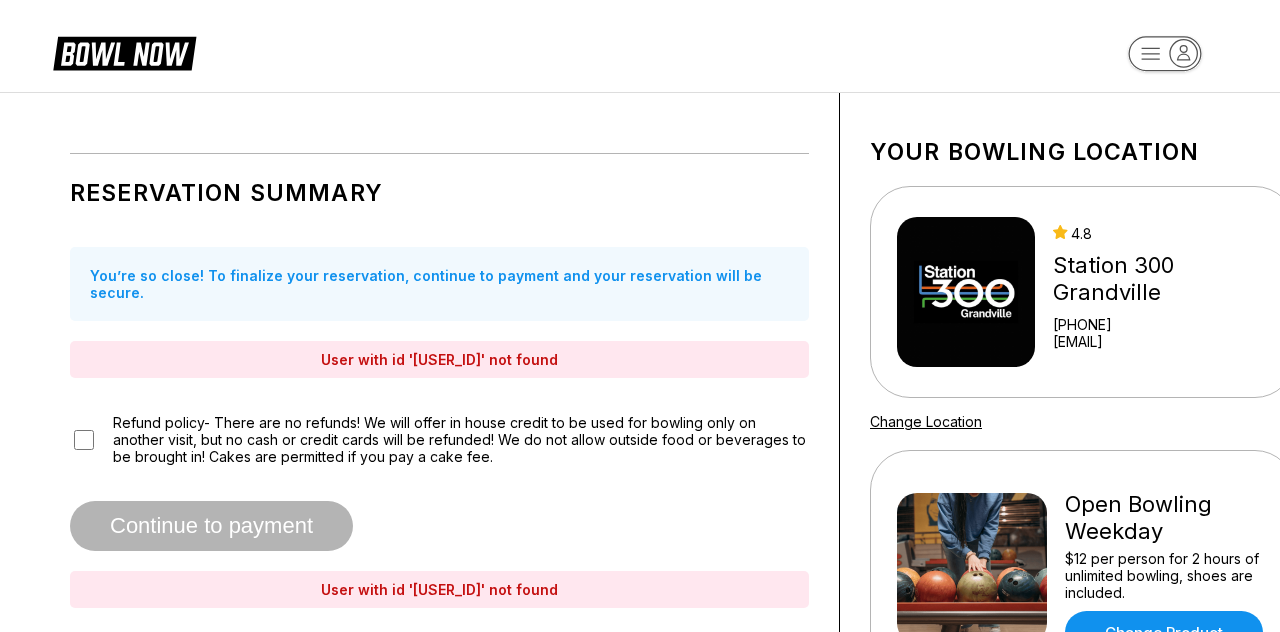 click on "Refund policy- There are no refunds! We will offer in house credit to be used for bowling only on another visit, but no cash or credit cards will be refunded!
We do not allow outside food or beverages to be brought in! Cakes are permitted if you pay a cake fee." at bounding box center (461, 439) 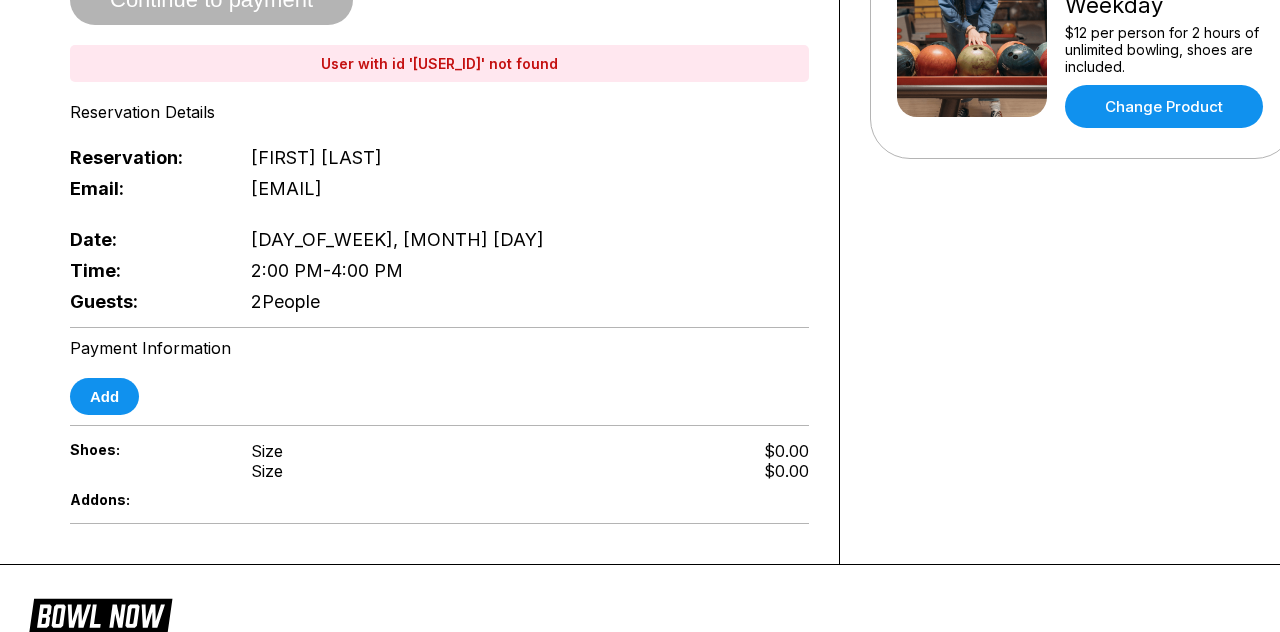 scroll, scrollTop: 528, scrollLeft: 0, axis: vertical 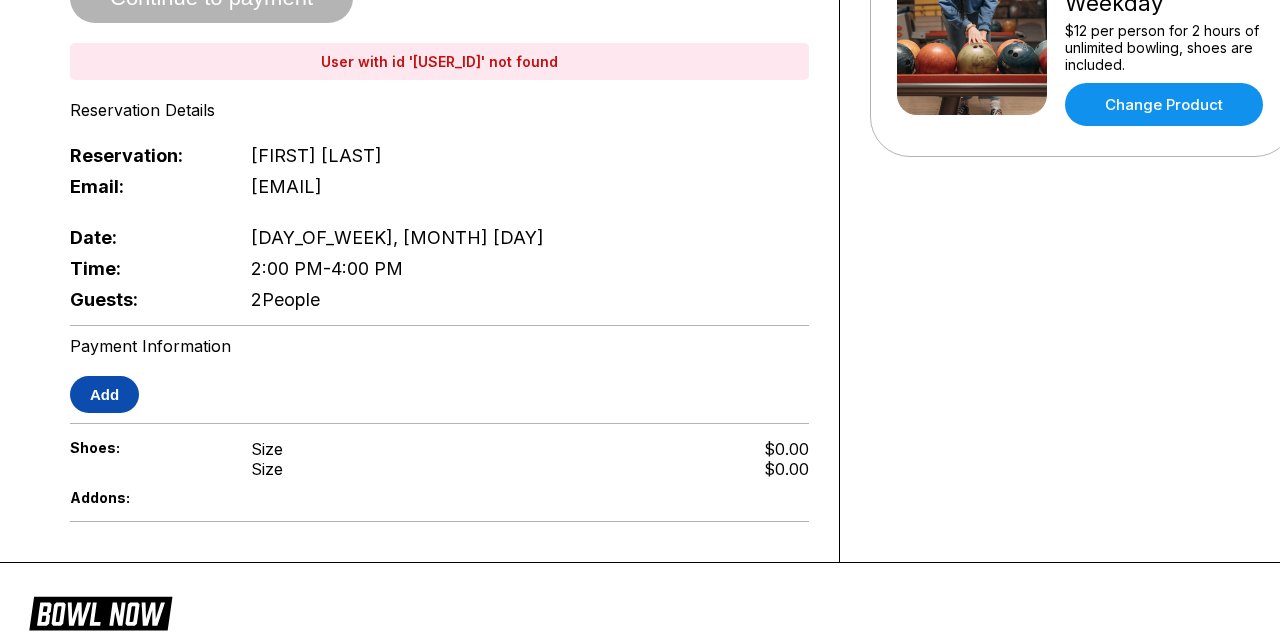 click on "Add" at bounding box center [104, 394] 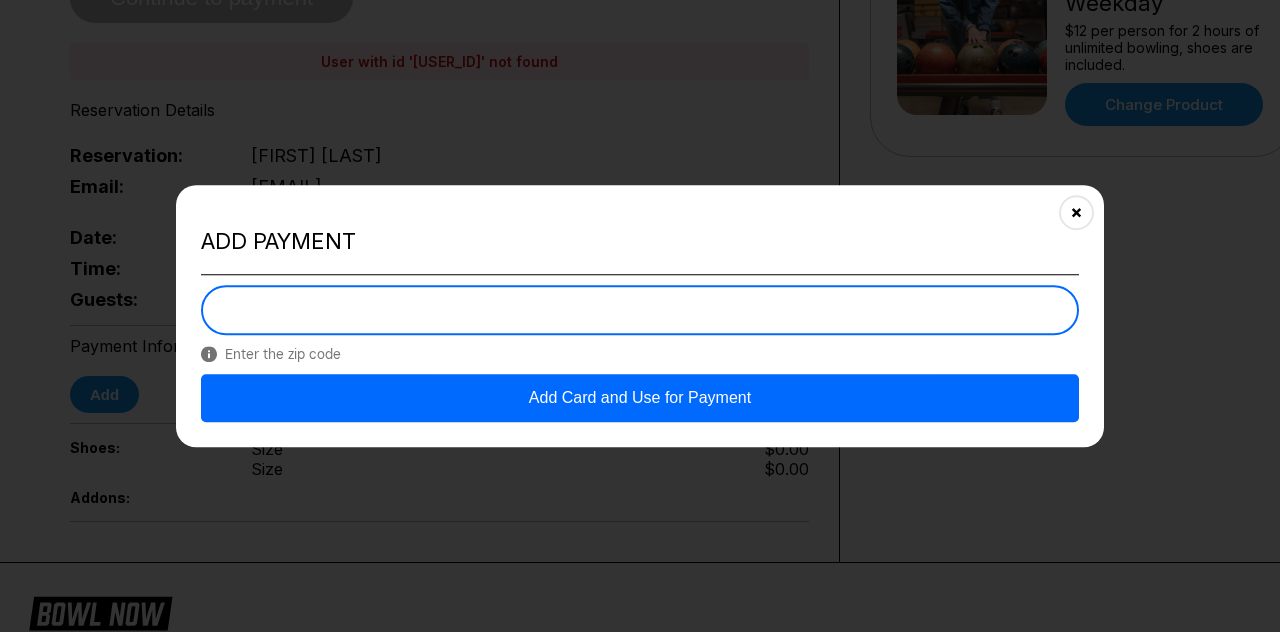 click on "Add Card and Use for Payment" at bounding box center [640, 398] 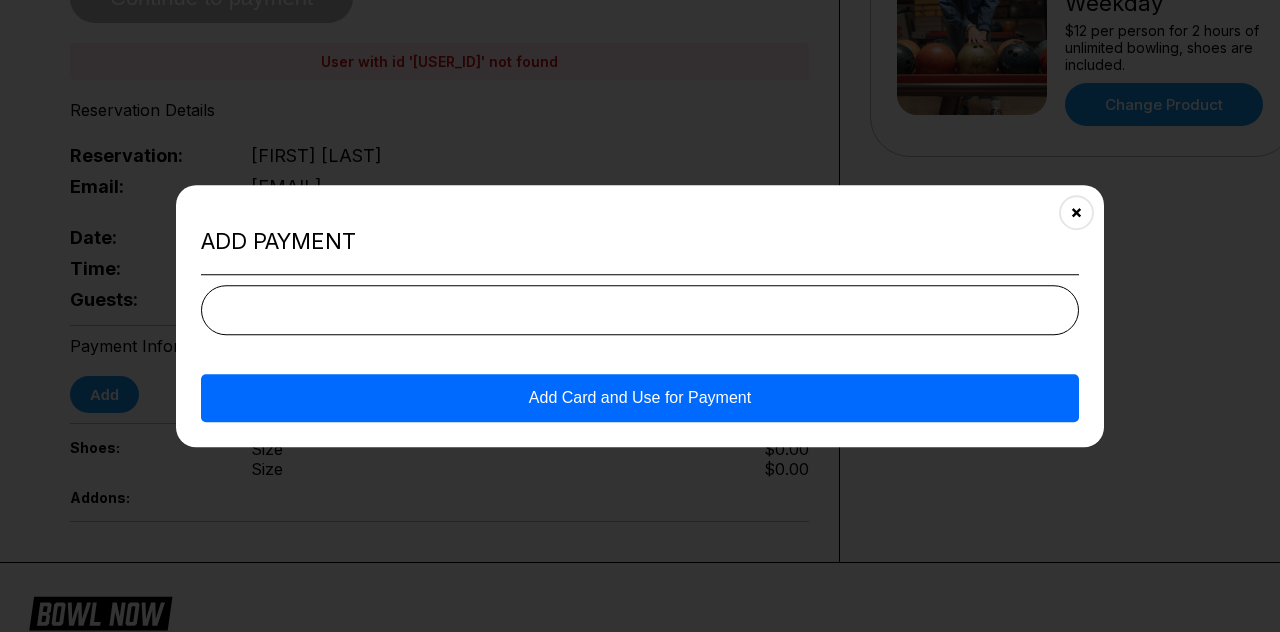 click on "Add Card and Use for Payment" at bounding box center (640, 398) 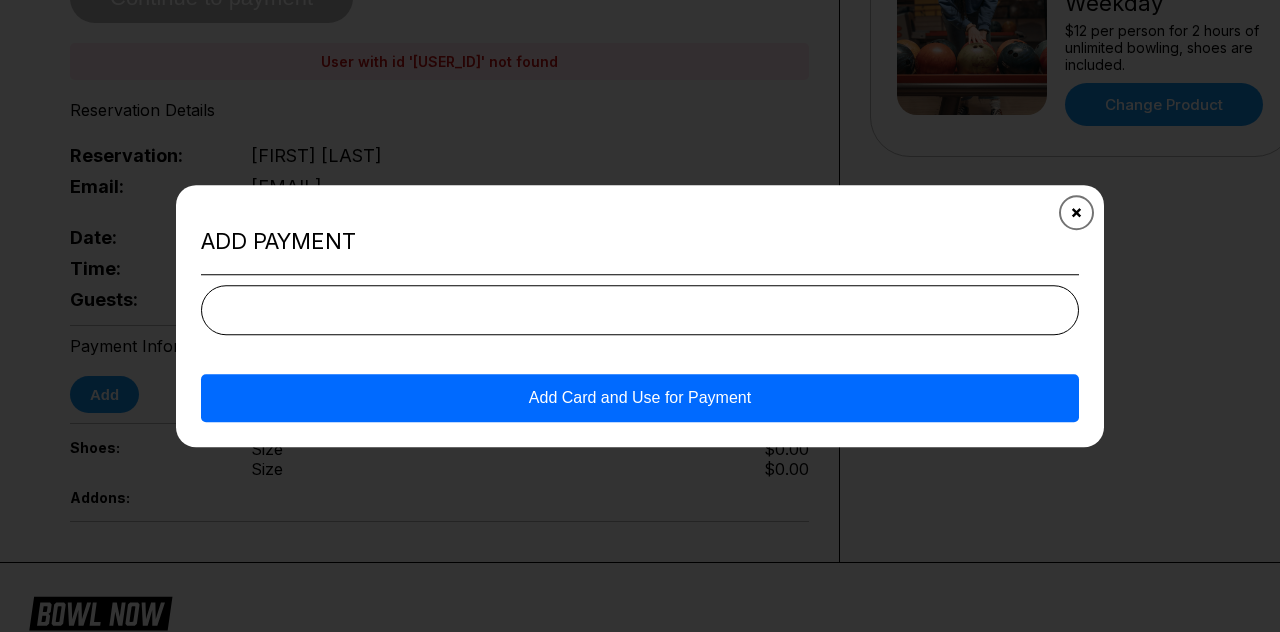 click at bounding box center (1076, 212) 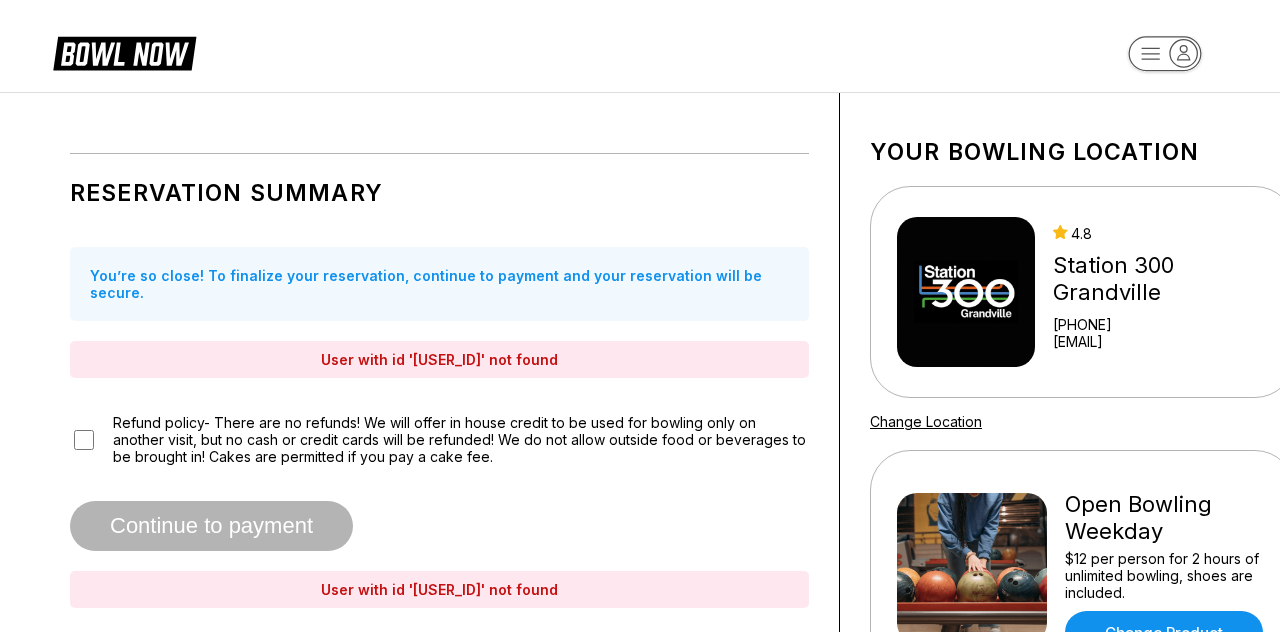 scroll, scrollTop: 0, scrollLeft: 0, axis: both 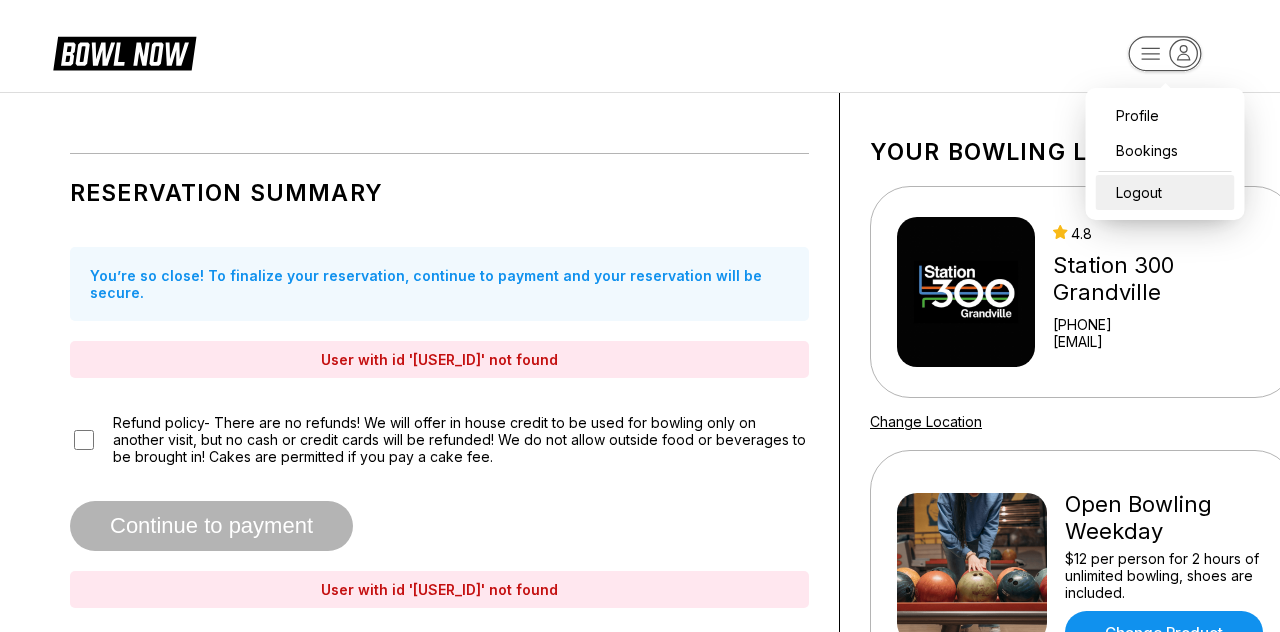 click on "Logout" at bounding box center (1165, 192) 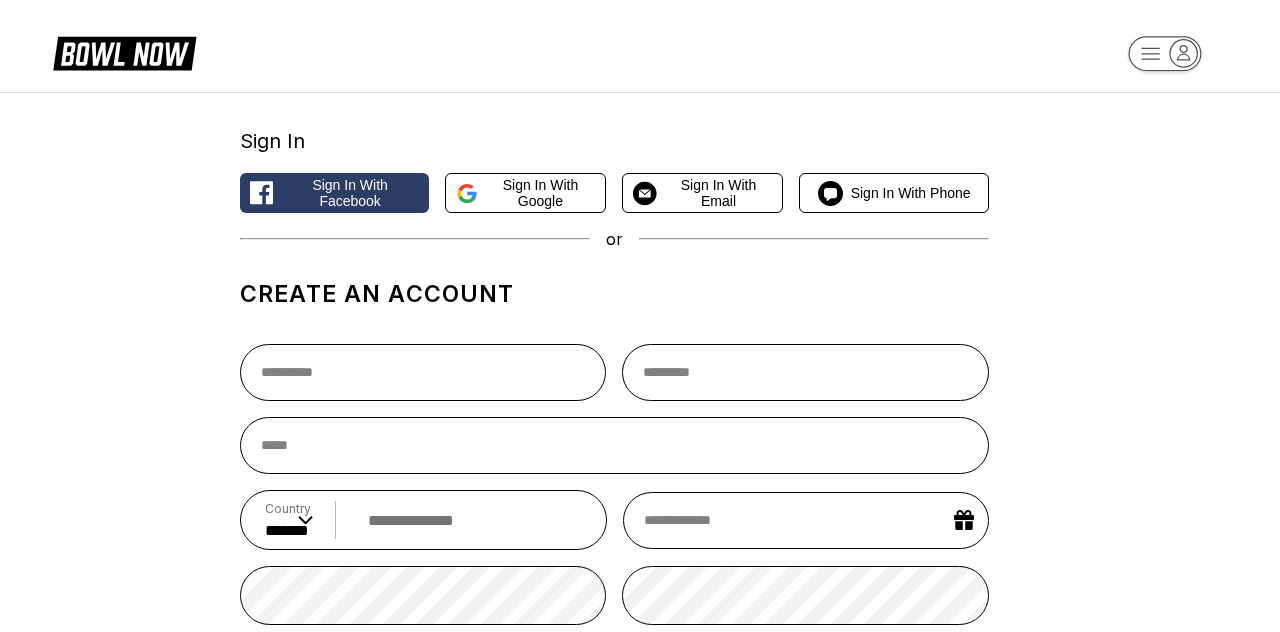 scroll, scrollTop: -1, scrollLeft: 0, axis: vertical 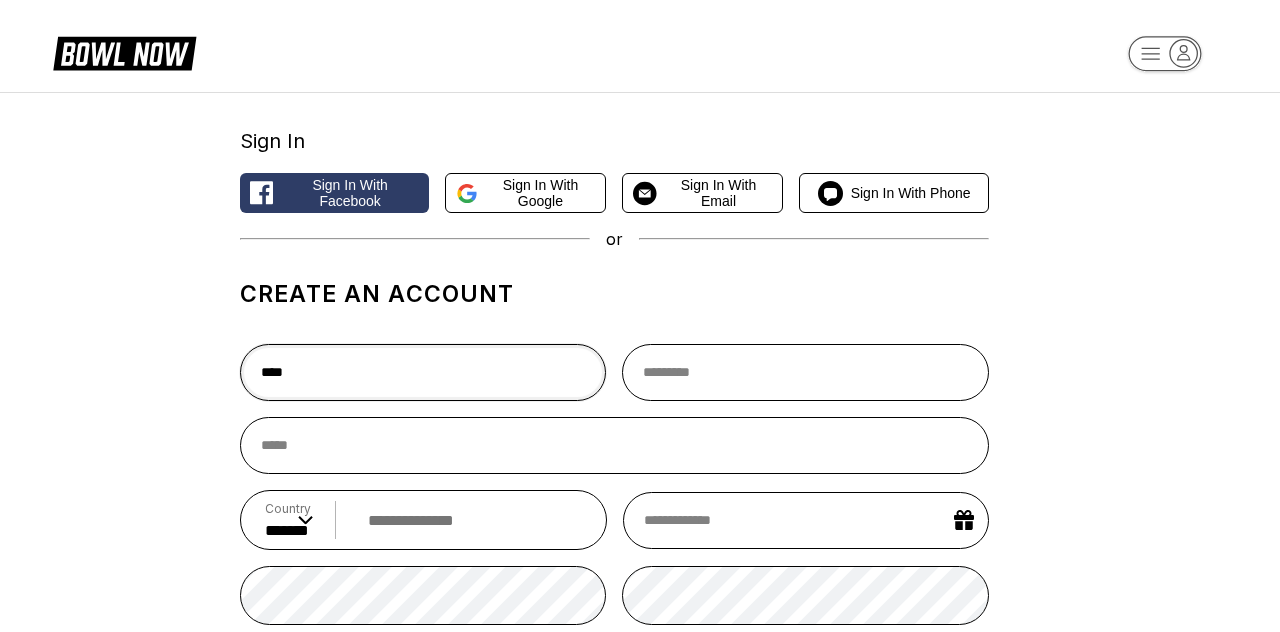 type on "****" 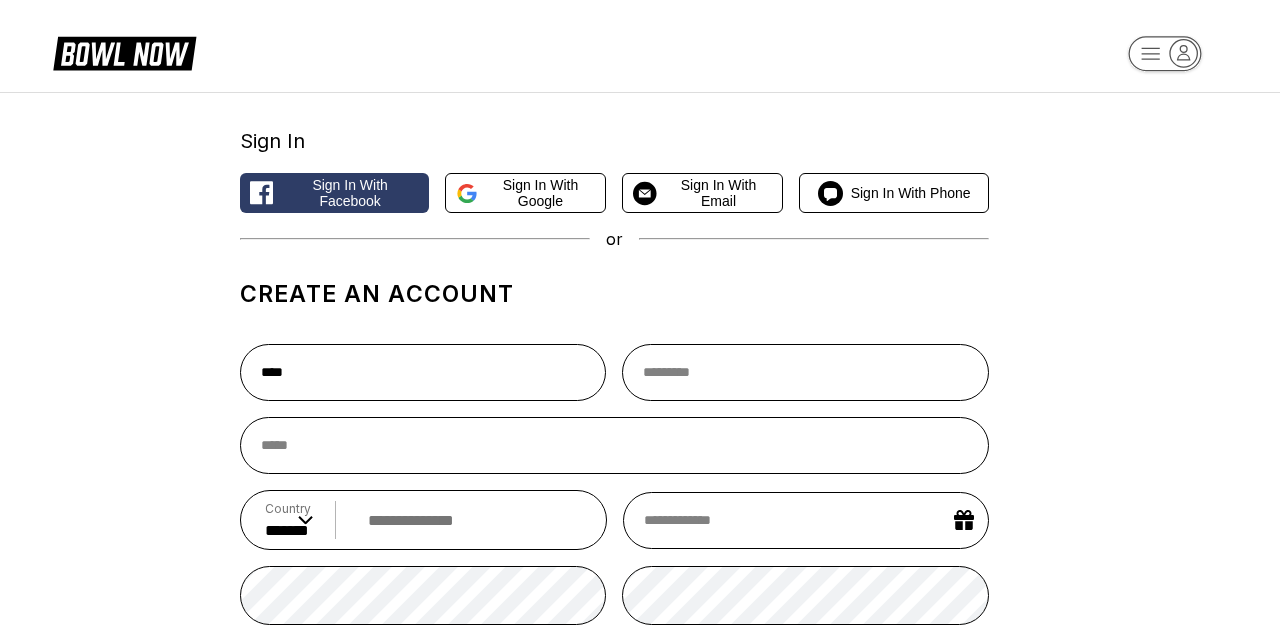 click on "**** Country ** * *** ** * *** ** * *** ** * ** ** * * ** * * ** * *** ** * *** ** * *** ** * ** ** * * ** * ** ** * ** ** * *** ** * *** ** * *** ** * *** ** * * ** * *** ** * ** ** * *** ** * *** ** * *** ** * *** ** * *** ** * *** ** * * ** * *** ** * *** ** * *** ** * ** ** * * ** * *** ** * *** ** * *** ** * *** ** * * ** * ** ** * *** ** * *** ** * *** ** * ** ** * *** ** * *** ** * ** ** * *** ** * ** ** * ** ** * *** ** * ** ** * *** ** * *** ** * ** ** * *** ** * *** ** * ** ** * *** ** * ** ** * * ** * * ** * *** ** * *** ** * *** ** * ** ** * *** ** * *** ** * ** ** * *** ** * *** ** * *** ** * *** ** * *** ** * *** ** * ** ** * *** ** * ** ** * * ** * *** ** * *** ** * ** ** * *** ** * *** ** * *** ** * *** ** * *** ** * *** ** * *** ** * ** ** * *** ** * * ** * *** ** * *** ** * *** ** * *** ** * *** ** * *** ** * ** ** * ** ** * *** ** * *** ** * ** ** * ** ** * *** ** * *** ** * ** ** * *** ** * ** ** * ** ** * * ** * *** ** * ** ** * *** ** * *** ** * *** ** * *** ** * *** ** * * ** * *** ** *" at bounding box center (614, 580) 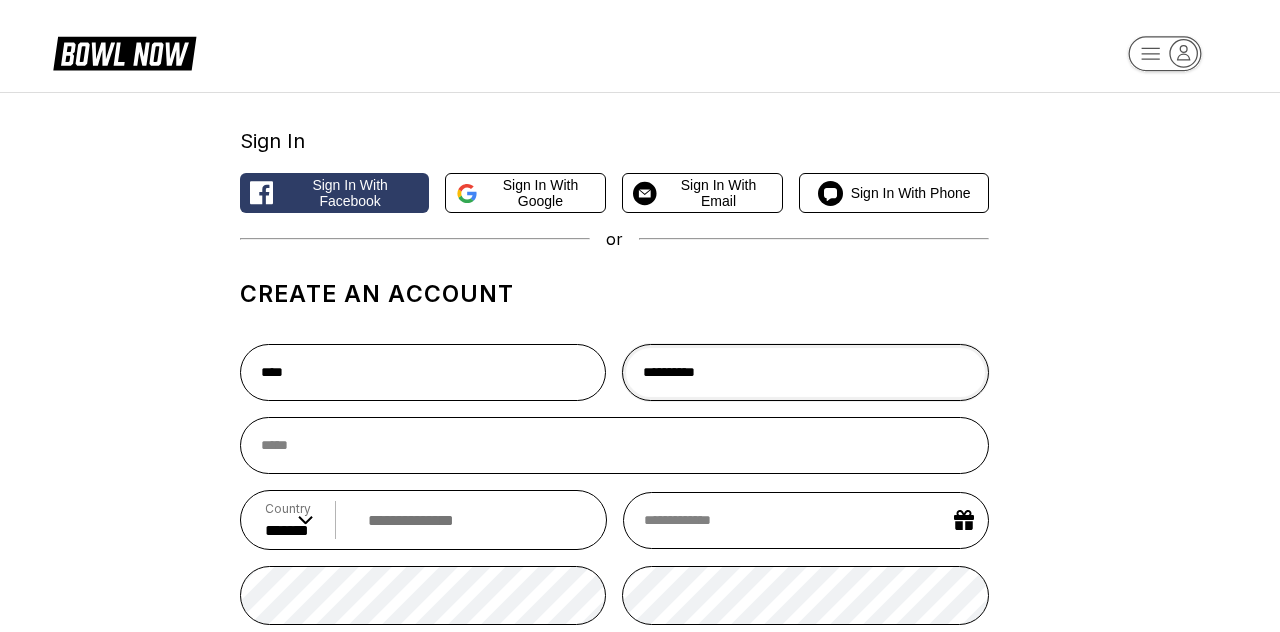 type on "**********" 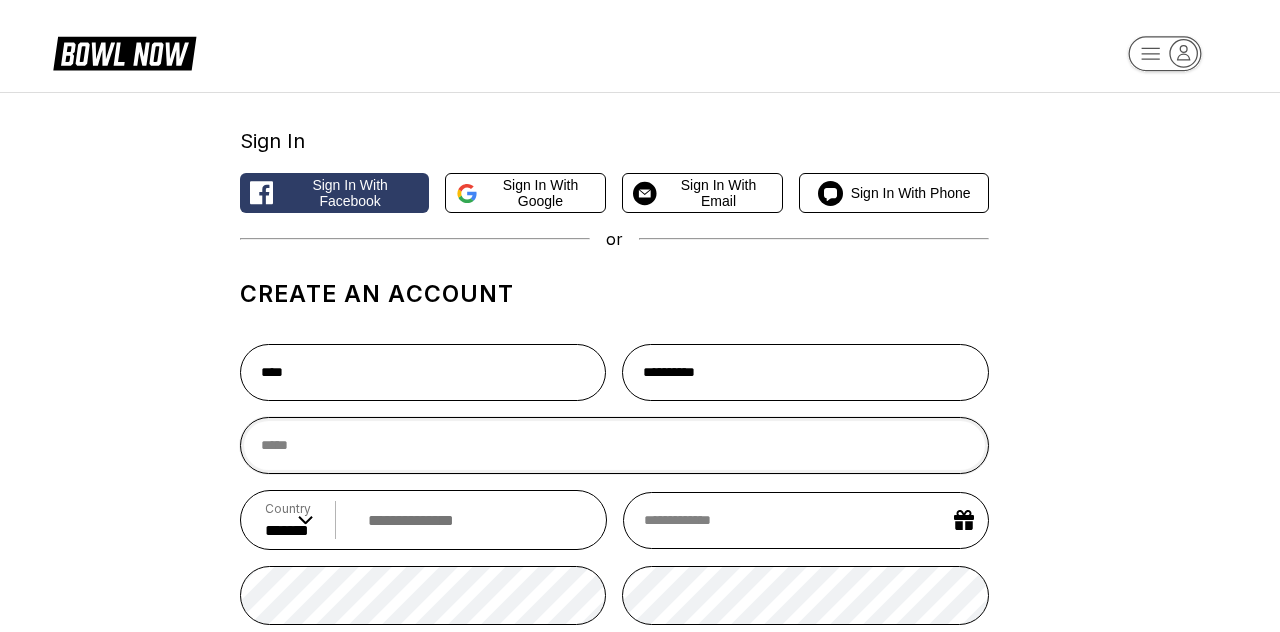 type on "**********" 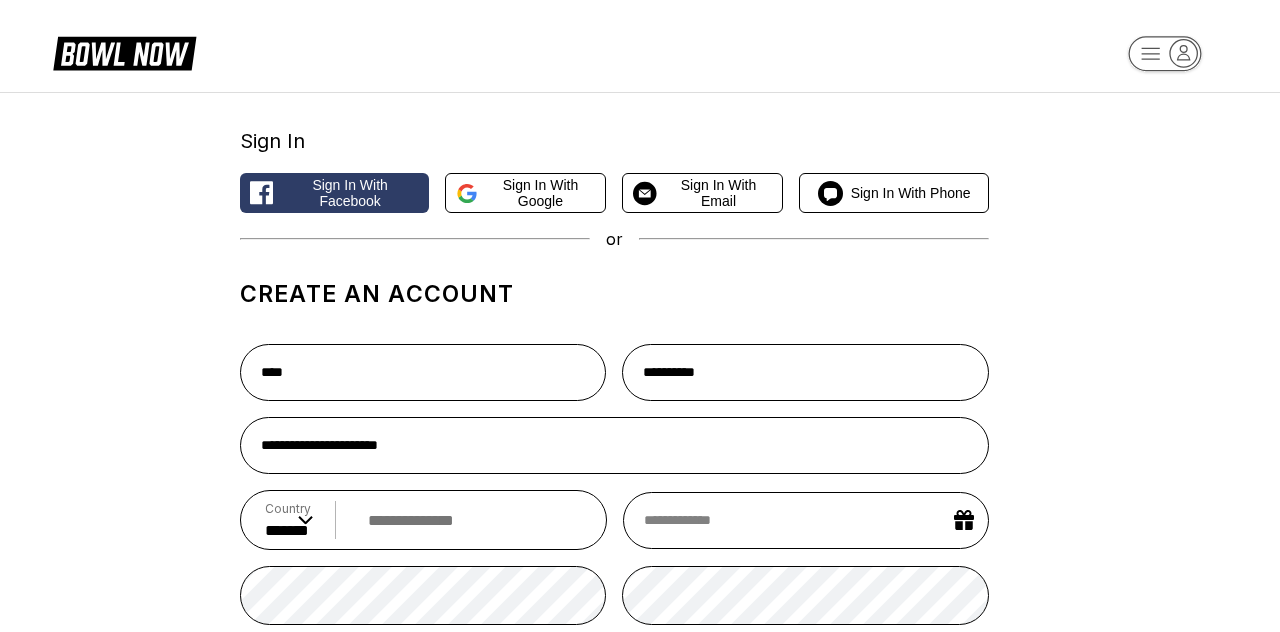 click at bounding box center (470, 520) 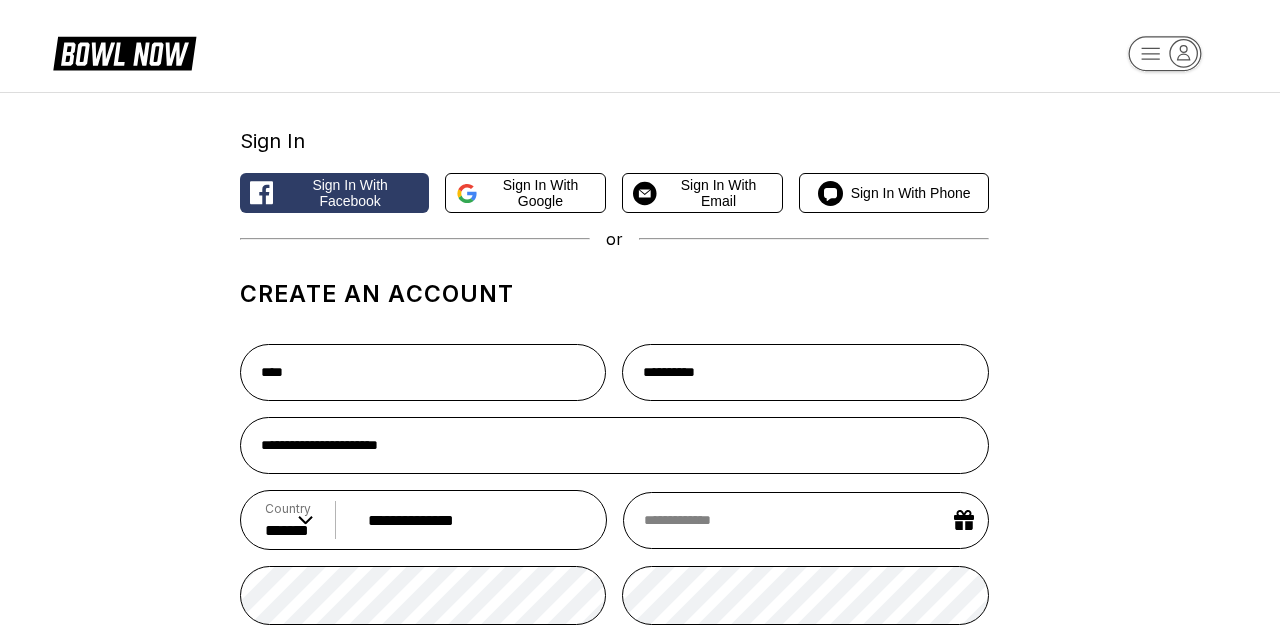 type on "**********" 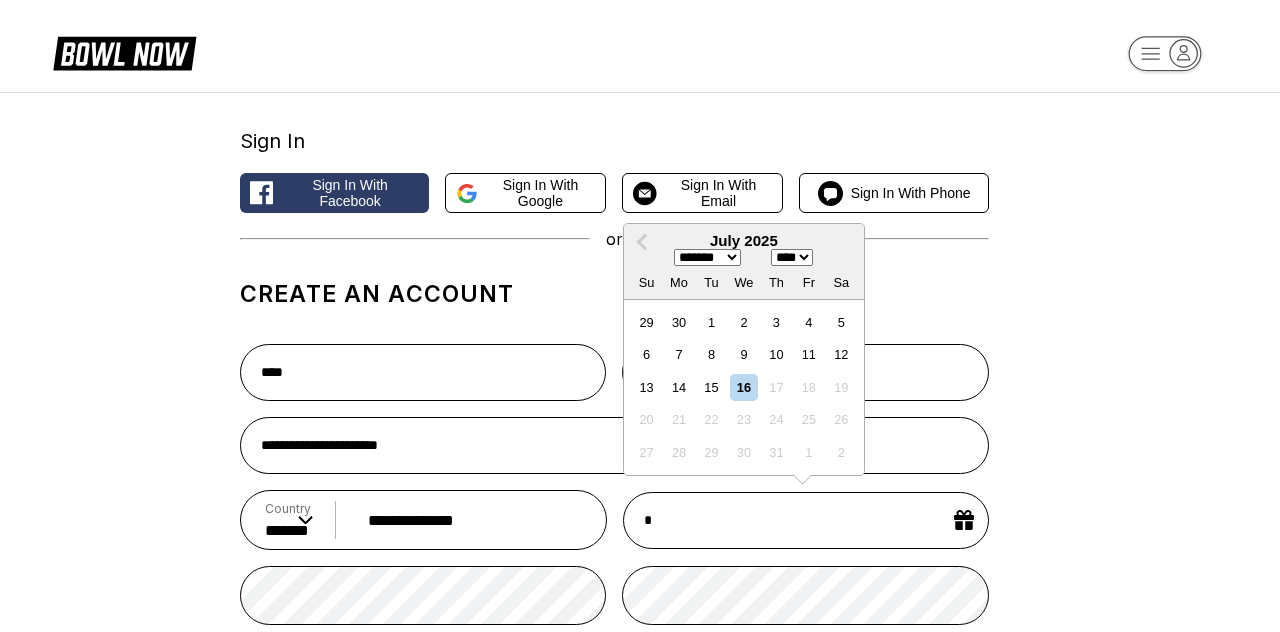 type on "**" 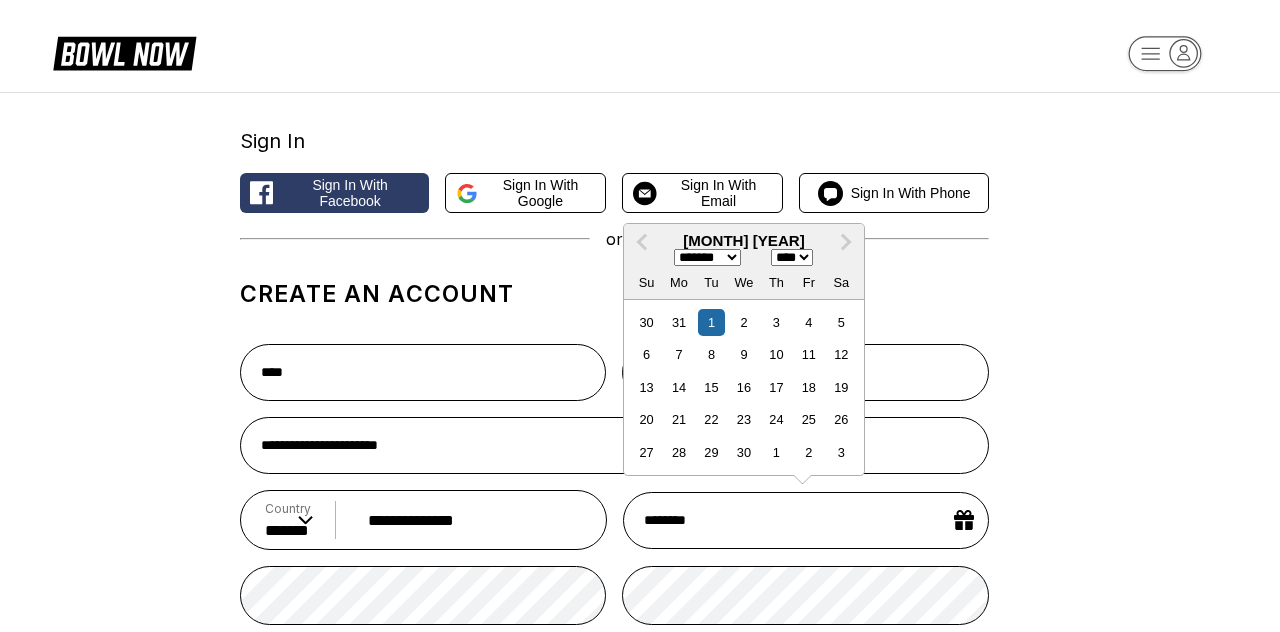 type on "**********" 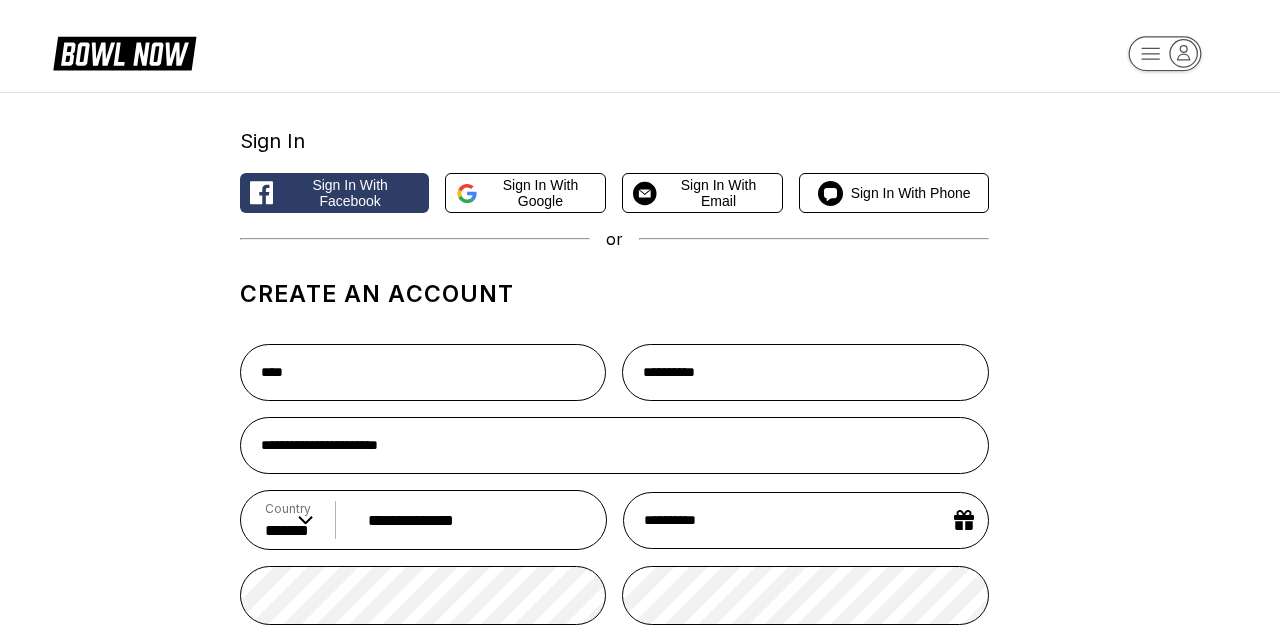 click on "**********" at bounding box center [806, 520] 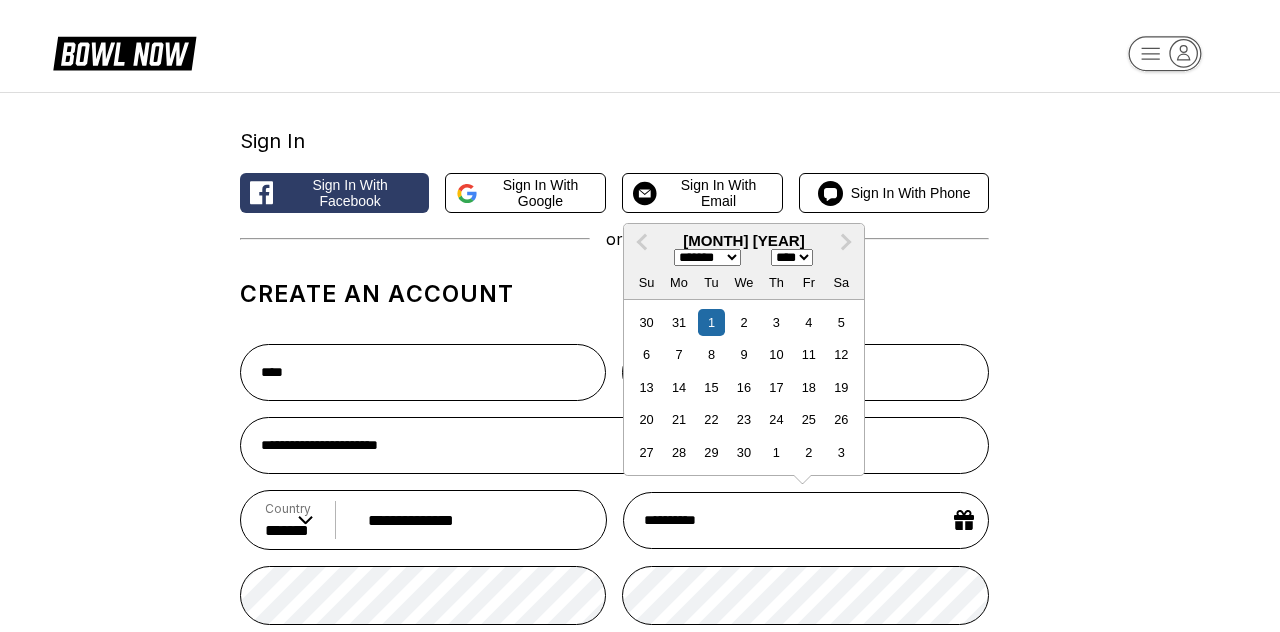 click on "**********" at bounding box center [806, 520] 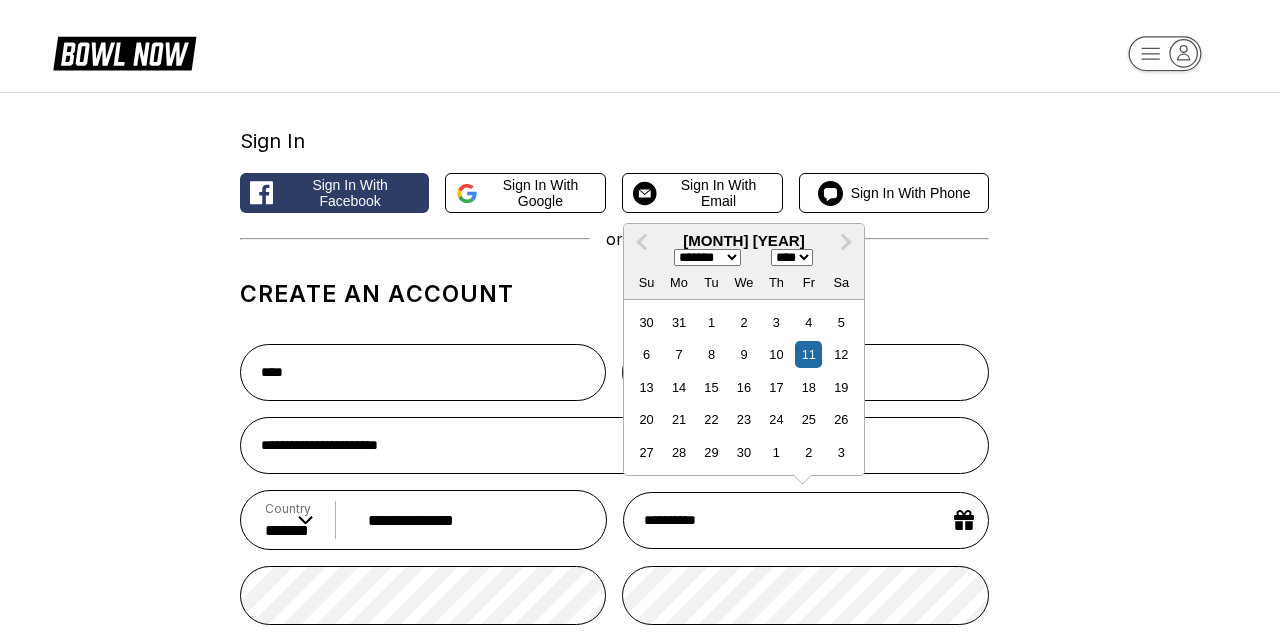 click on "**********" at bounding box center (806, 520) 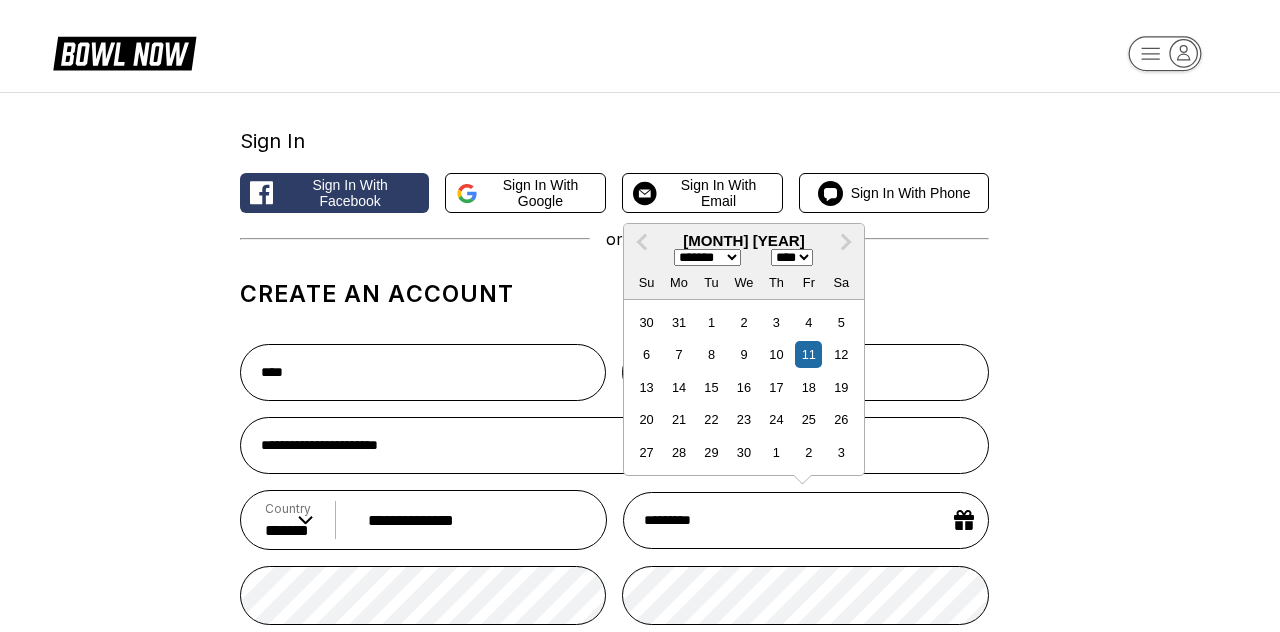 type on "********" 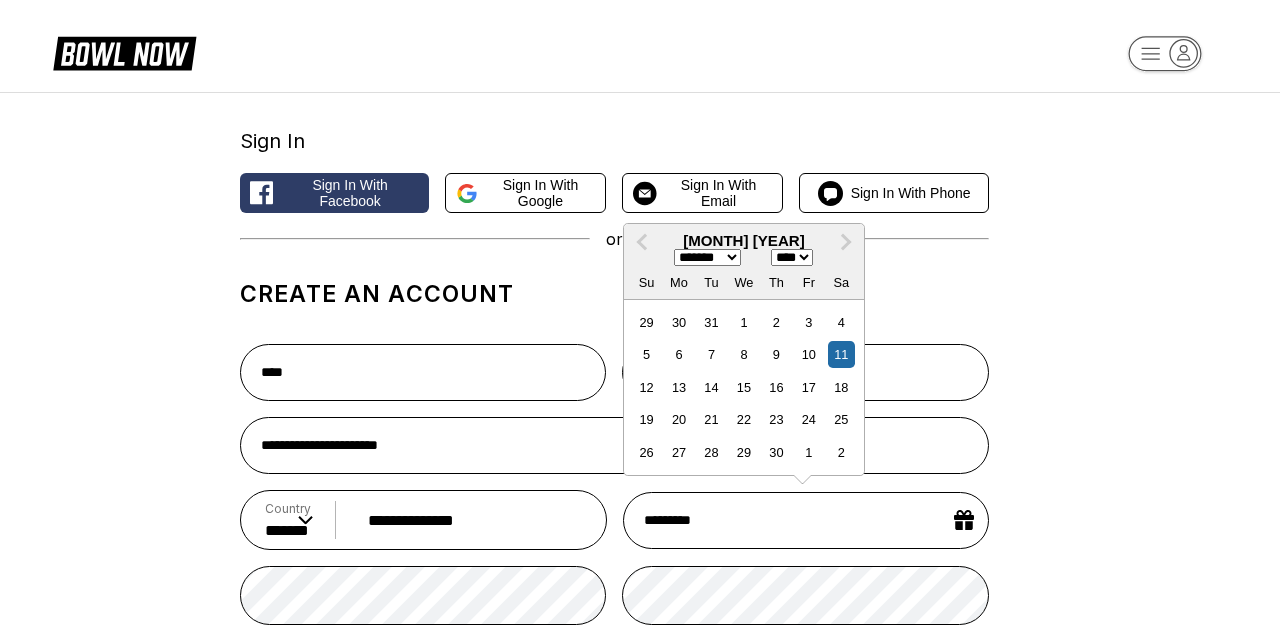 type on "**********" 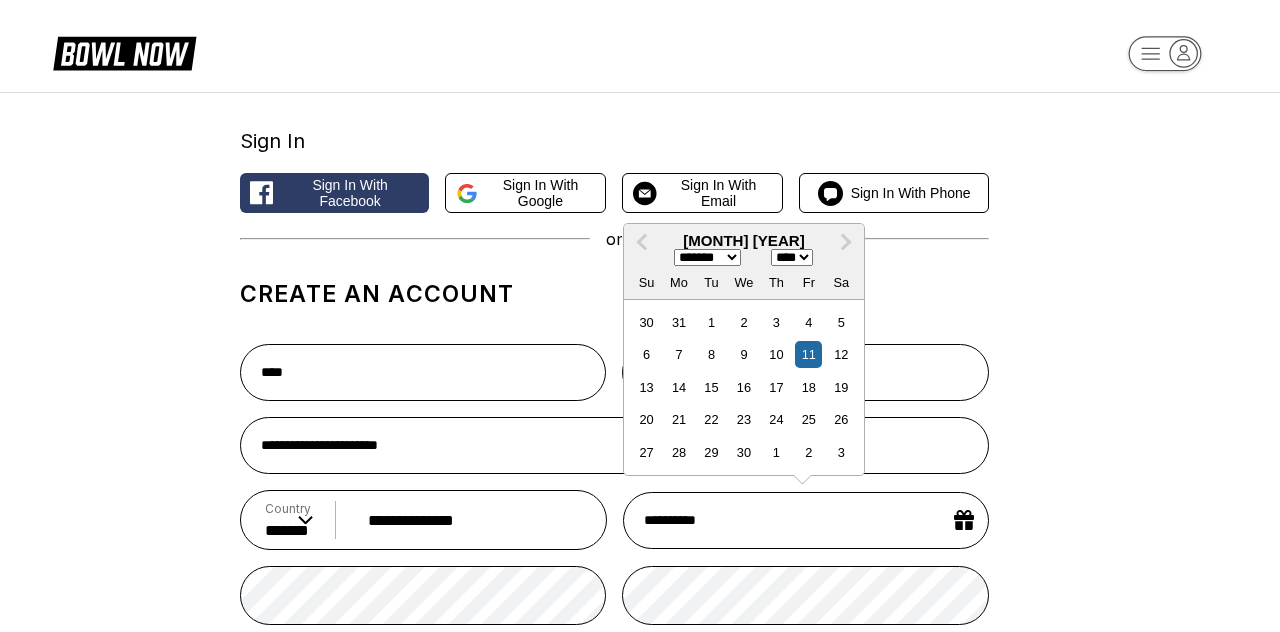 type on "**********" 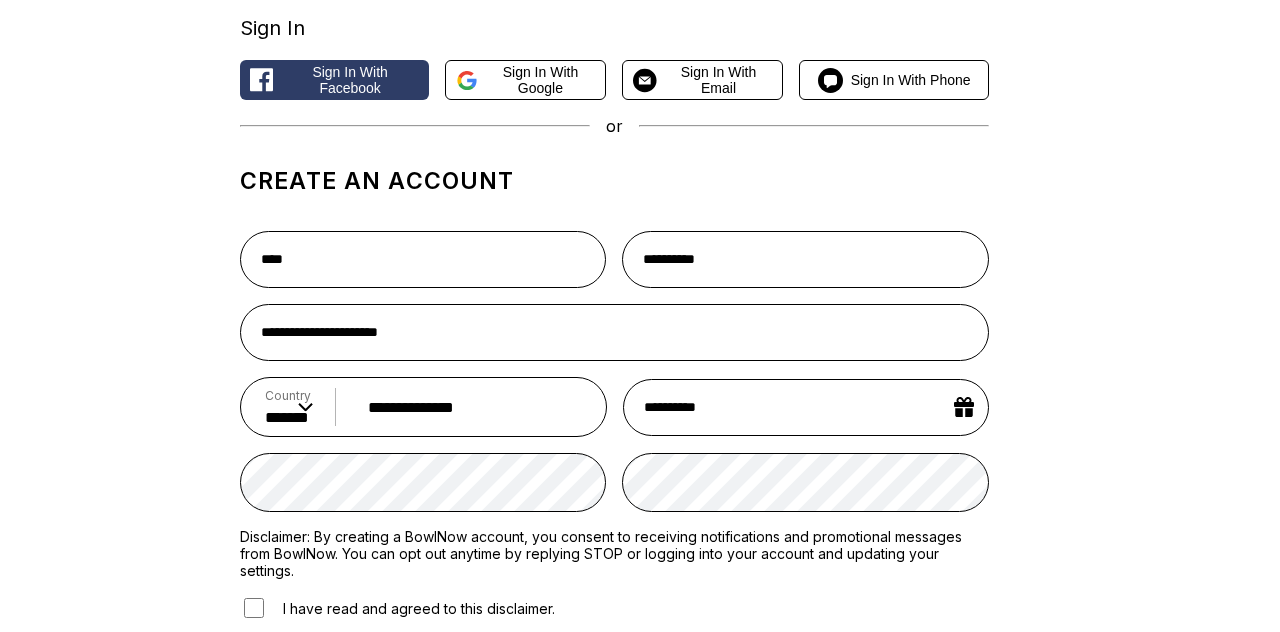 scroll, scrollTop: 124, scrollLeft: 0, axis: vertical 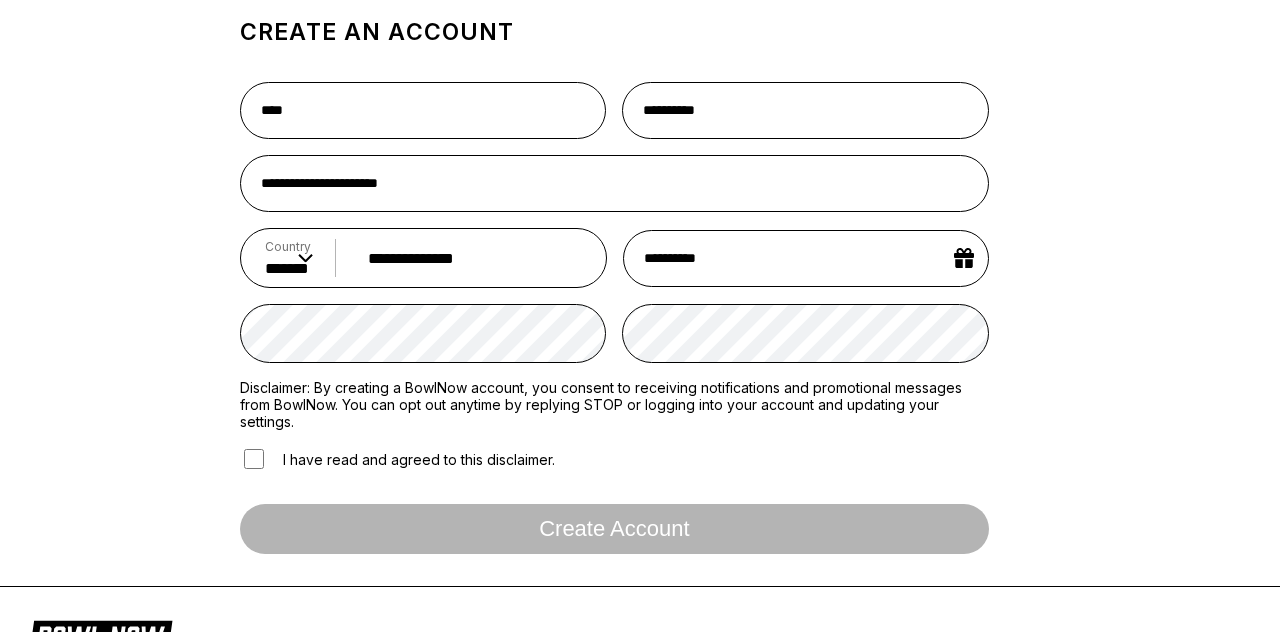 click on "I have read and agreed to this disclaimer." at bounding box center [397, 459] 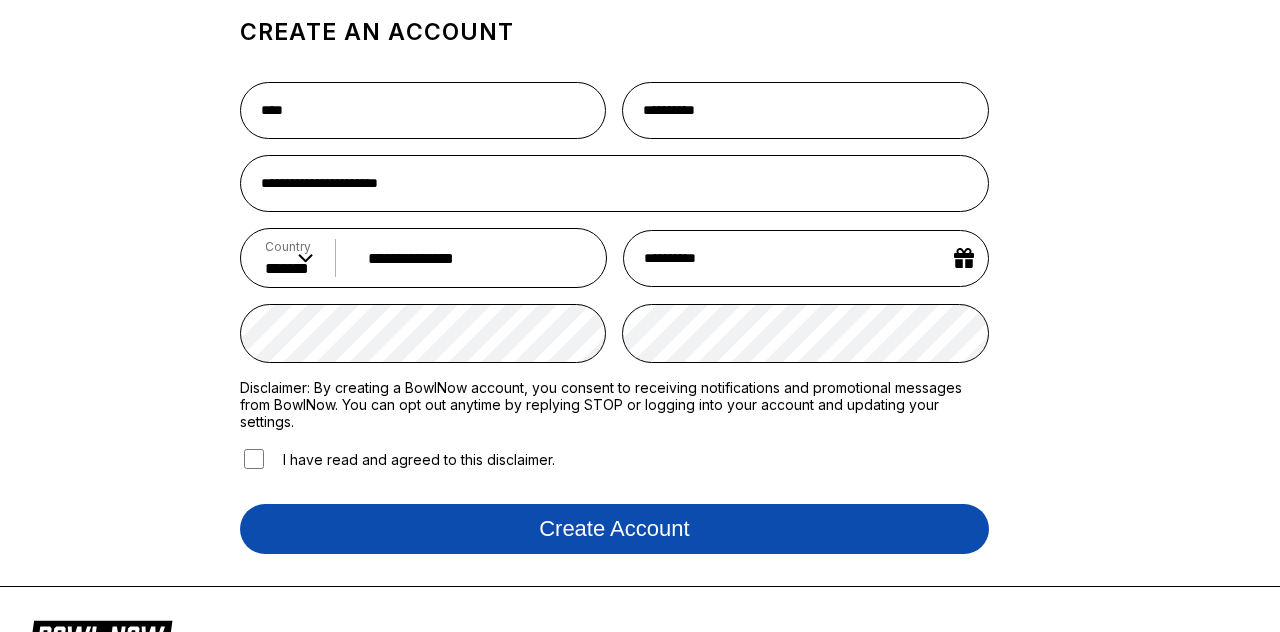 click on "Create account" at bounding box center [614, 529] 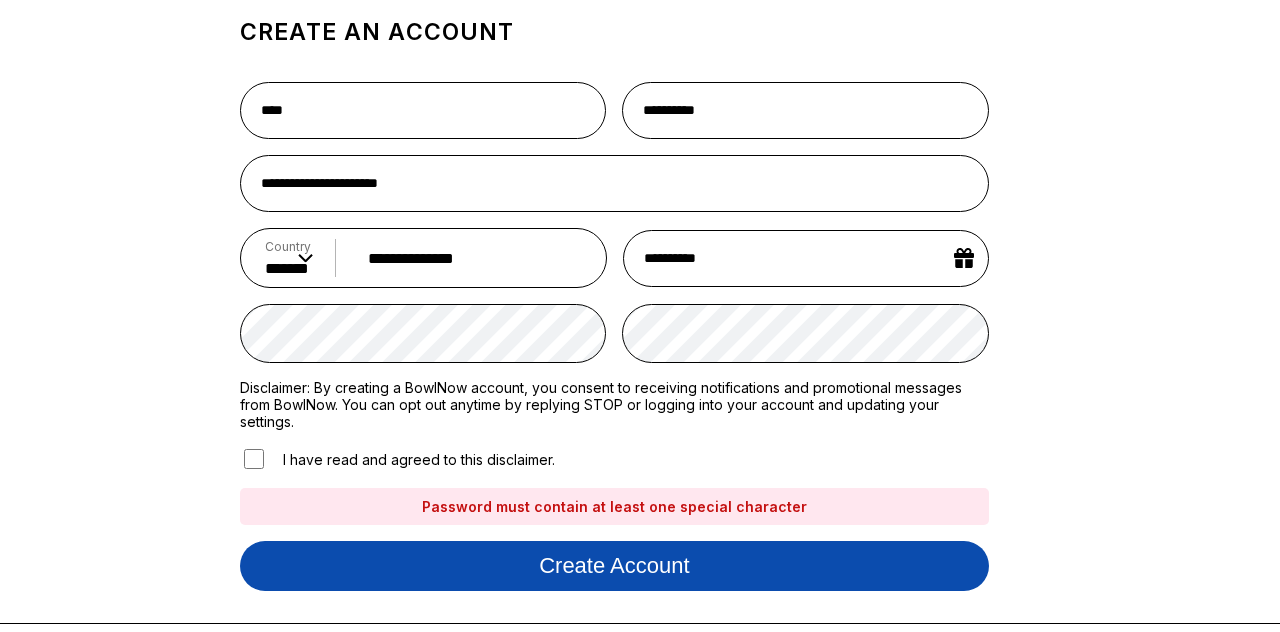 click on "Create account" at bounding box center [614, 566] 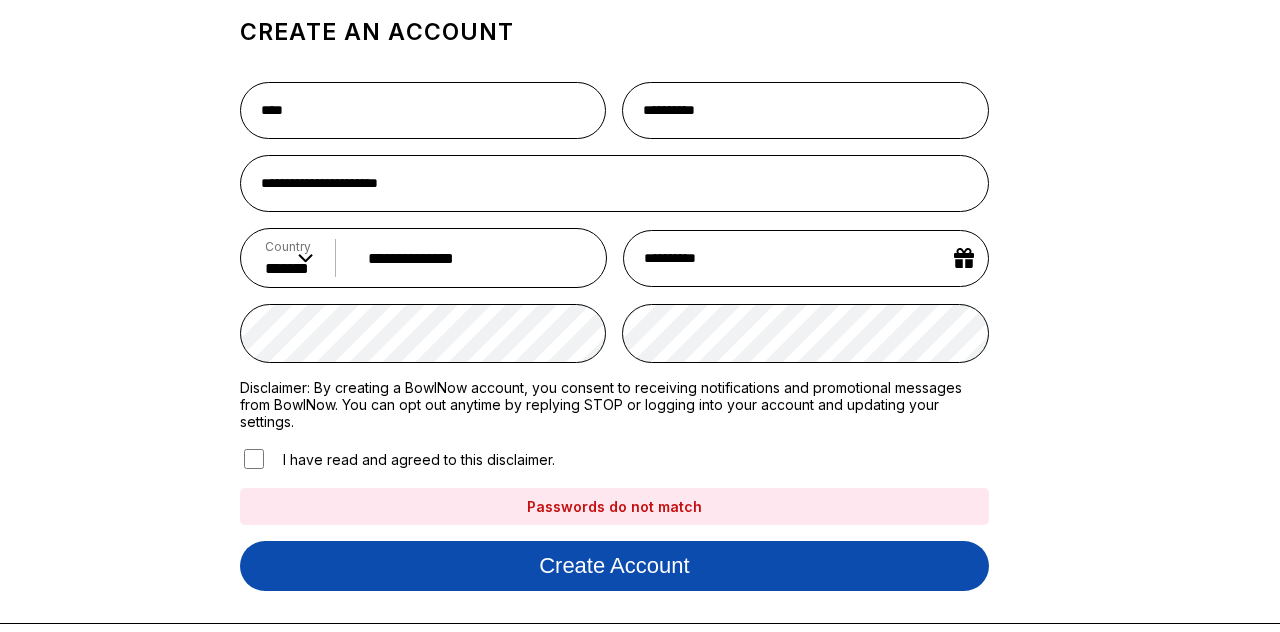 click on "Create account" at bounding box center [614, 566] 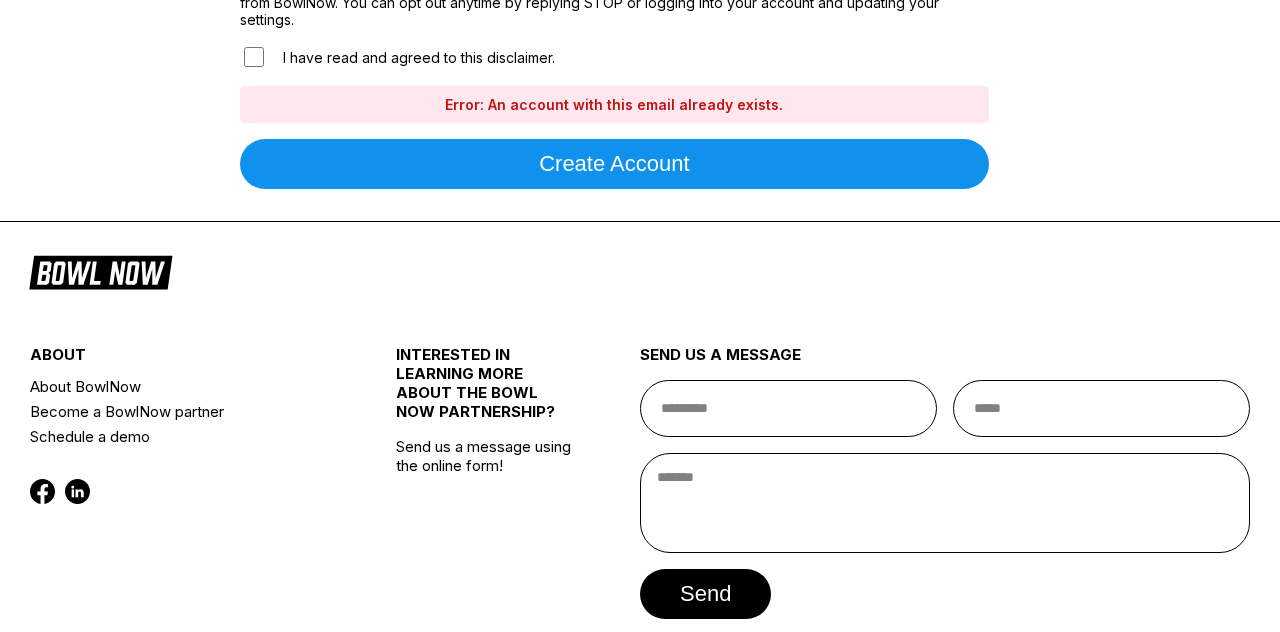 scroll, scrollTop: 682, scrollLeft: 0, axis: vertical 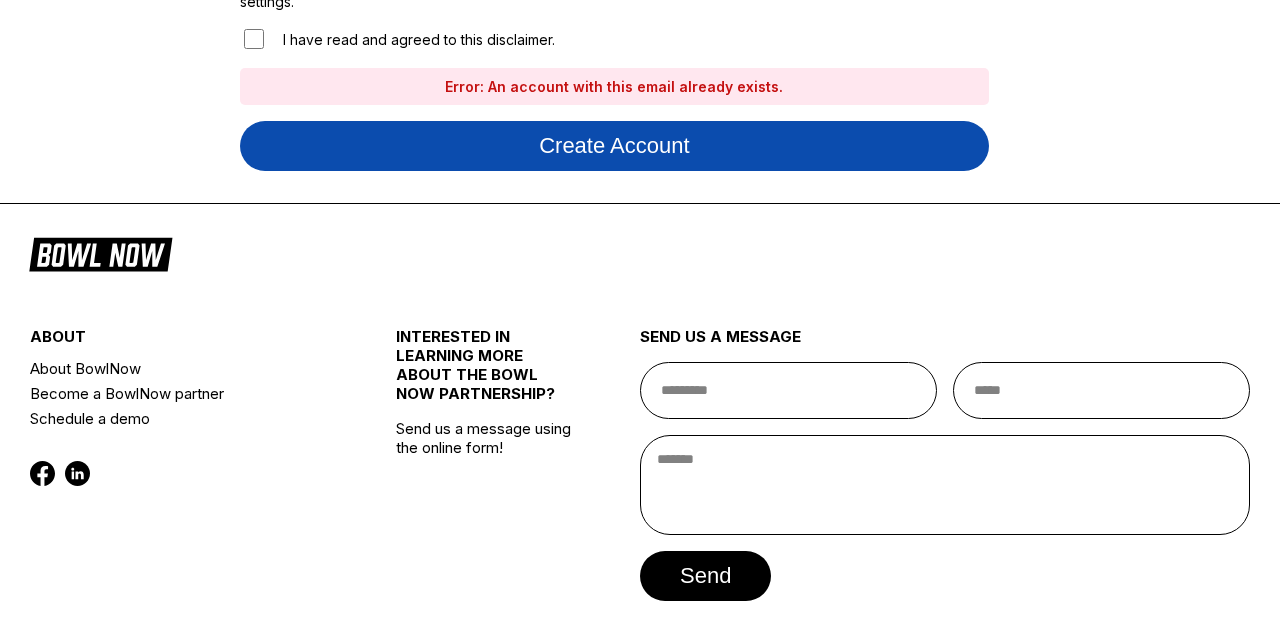 click on "Create account" at bounding box center [614, 146] 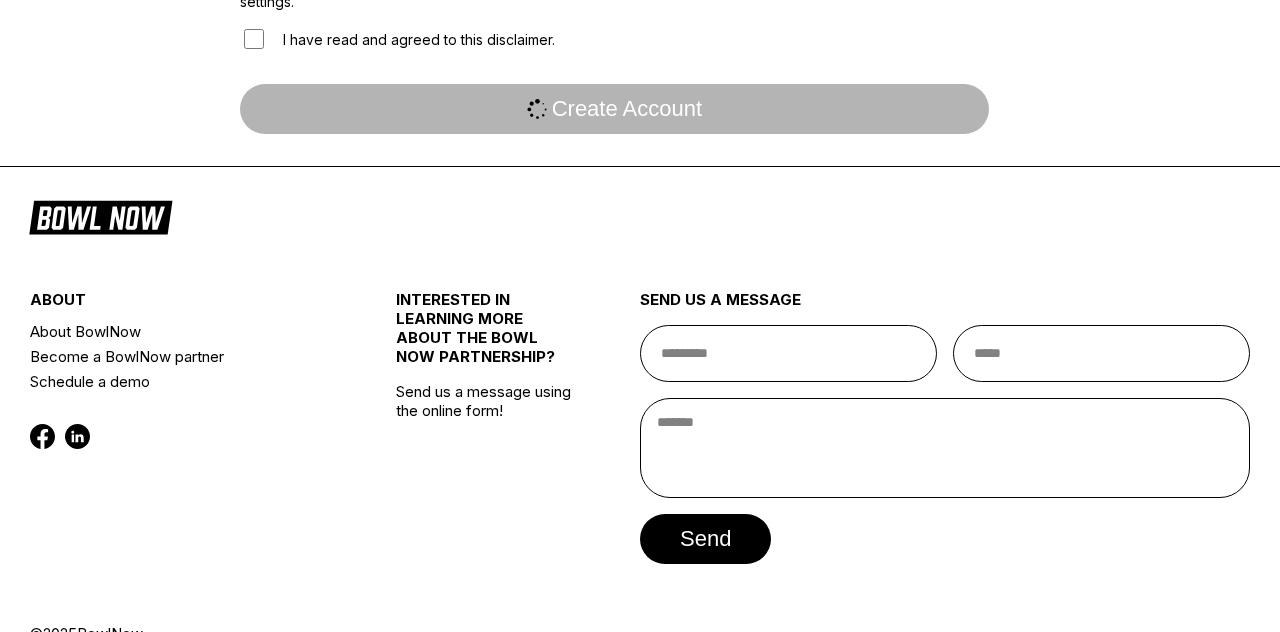 click on "**********" at bounding box center (640, -212) 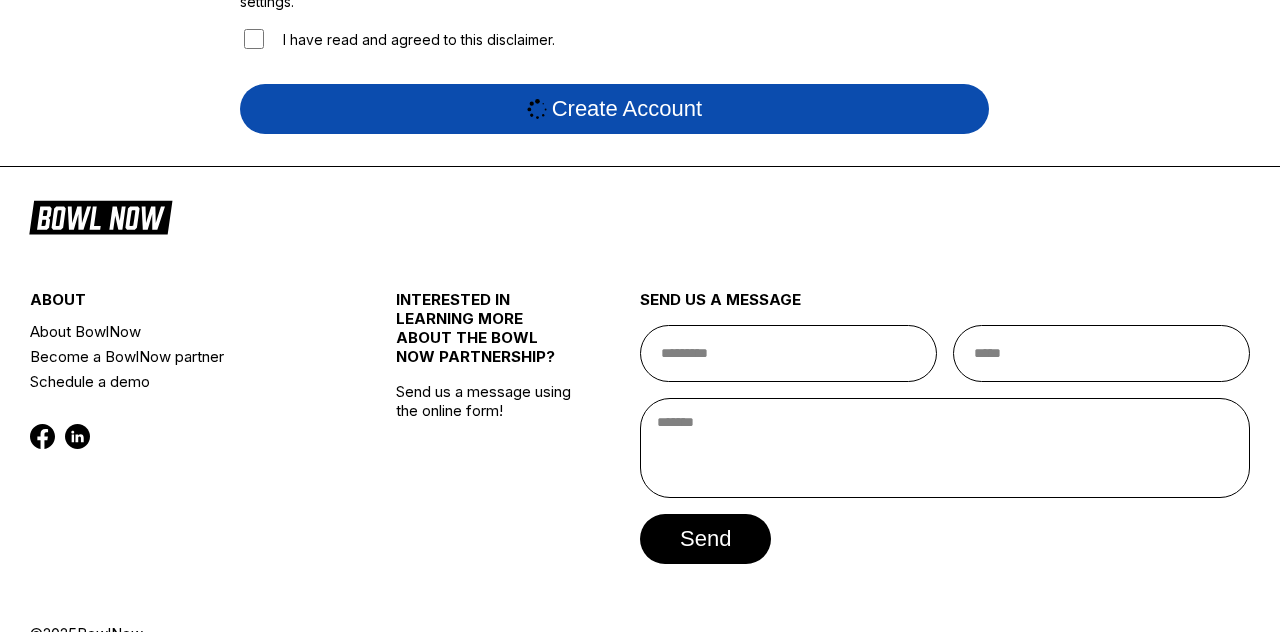 click on "Create account" at bounding box center (614, 109) 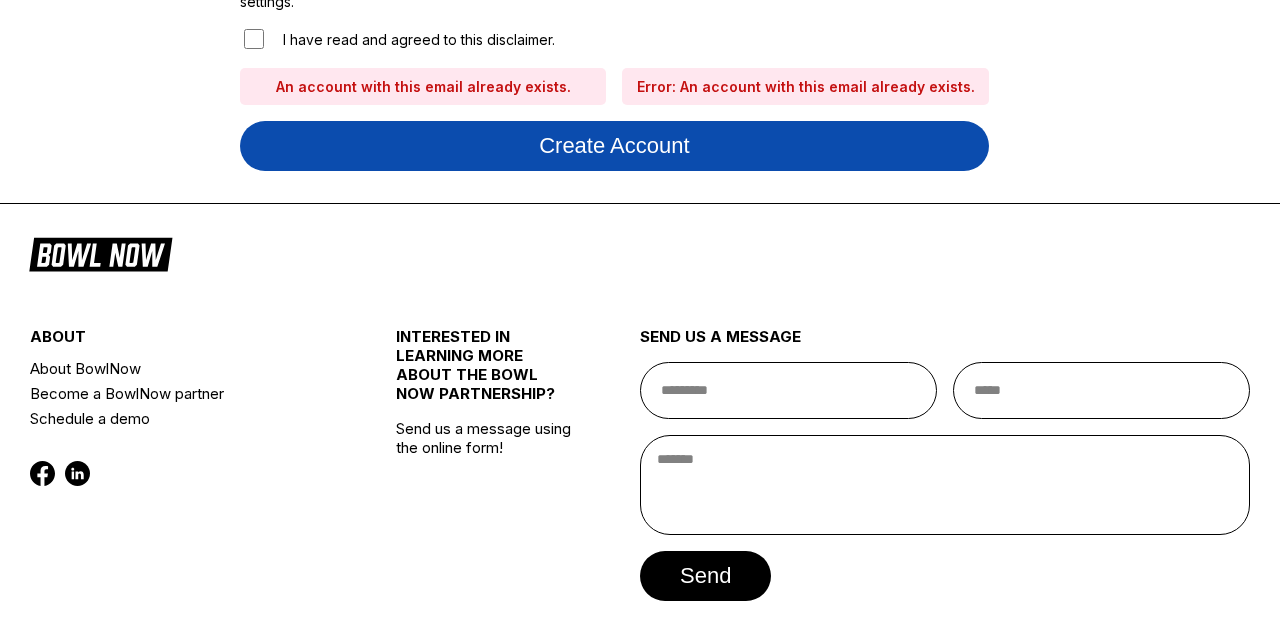 click on "Create account" at bounding box center (614, 146) 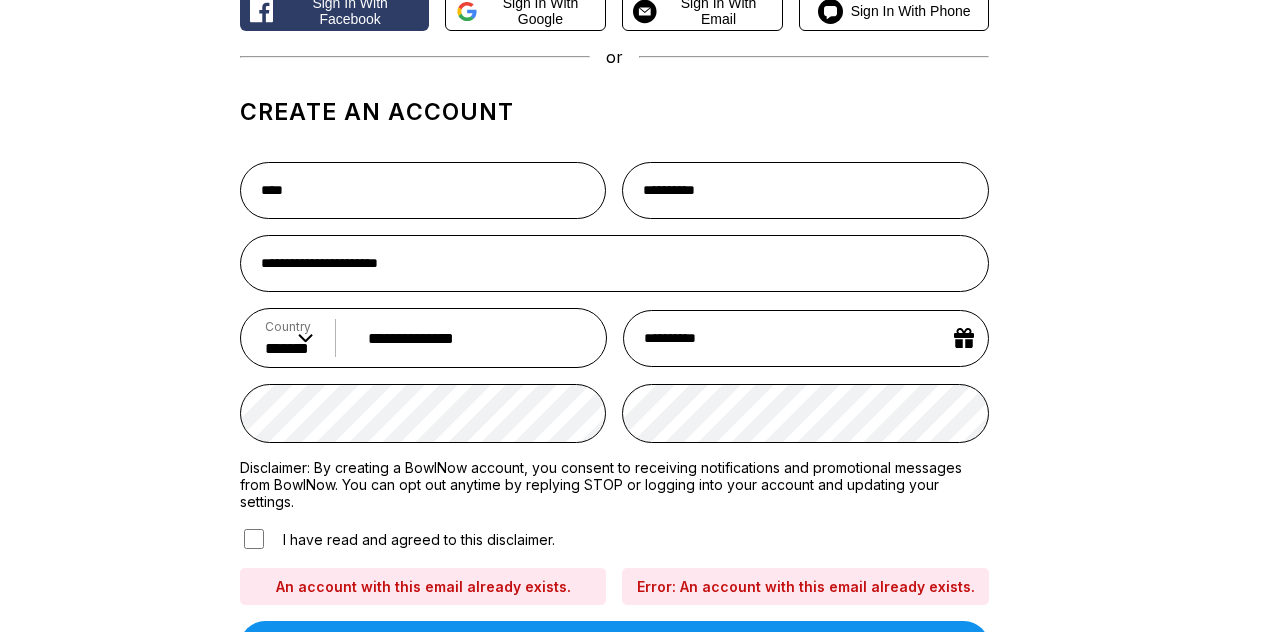 click on "**********" at bounding box center (640, 307) 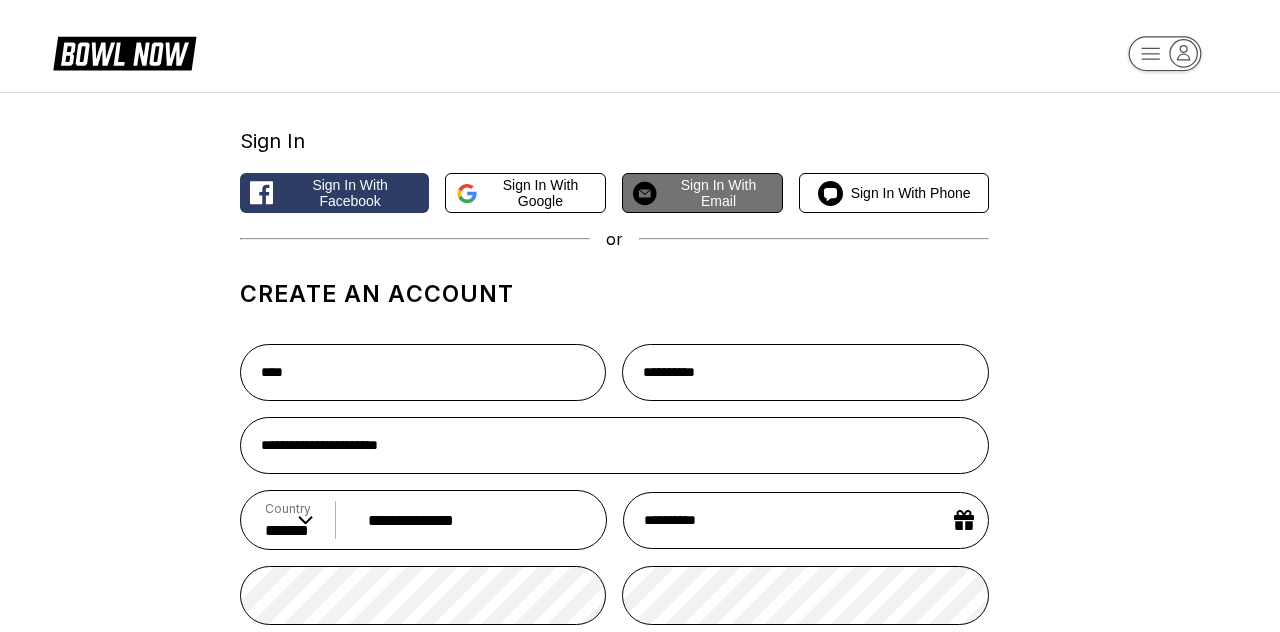 scroll, scrollTop: 0, scrollLeft: 0, axis: both 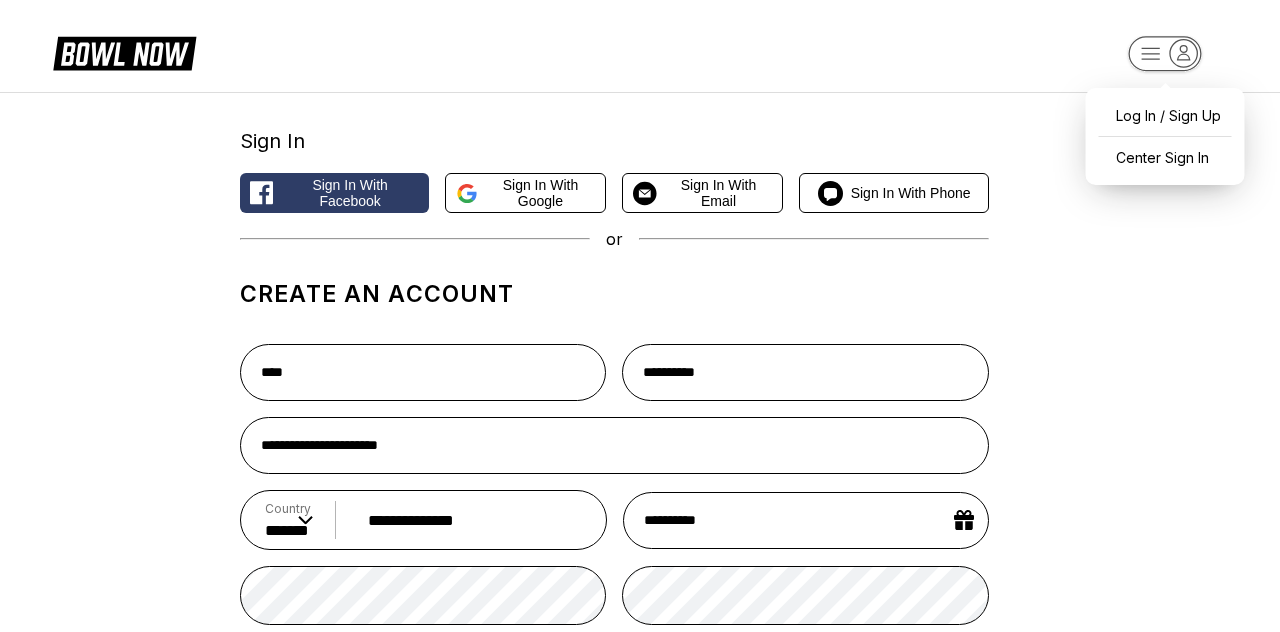 click on "**********" at bounding box center (640, 696) 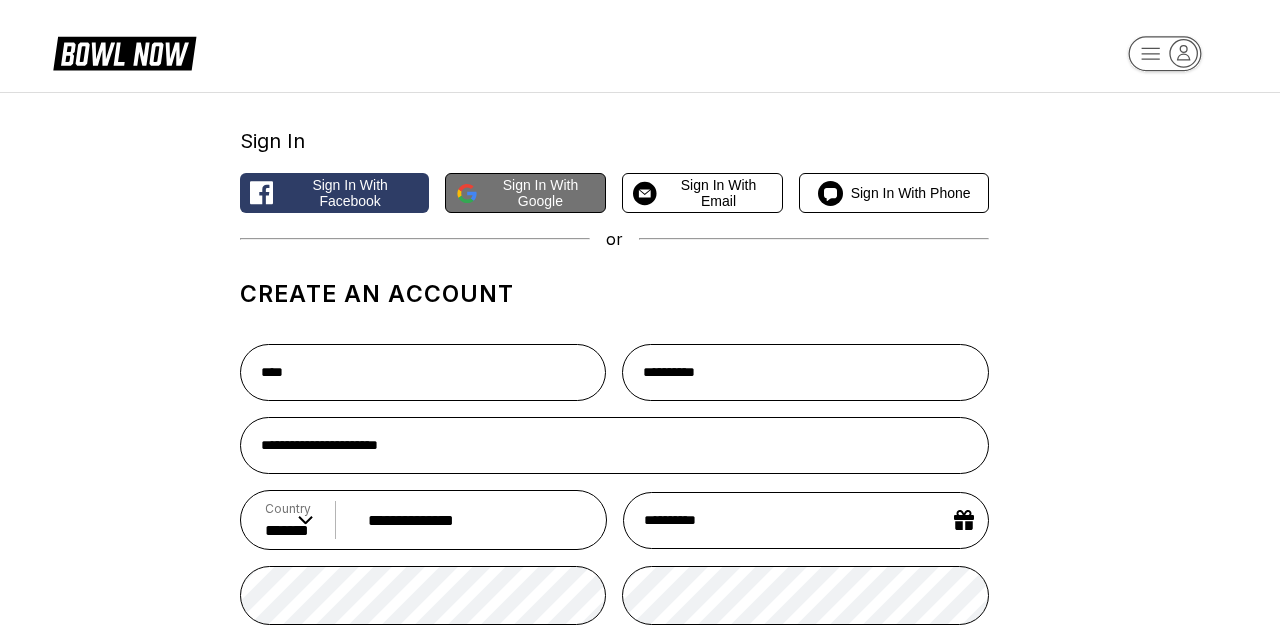 click on "Sign in with Google" at bounding box center (540, 193) 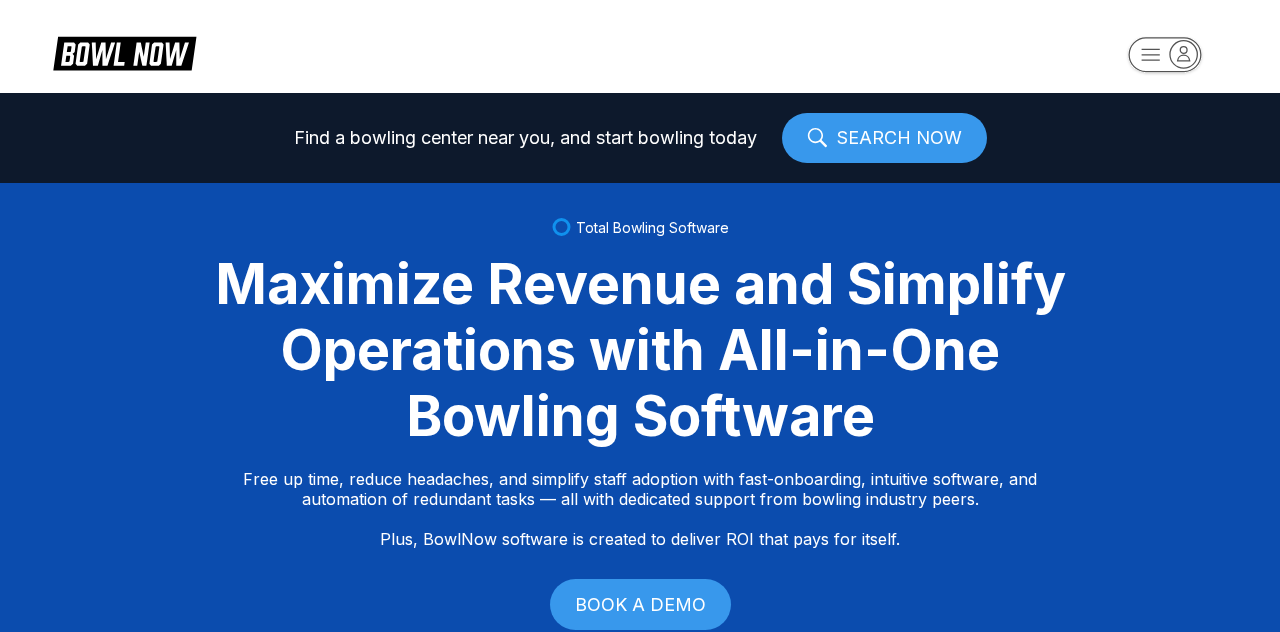 scroll, scrollTop: 0, scrollLeft: 0, axis: both 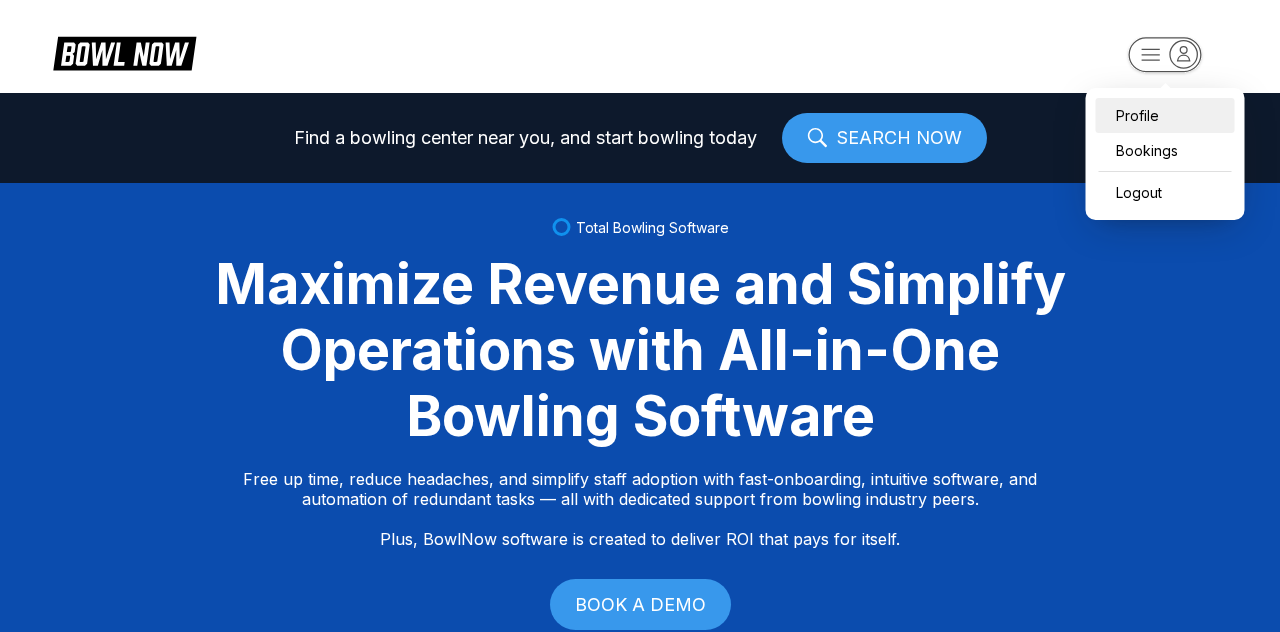 click on "Profile" at bounding box center (1165, 115) 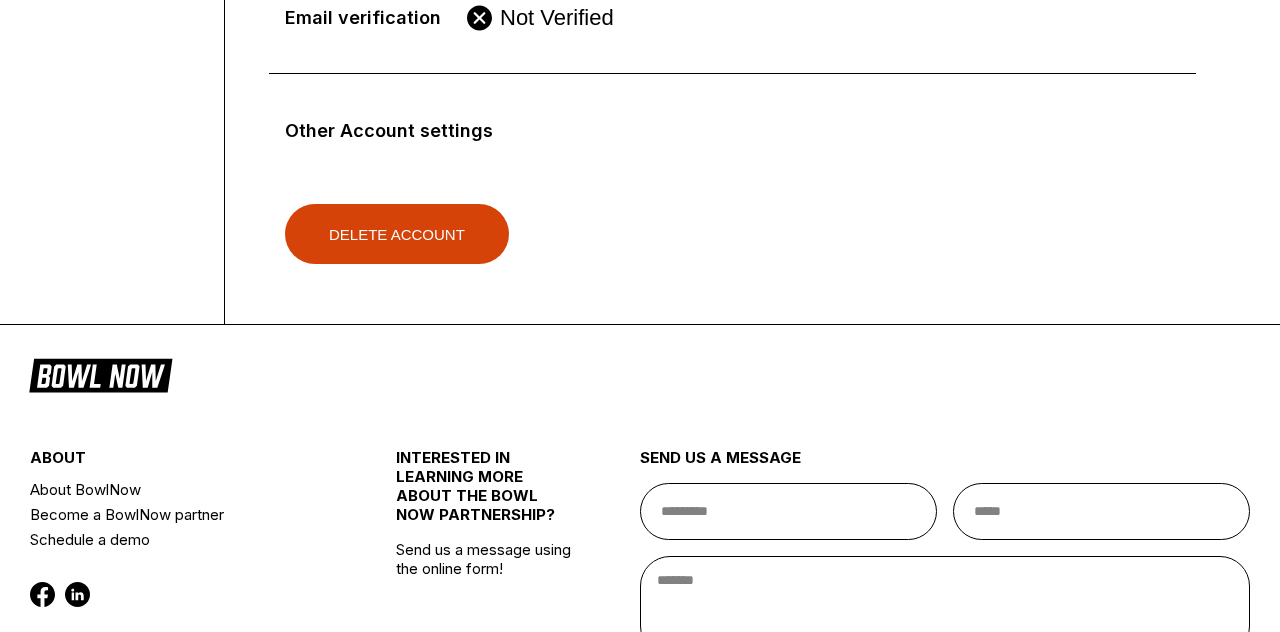 scroll, scrollTop: 1047, scrollLeft: 0, axis: vertical 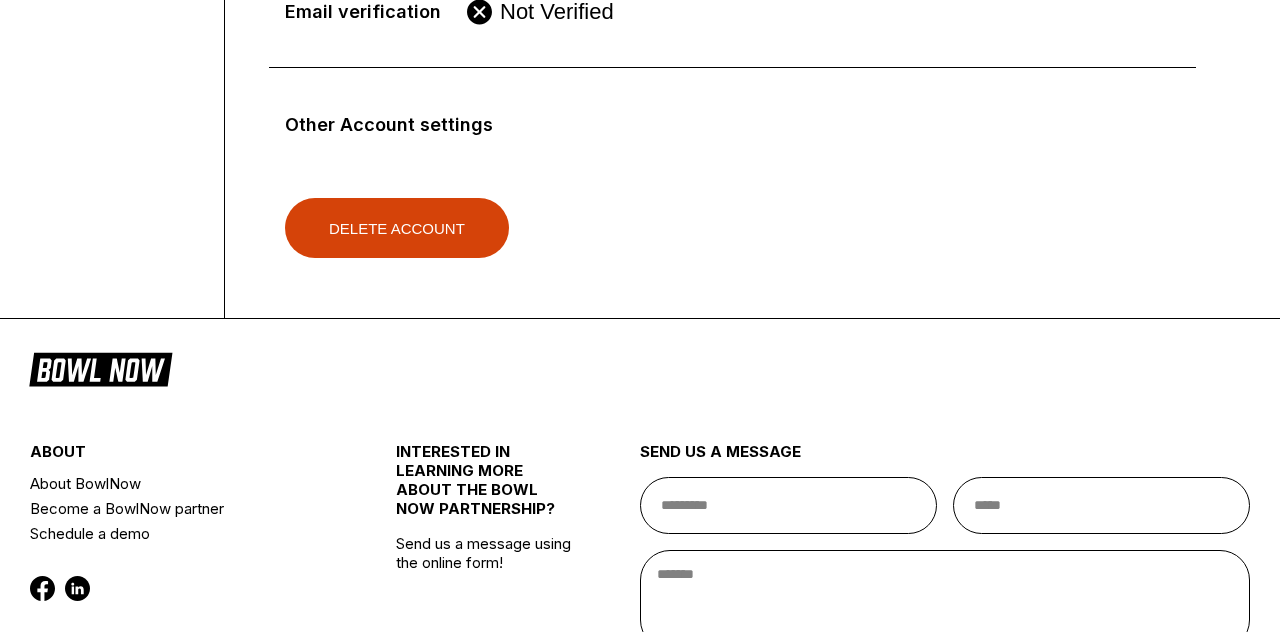 click on "Delete Account" at bounding box center (397, 228) 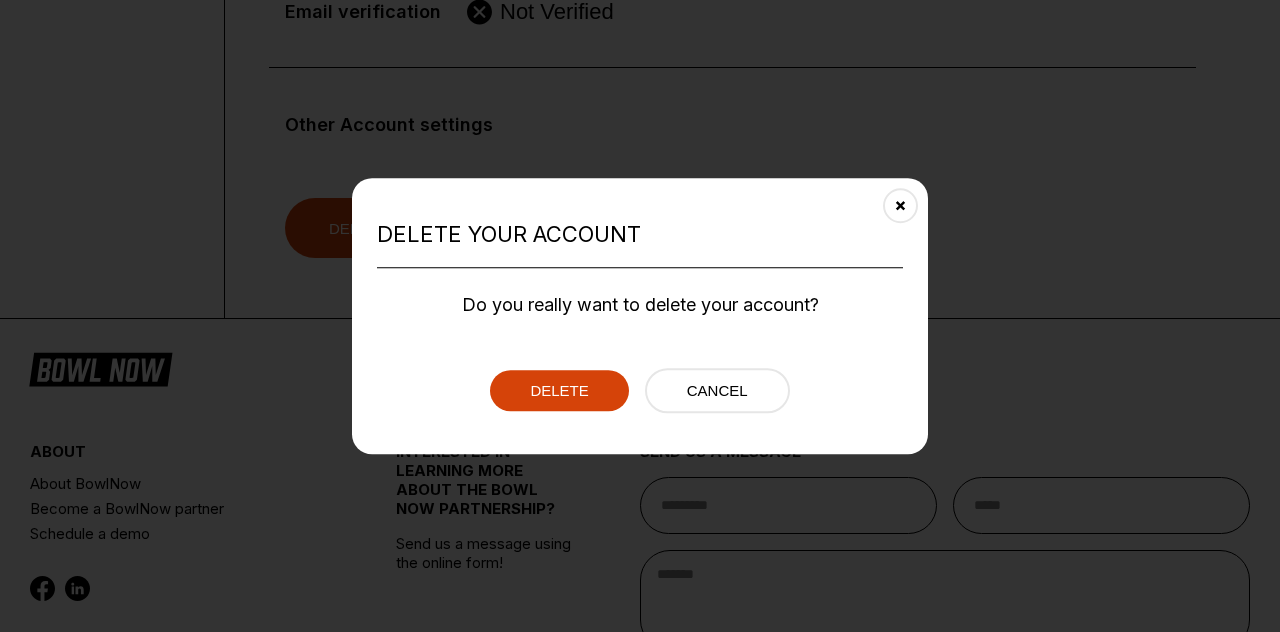 click on "Delete" at bounding box center (559, 390) 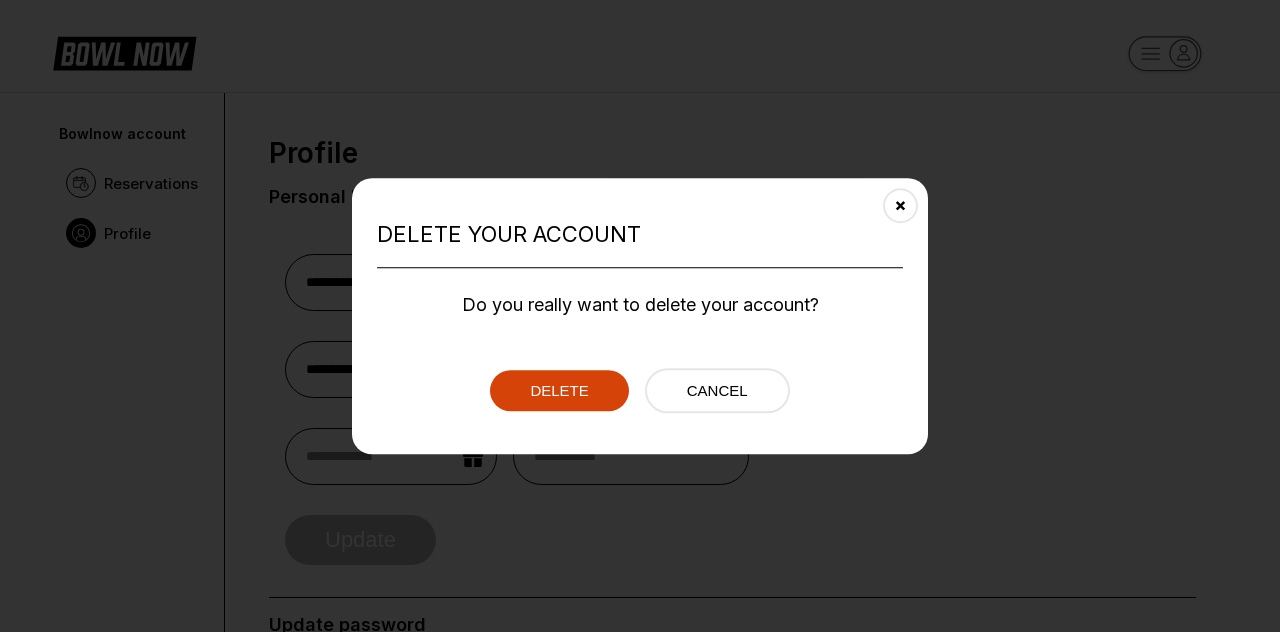 select on "**" 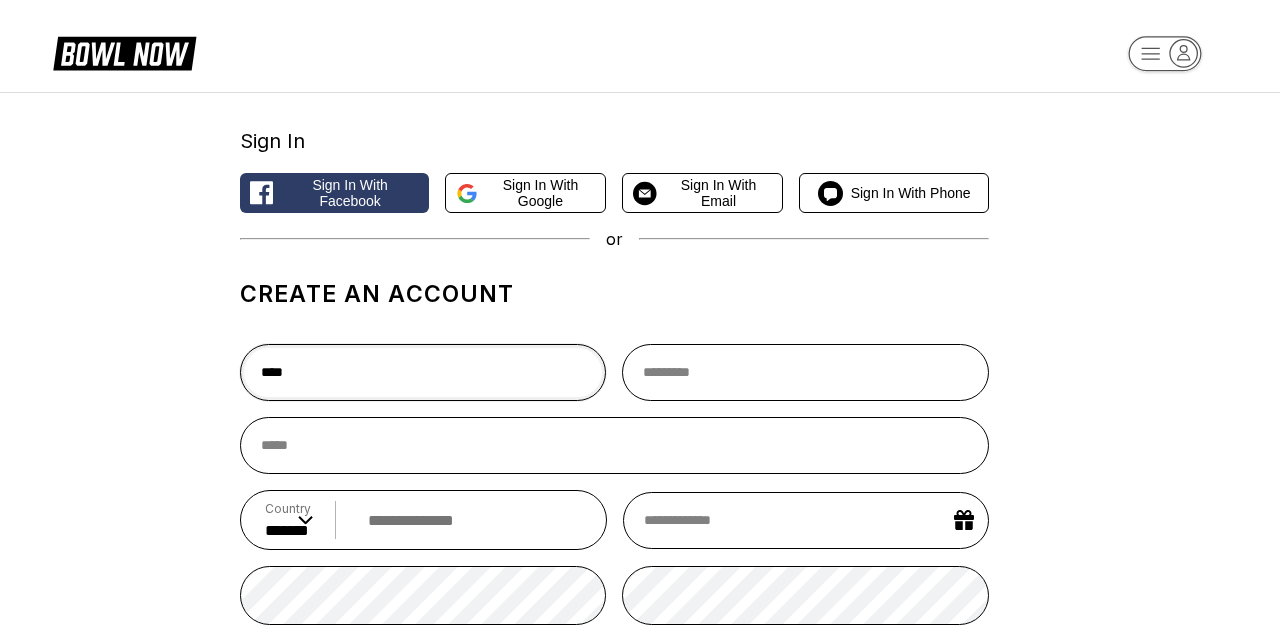 type on "****" 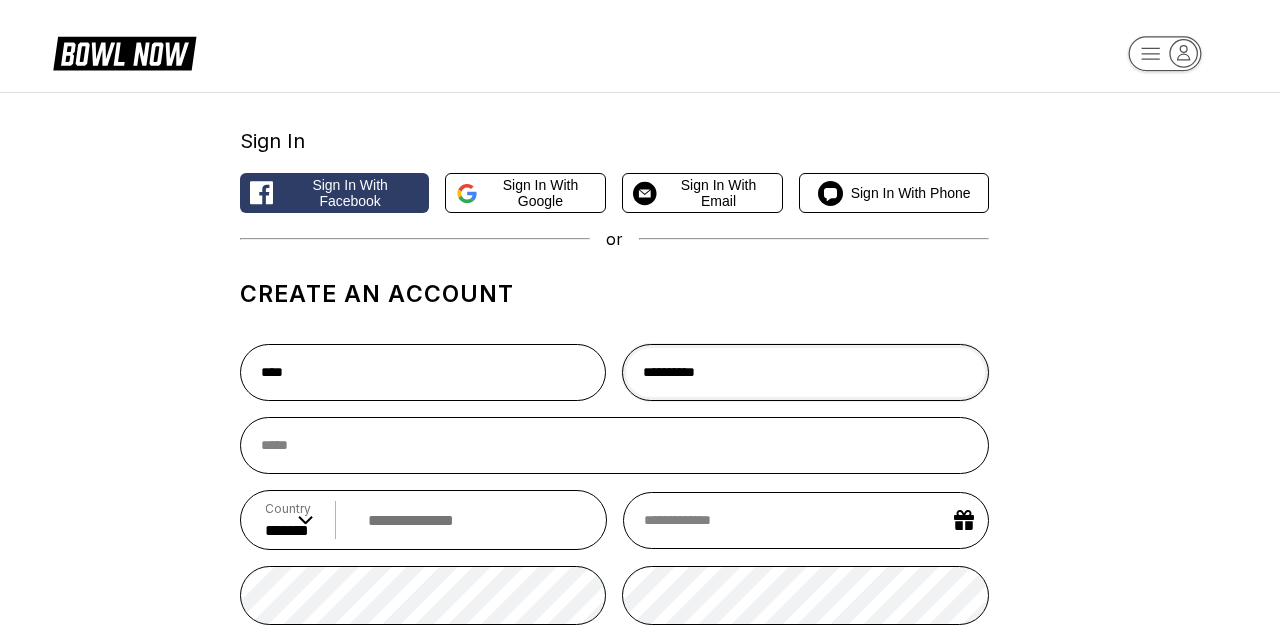 type on "**********" 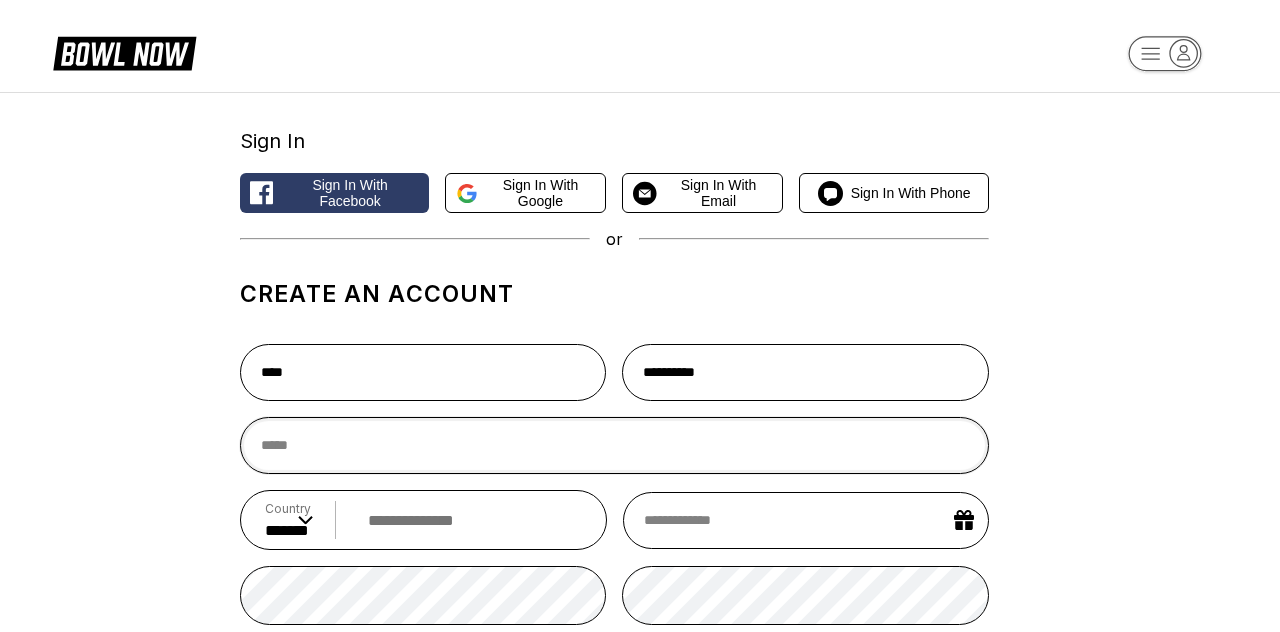 type on "**********" 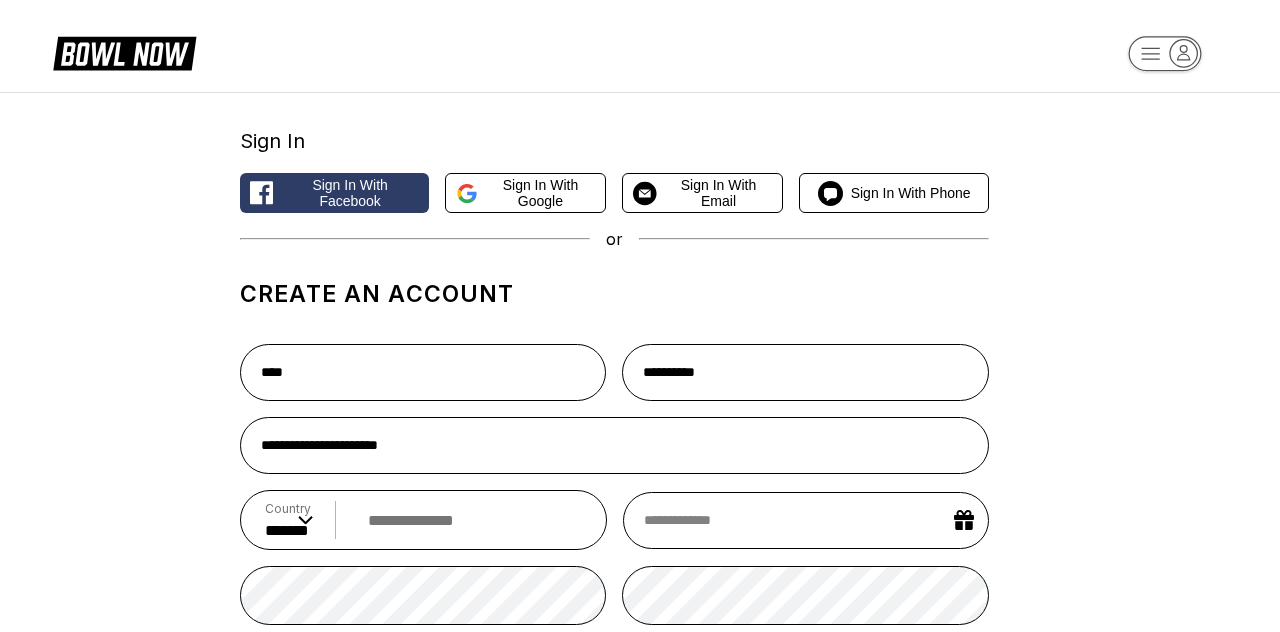 click at bounding box center (470, 520) 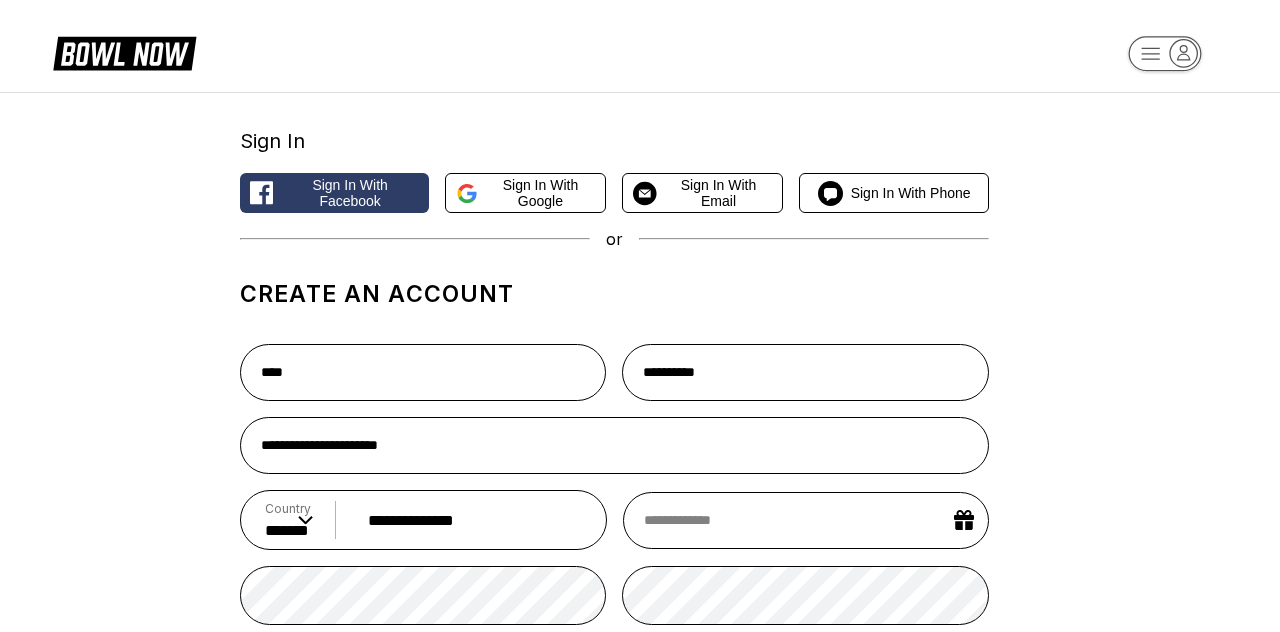 type on "**********" 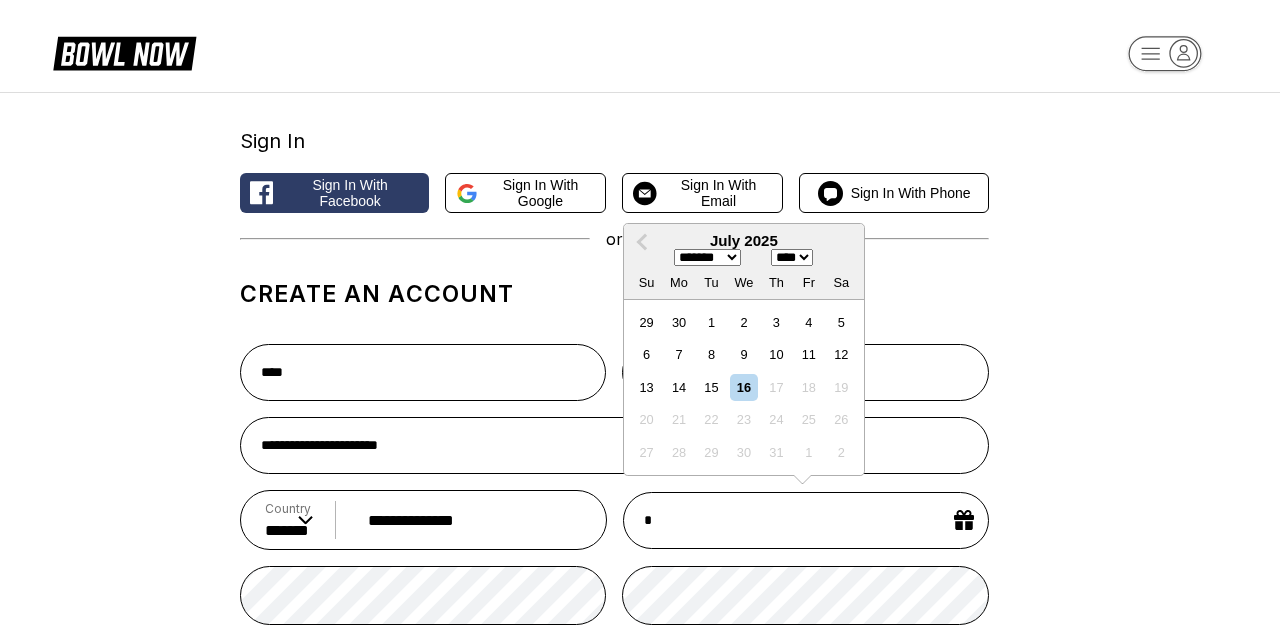 type on "**" 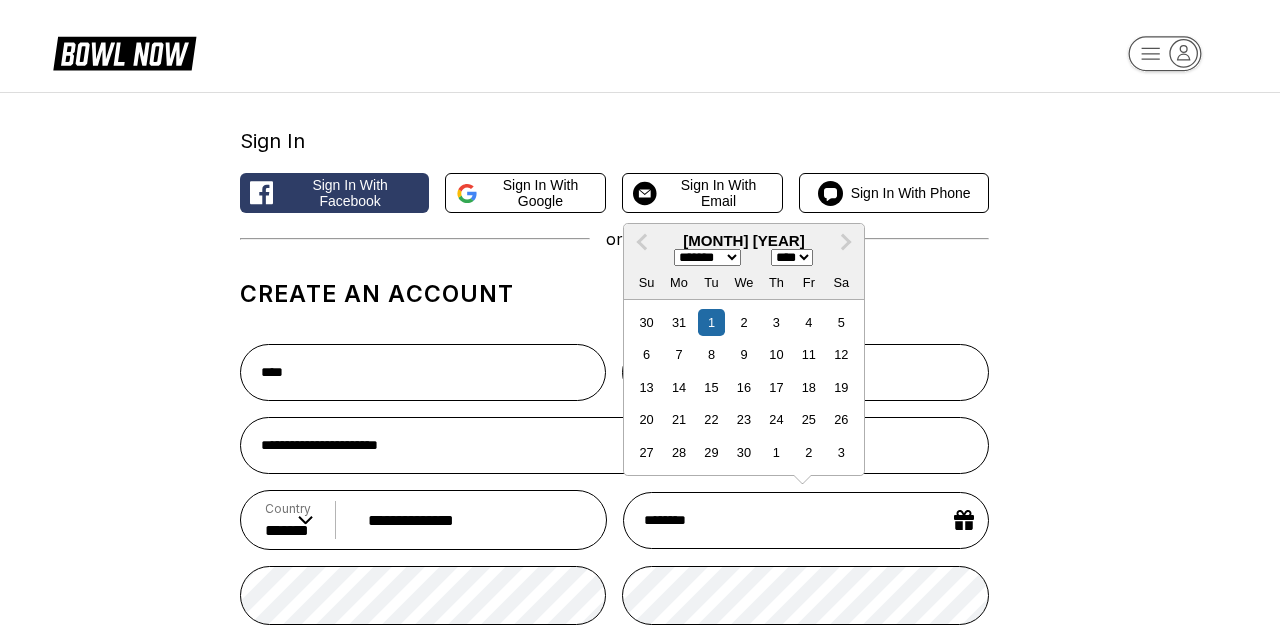 type on "**********" 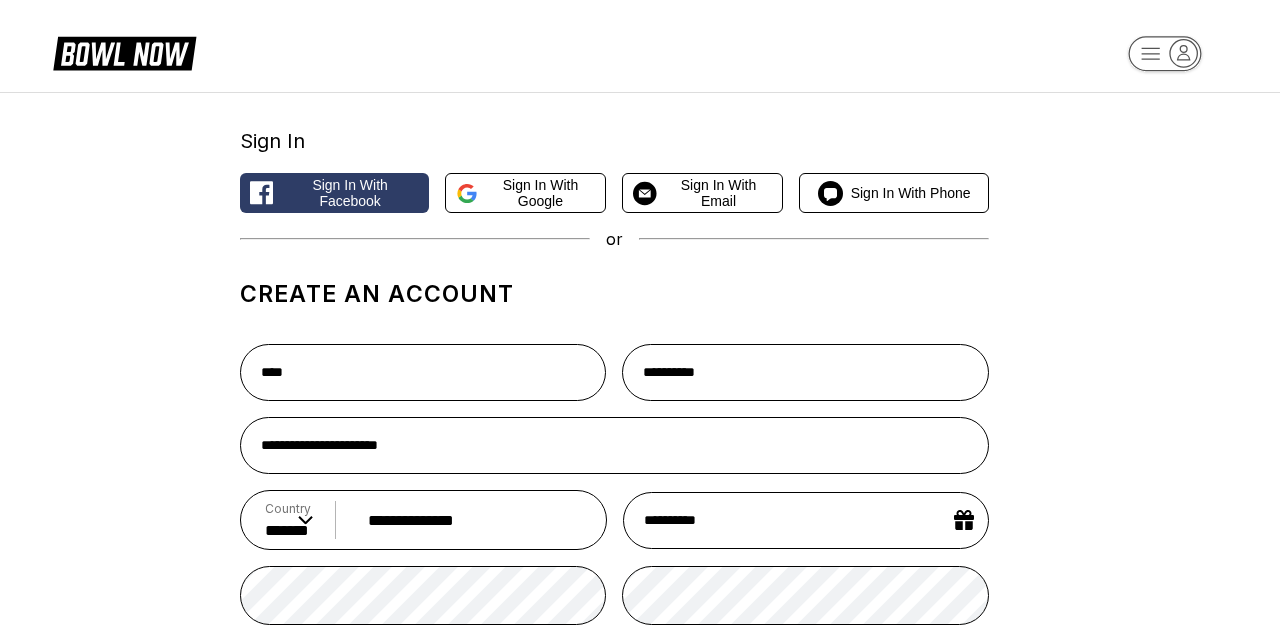 click on "**********" at bounding box center (806, 520) 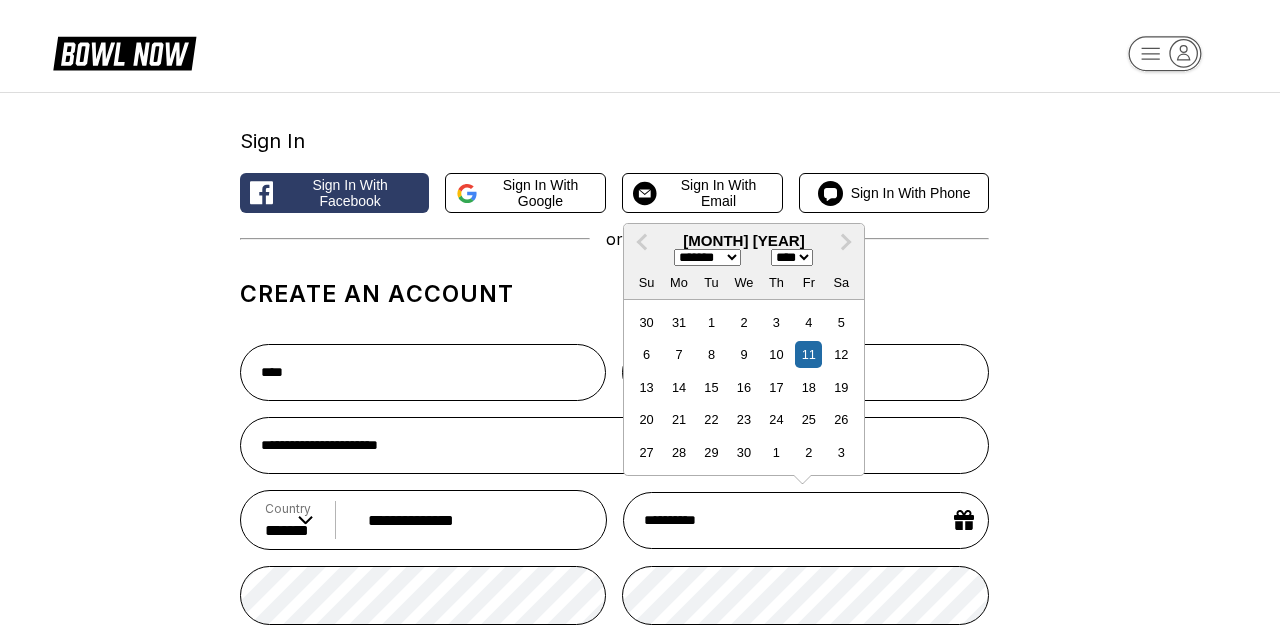 click on "**********" at bounding box center [806, 520] 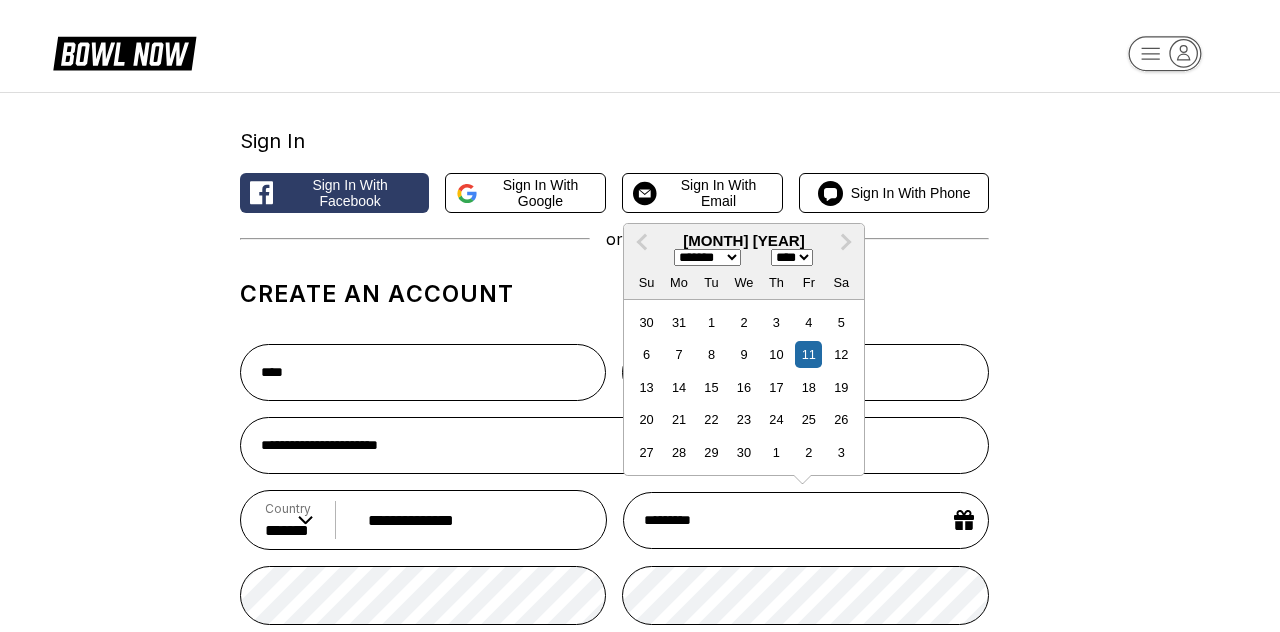 type on "********" 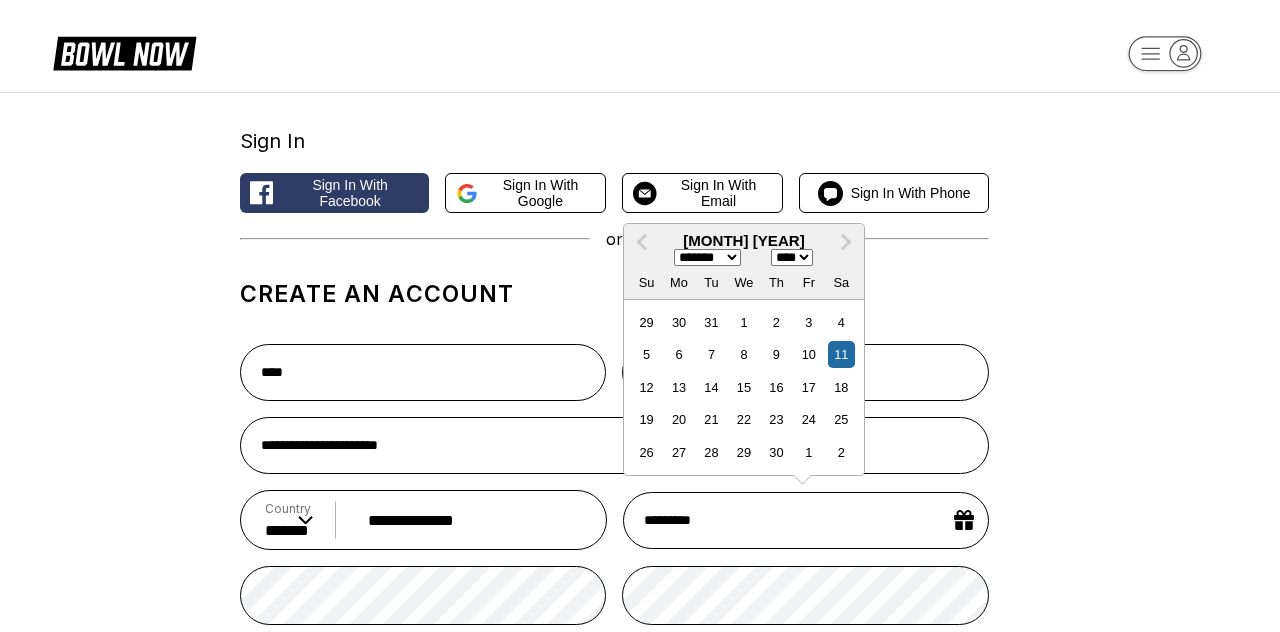 type on "**********" 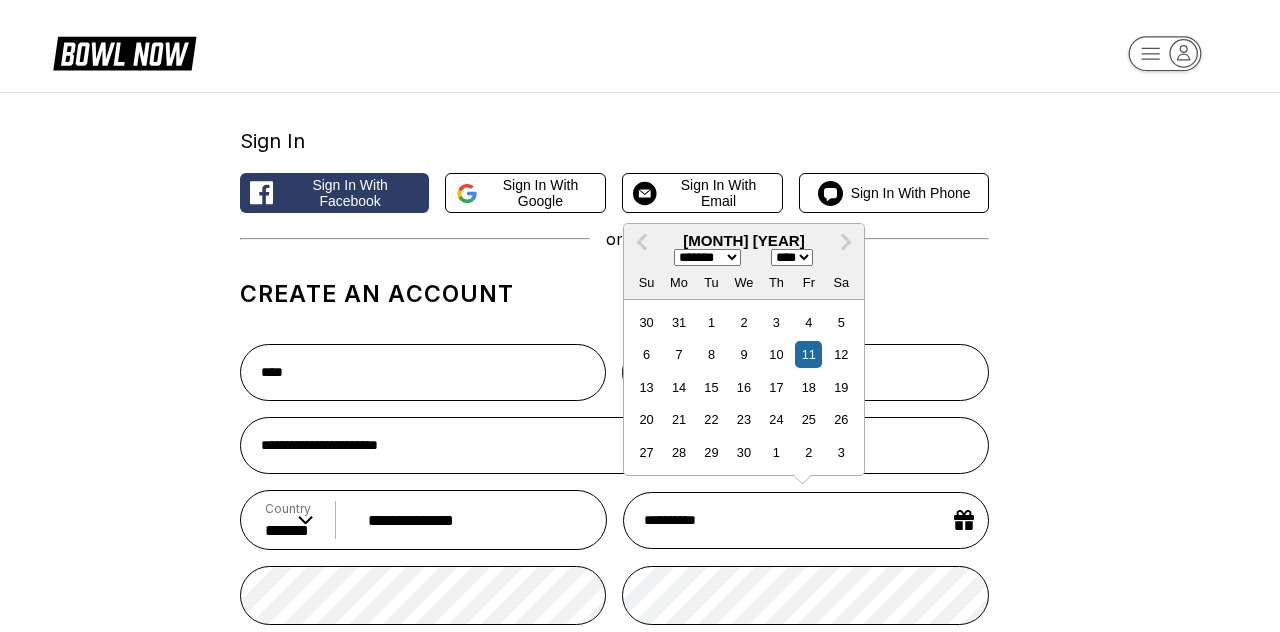 type on "**********" 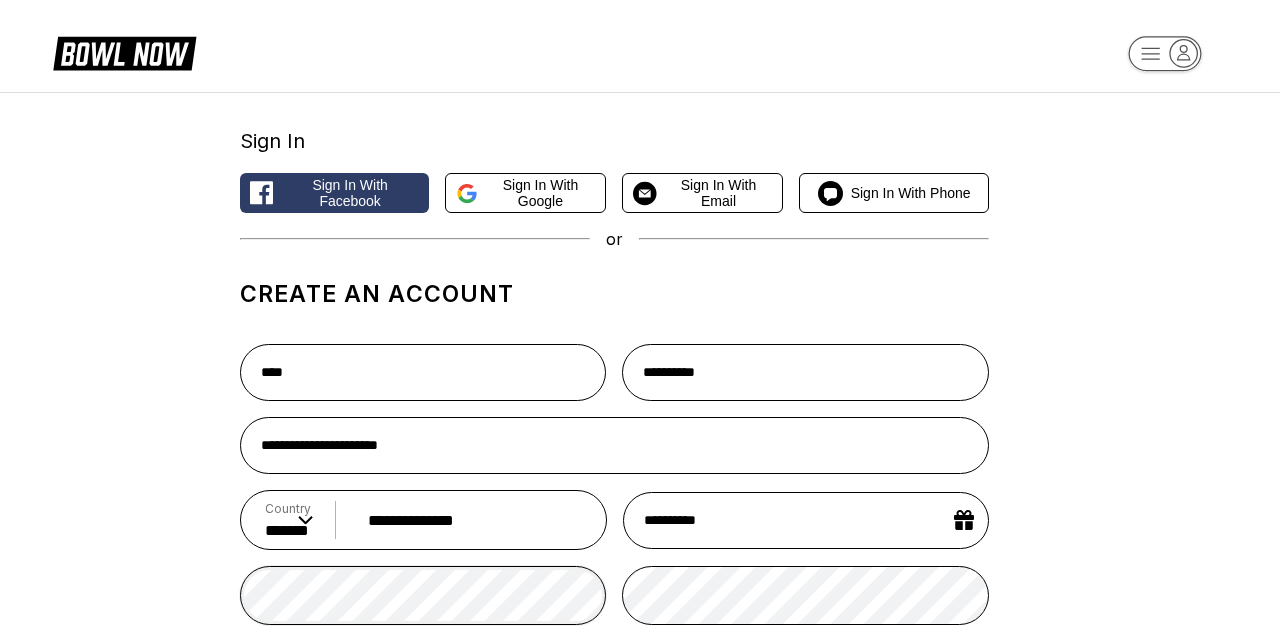 click on "Create account" at bounding box center [614, 791] 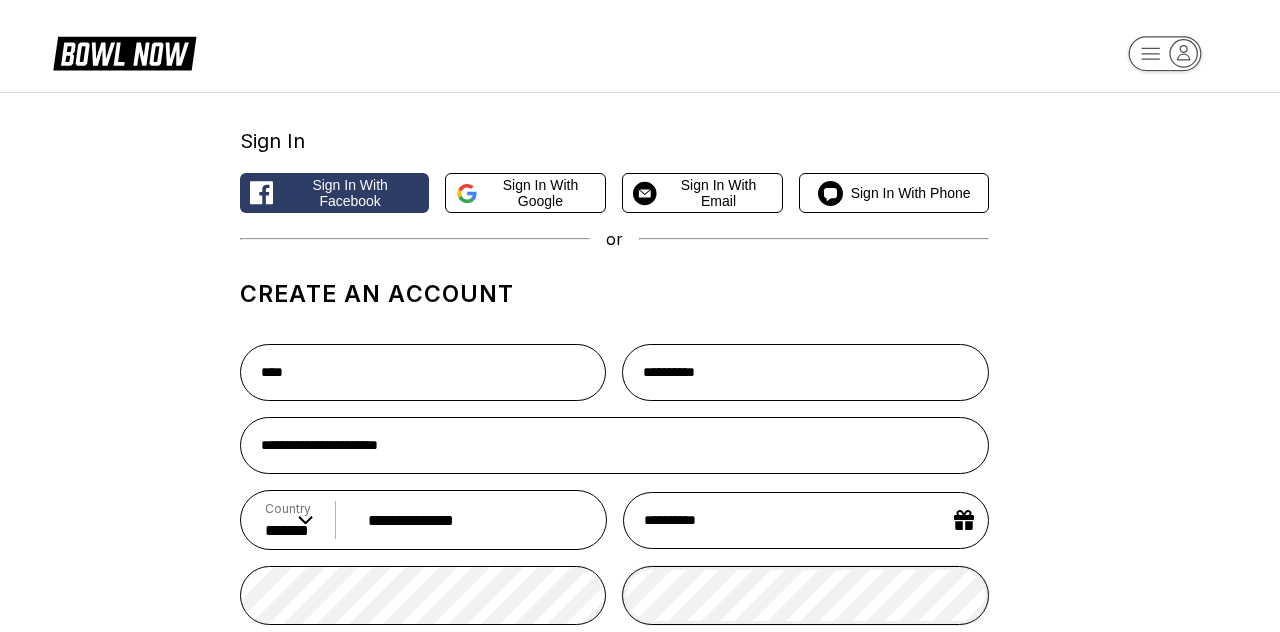 click on "Create account" at bounding box center [614, 791] 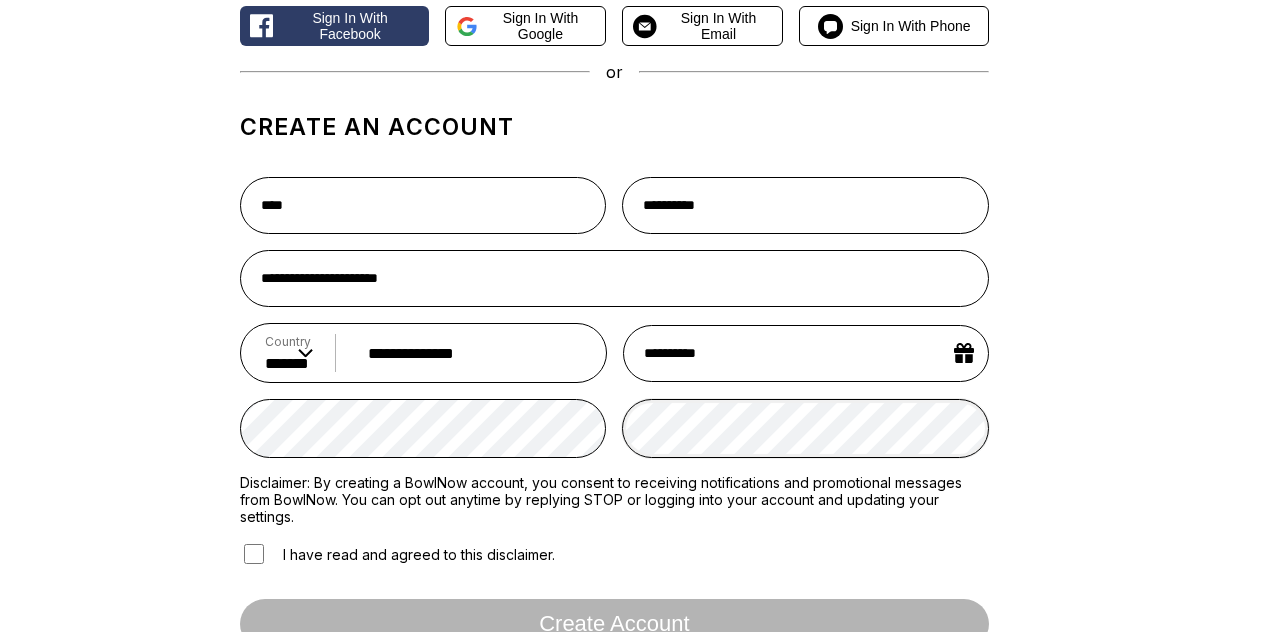scroll, scrollTop: 173, scrollLeft: 0, axis: vertical 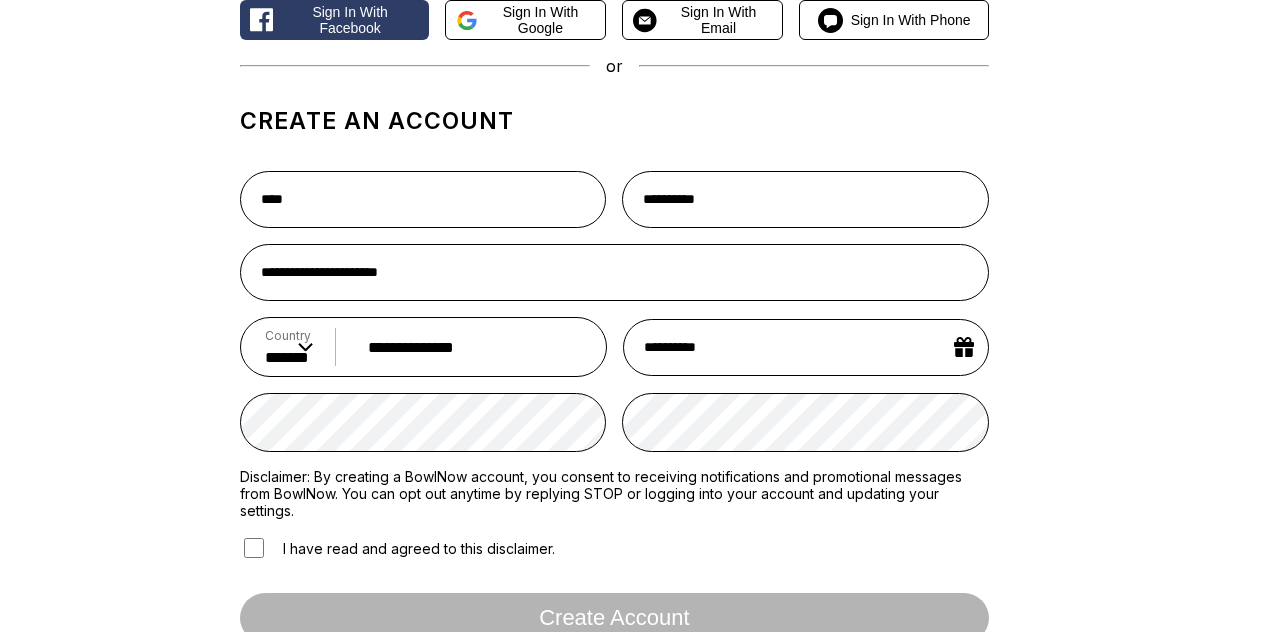 click on "I have read and agreed to this disclaimer." at bounding box center [397, 548] 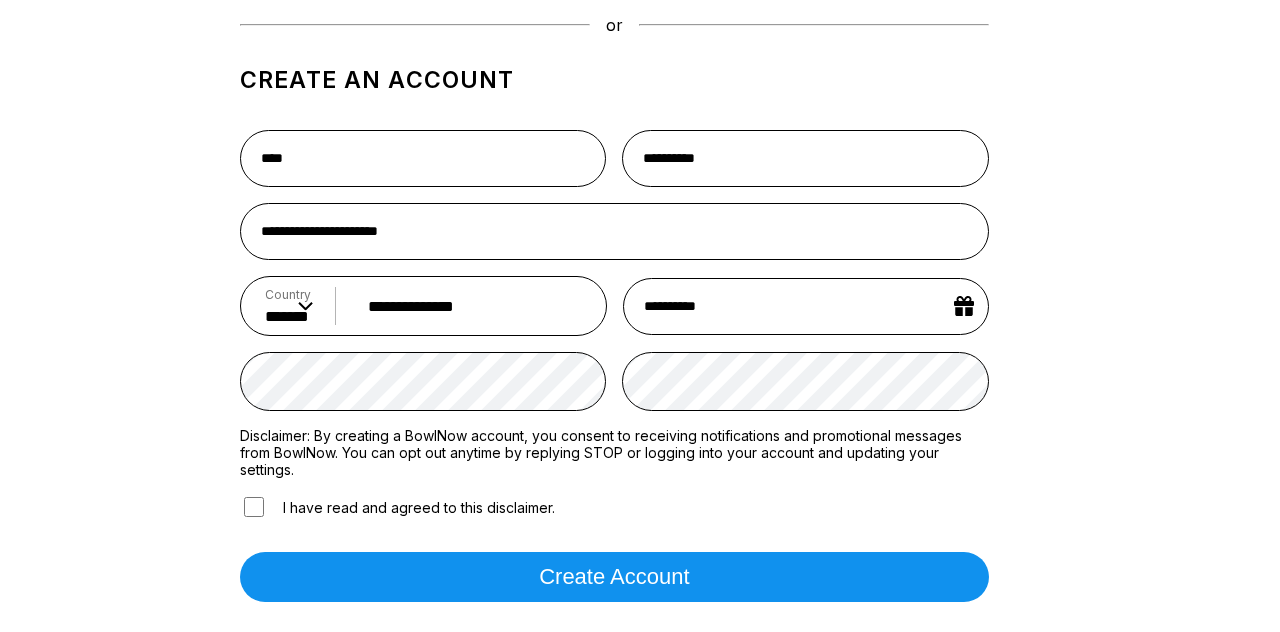 scroll, scrollTop: 227, scrollLeft: 0, axis: vertical 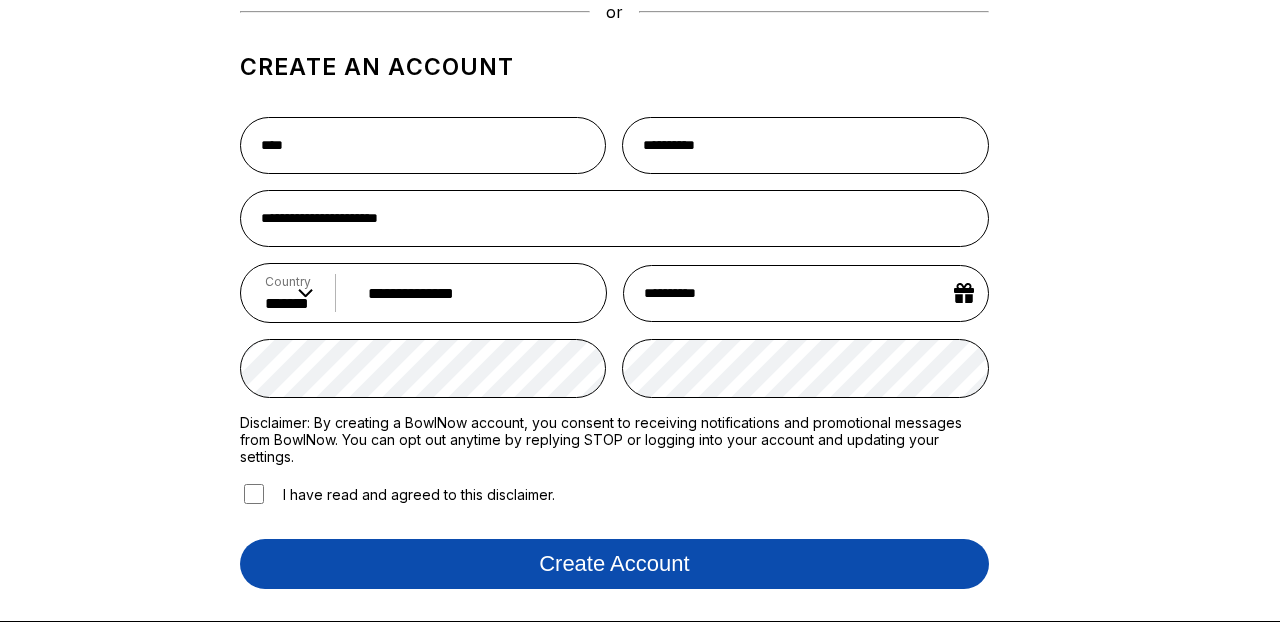click on "Create account" at bounding box center (614, 564) 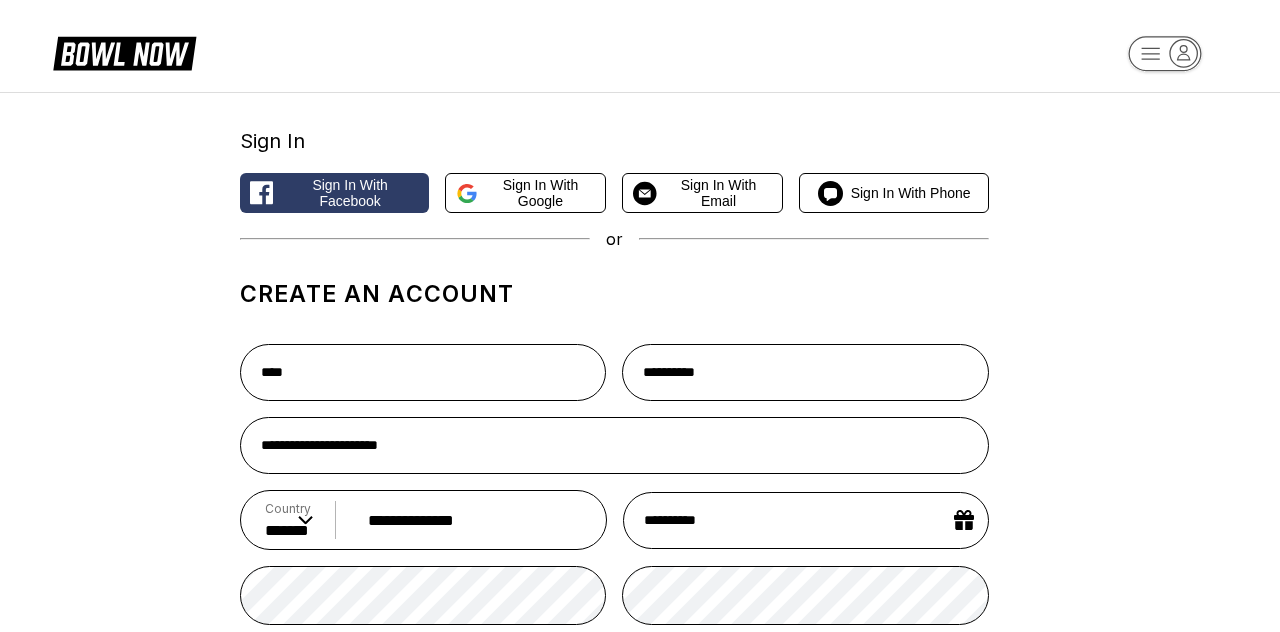 scroll, scrollTop: 0, scrollLeft: 0, axis: both 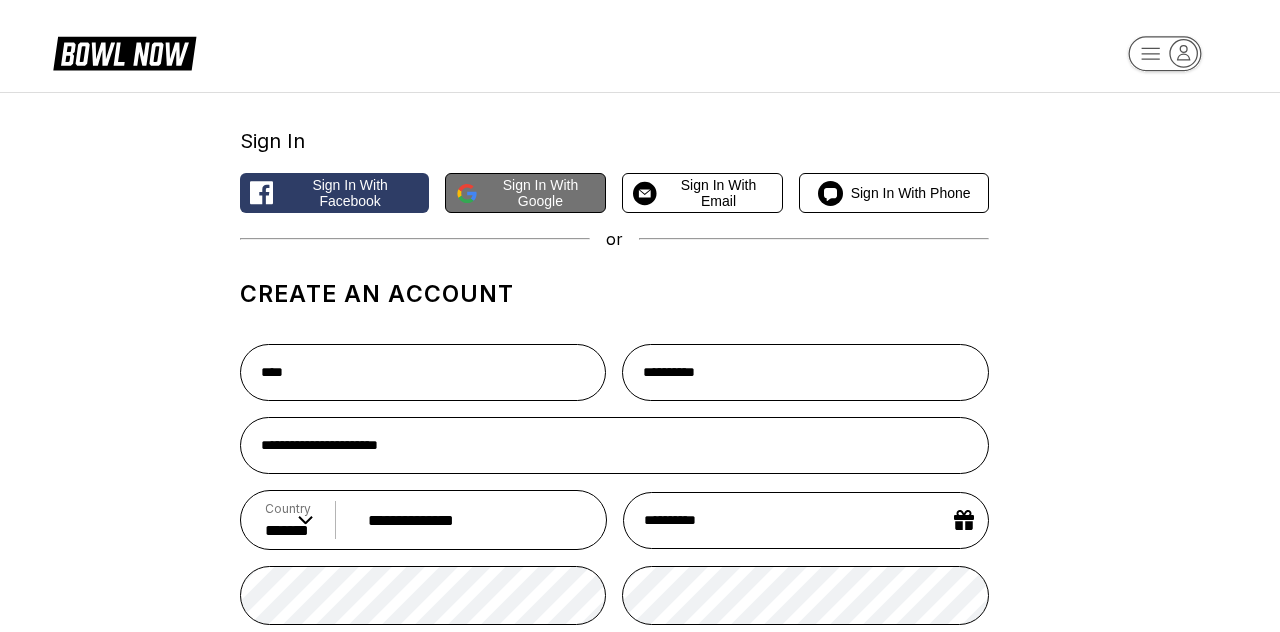 click on "Sign in with Google" at bounding box center (540, 193) 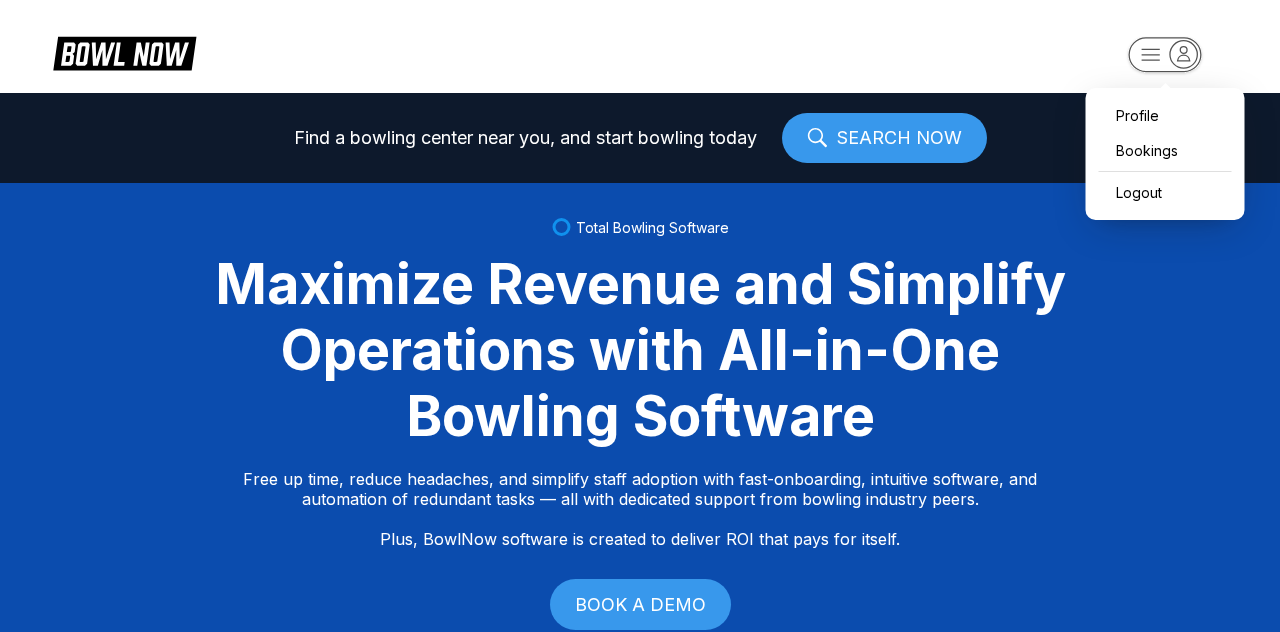 click on "Profile Bookings Logout Find a bowling center near you, and start bowling today SEARCH NOW Total Bowling Software Maximize Revenue and Simplify Operations with All-in-One Bowling Software Free up time, reduce headaches, and simplify staff adoption with fast-onboarding, intuitive software, and  automation of redundant tasks — all with dedicated support from bowling industry peers. Plus, BowlNow software is created to deliver ROI that pays for itself. BOOK A DEMO Free Up Time With Fast Onboarding We know time is critical, so we’ve streamlined our onboarding process to be fast and hassle-free. Even better, you’ll have on-demand, hands-on support from bowling industry peers. Intuitive Software to Simplify Staff Adoption Our platform is built to be intuitive, modern, and easy-to-use, ensuring your staff can quickly adopt and stay focused on what matters most—delivering an exceptional customer experience. Automation of Redundant Tasks Created to Deliver ROI That Pays for Itself Fast Track Step One Step Two" at bounding box center (640, 316) 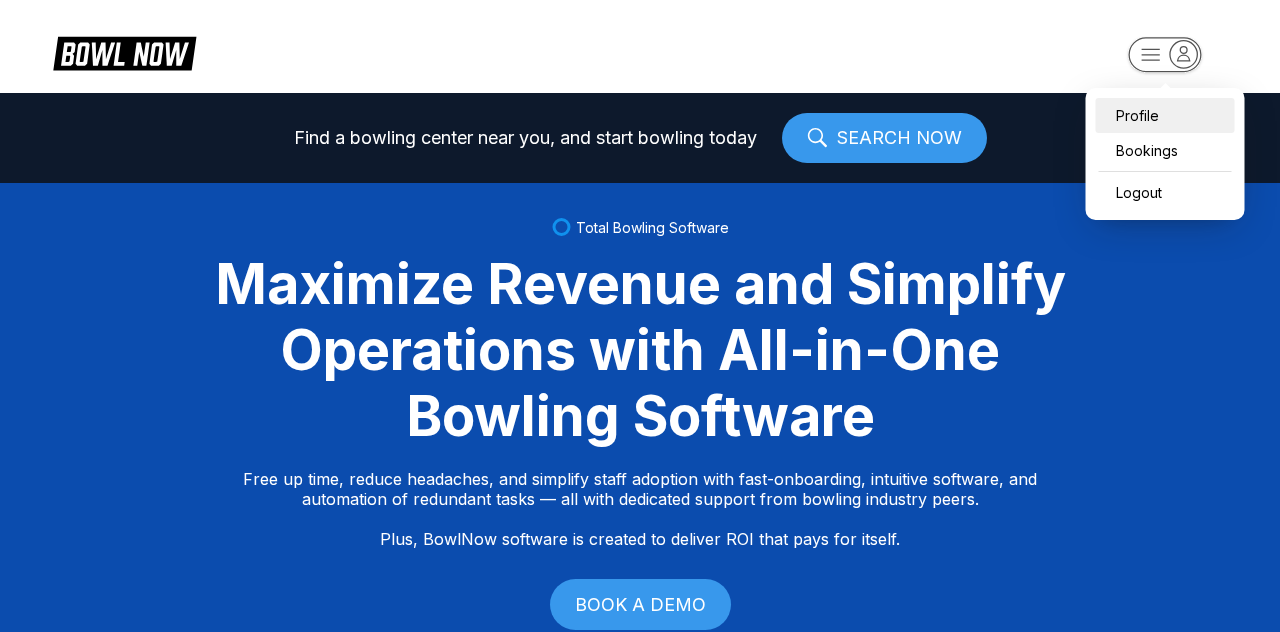 click on "Profile" at bounding box center [1165, 115] 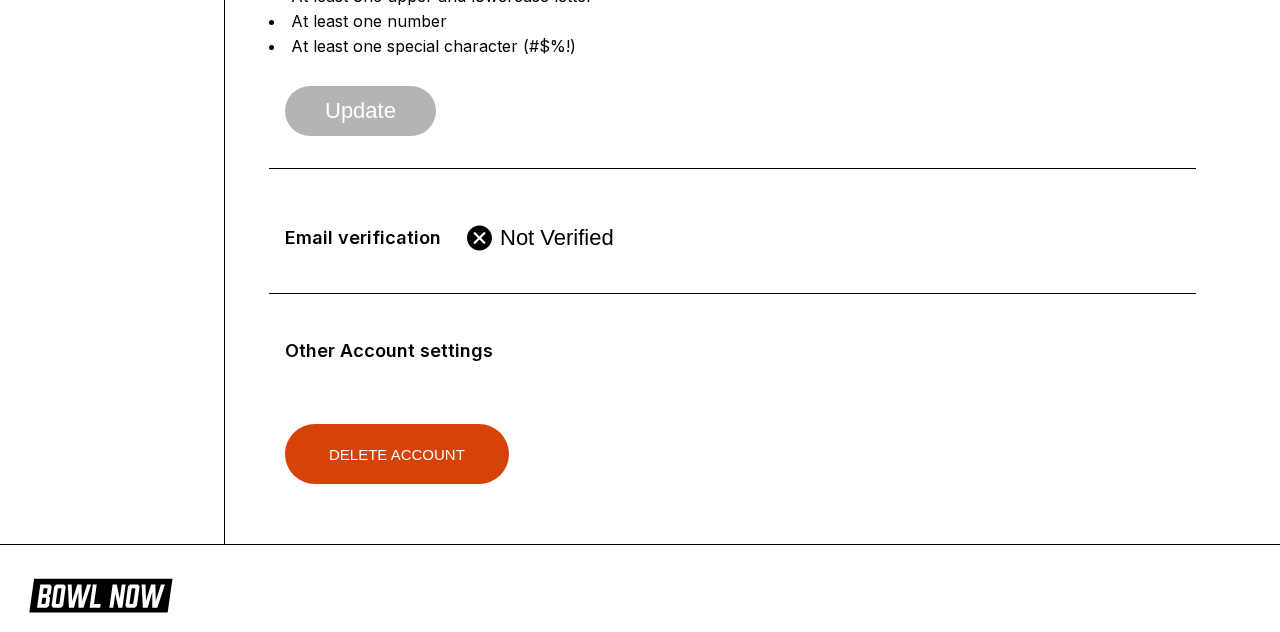 scroll, scrollTop: 831, scrollLeft: 0, axis: vertical 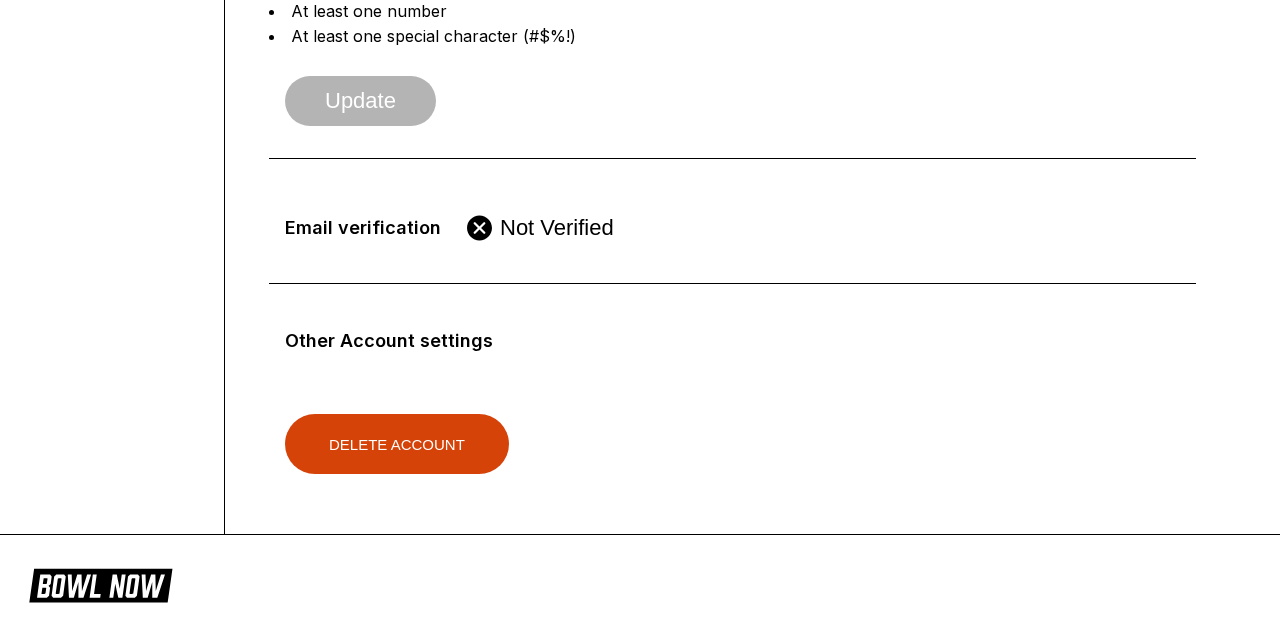 click on "Delete Account" at bounding box center [397, 444] 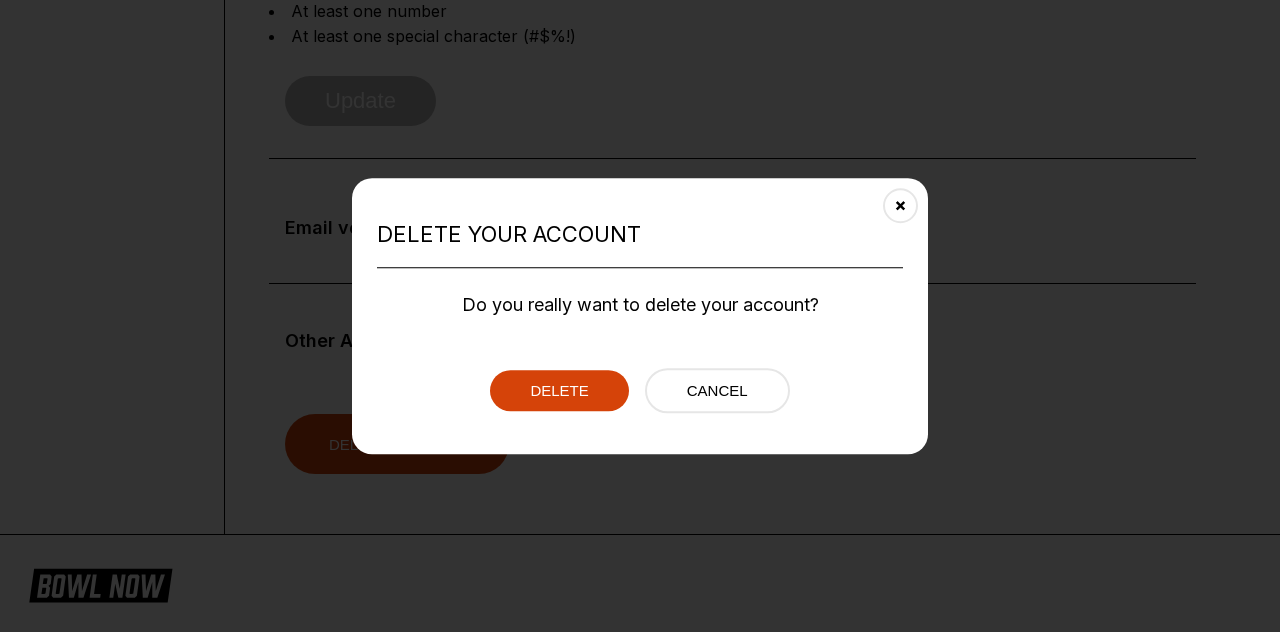 click on "Delete" at bounding box center [559, 390] 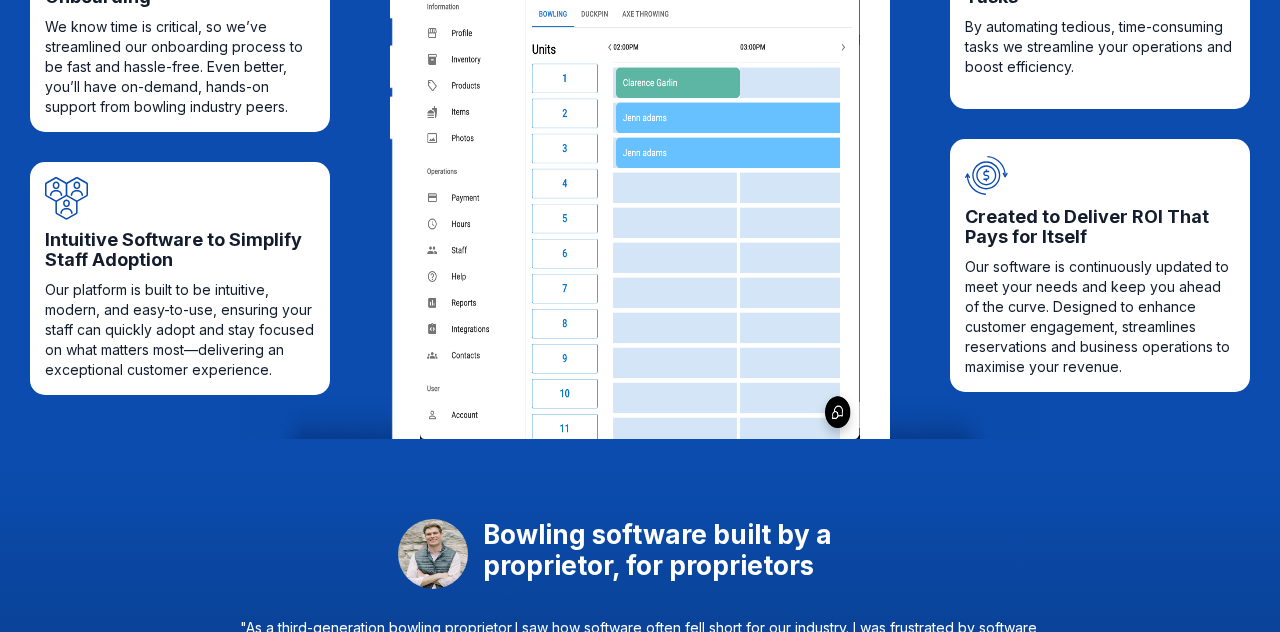 scroll, scrollTop: 0, scrollLeft: 0, axis: both 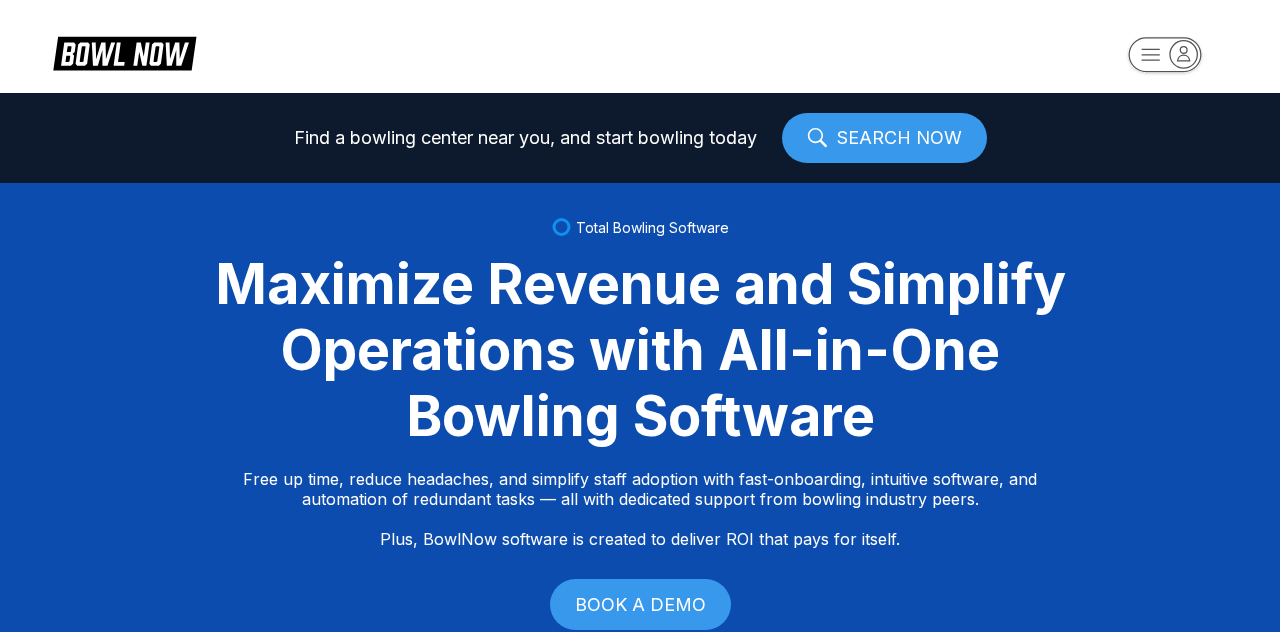 click on "Find a bowling center near you, and start bowling today SEARCH NOW Total Bowling Software Maximize Revenue and Simplify Operations with All-in-One Bowling Software Free up time, reduce headaches, and simplify staff adoption with fast-onboarding, intuitive software, and  automation of redundant tasks — all with dedicated support from bowling industry peers. Plus, BowlNow software is created to deliver ROI that pays for itself. BOOK A DEMO Free Up Time With Fast Onboarding We know time is critical, so we’ve streamlined our onboarding process to be fast and hassle-free. Even better, you’ll have on-demand, hands-on support from bowling industry peers. Intuitive Software to Simplify Staff Adoption Our platform is built to be intuitive, modern, and easy-to-use, ensuring your staff can quickly adopt and stay focused on what matters most—delivering an exceptional customer experience. Automation of Redundant Tasks By automating tedious, time-consuming tasks we streamline your operations and boost efficiency." at bounding box center [640, 316] 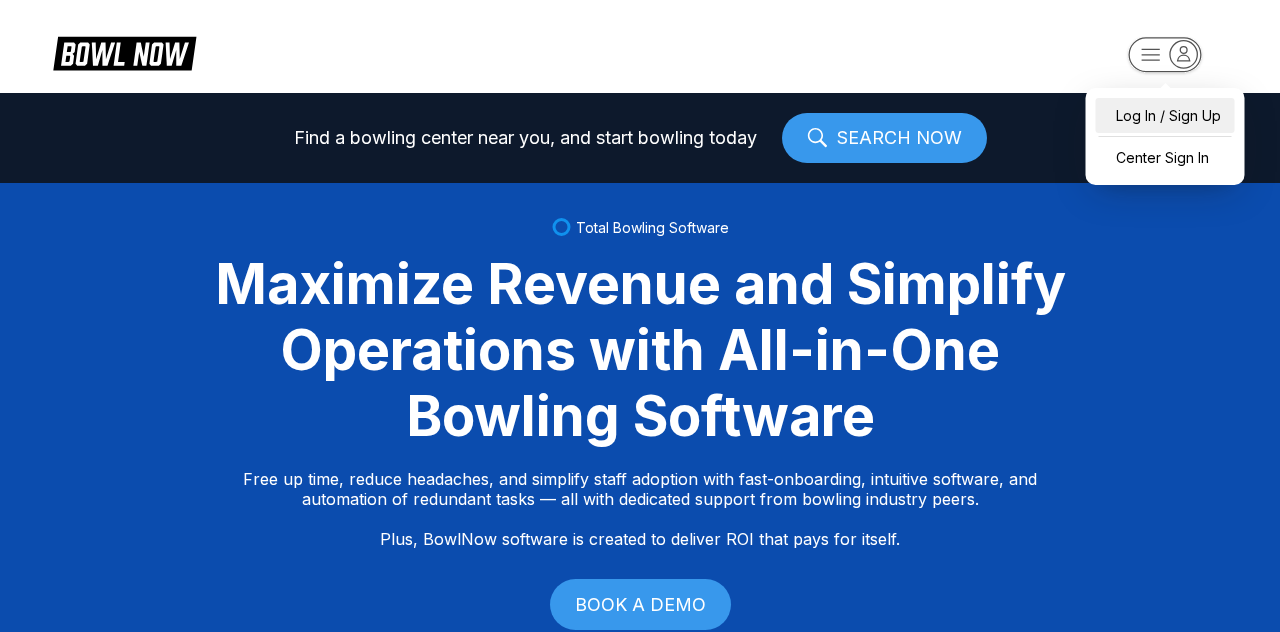 click on "Log In / Sign Up" at bounding box center [1165, 115] 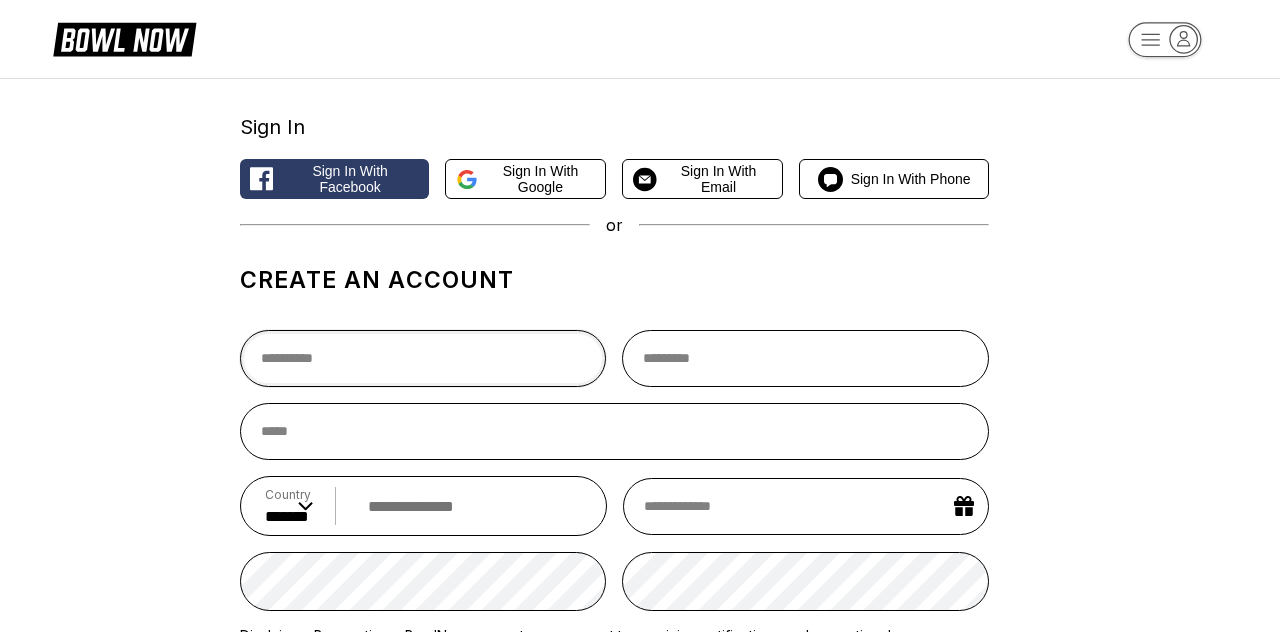 scroll, scrollTop: 19, scrollLeft: 0, axis: vertical 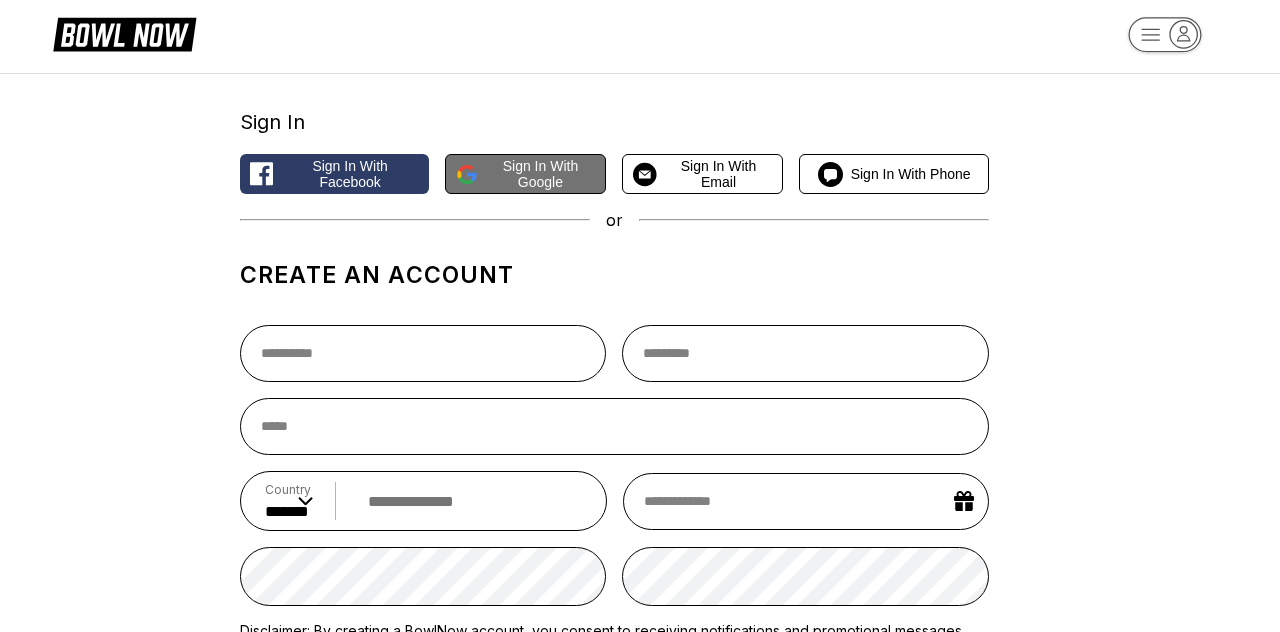 click on "Sign in with Google" at bounding box center (525, 174) 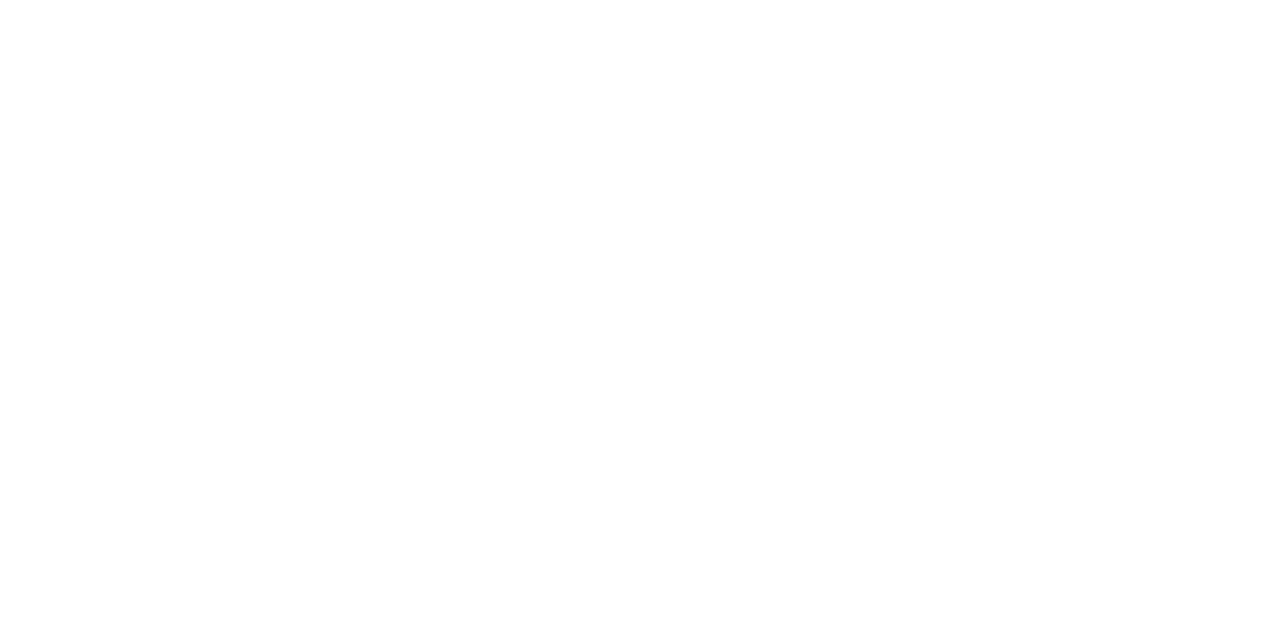scroll, scrollTop: 0, scrollLeft: 0, axis: both 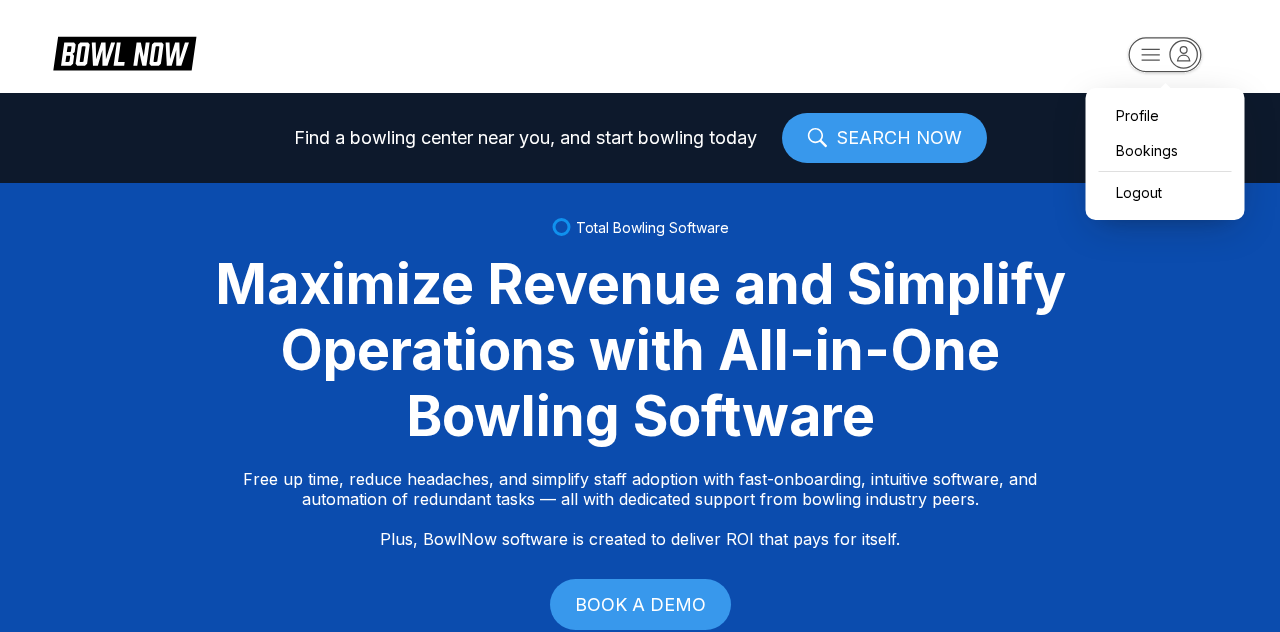 click on "Profile Bookings Logout Find a bowling center near you, and start bowling today SEARCH NOW Total Bowling Software Maximize Revenue and Simplify Operations with All-in-One Bowling Software Free up time, reduce headaches, and simplify staff adoption with fast-onboarding, intuitive software, and  automation of redundant tasks — all with dedicated support from bowling industry peers. Plus, BowlNow software is created to deliver ROI that pays for itself. BOOK A DEMO Free Up Time With Fast Onboarding We know time is critical, so we’ve streamlined our onboarding process to be fast and hassle-free. Even better, you’ll have on-demand, hands-on support from bowling industry peers. Intuitive Software to Simplify Staff Adoption Our platform is built to be intuitive, modern, and easy-to-use, ensuring your staff can quickly adopt and stay focused on what matters most—delivering an exceptional customer experience. Automation of Redundant Tasks Created to Deliver ROI That Pays for Itself Fast Track Step One Step Two" at bounding box center [640, 316] 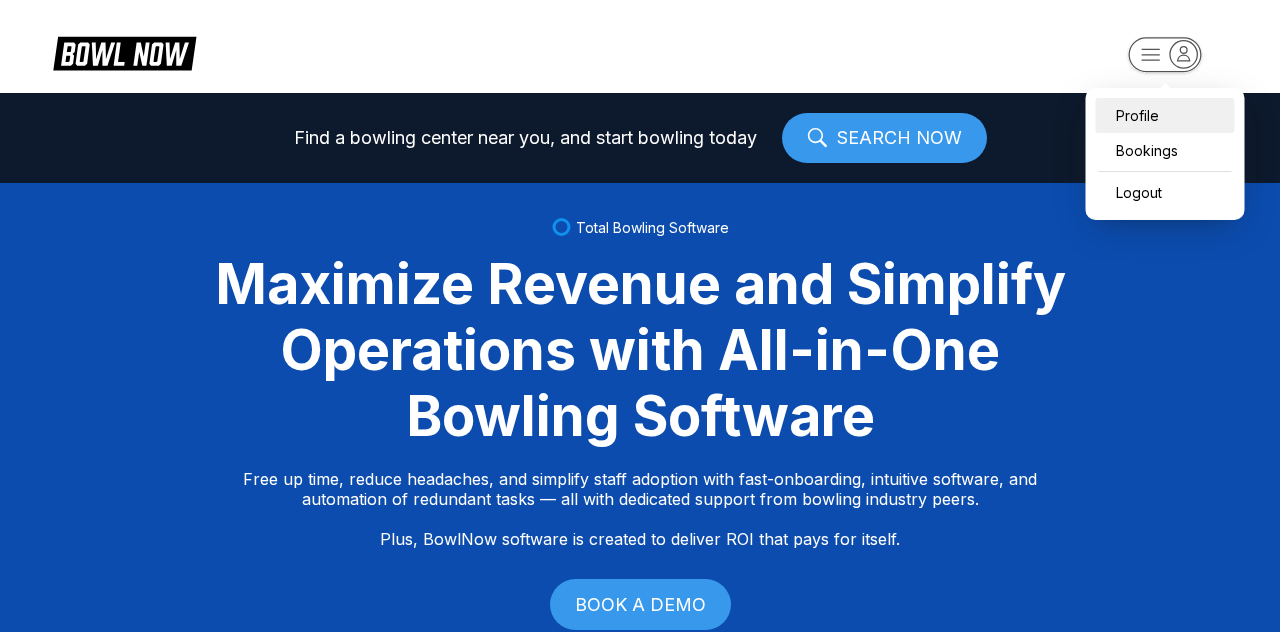 click on "Profile" at bounding box center (1165, 115) 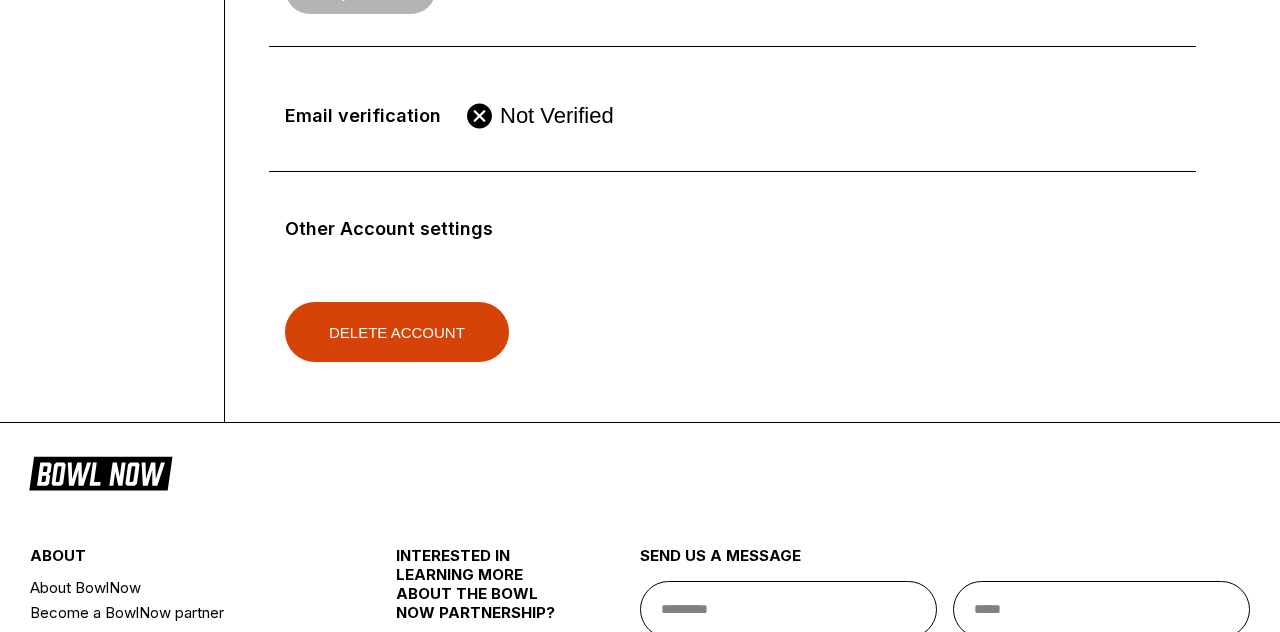 scroll, scrollTop: 945, scrollLeft: 0, axis: vertical 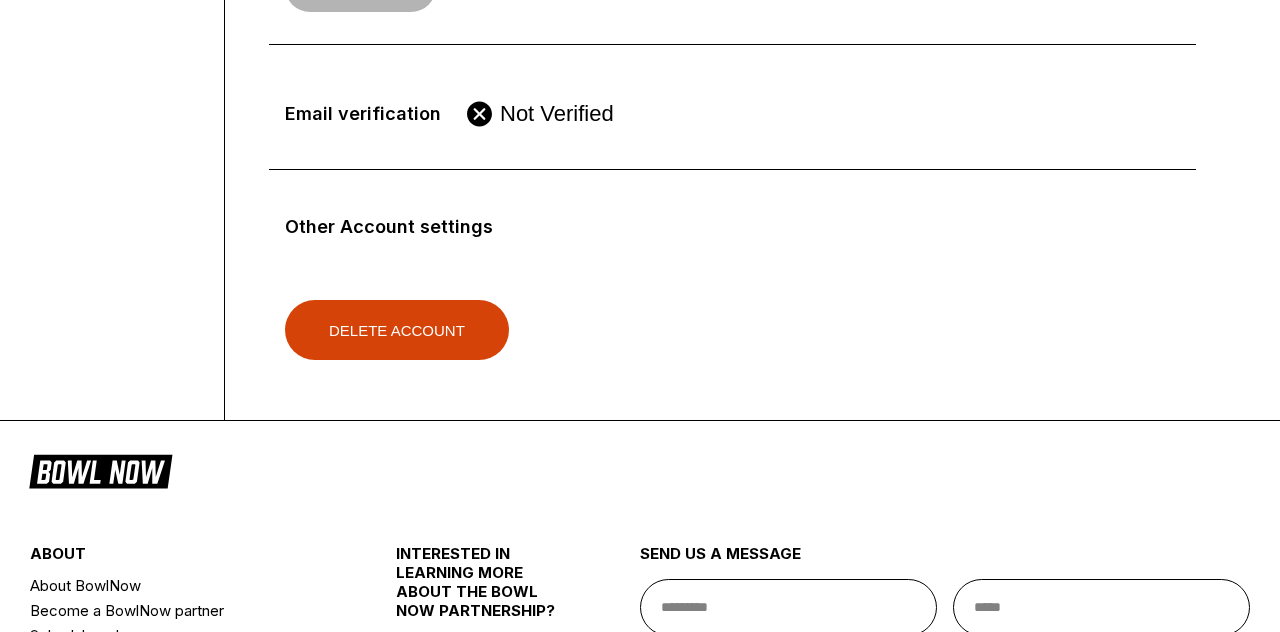 click on "Not Verified" at bounding box center [557, 114] 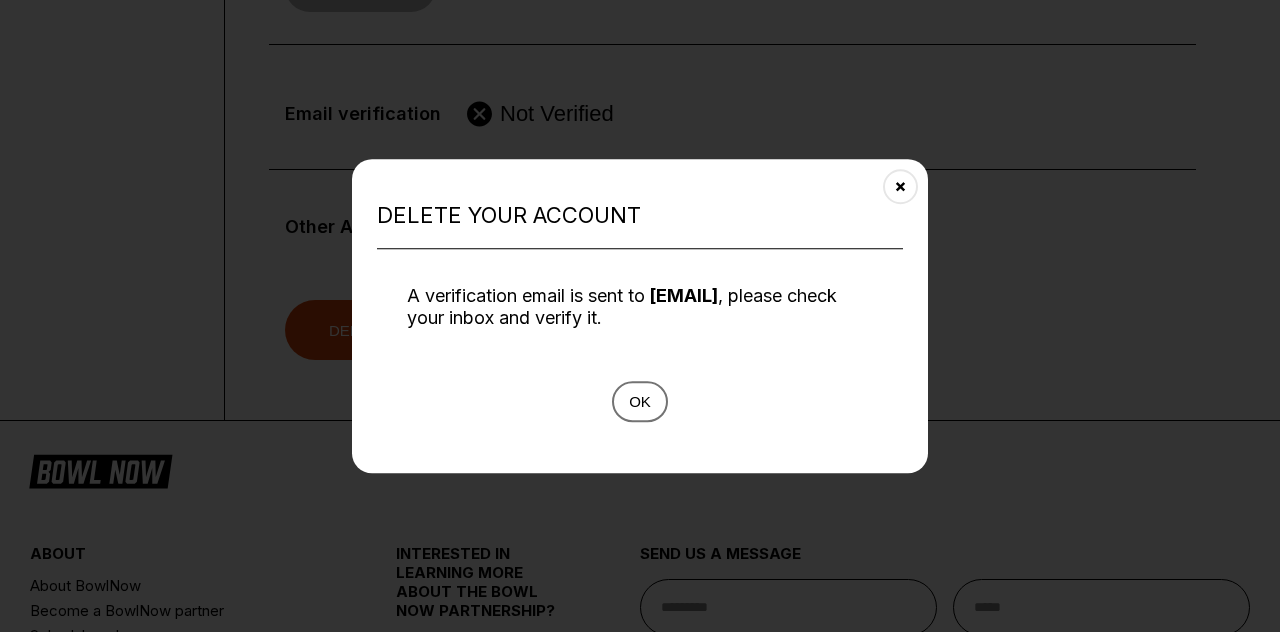click on "Ok" at bounding box center [640, 401] 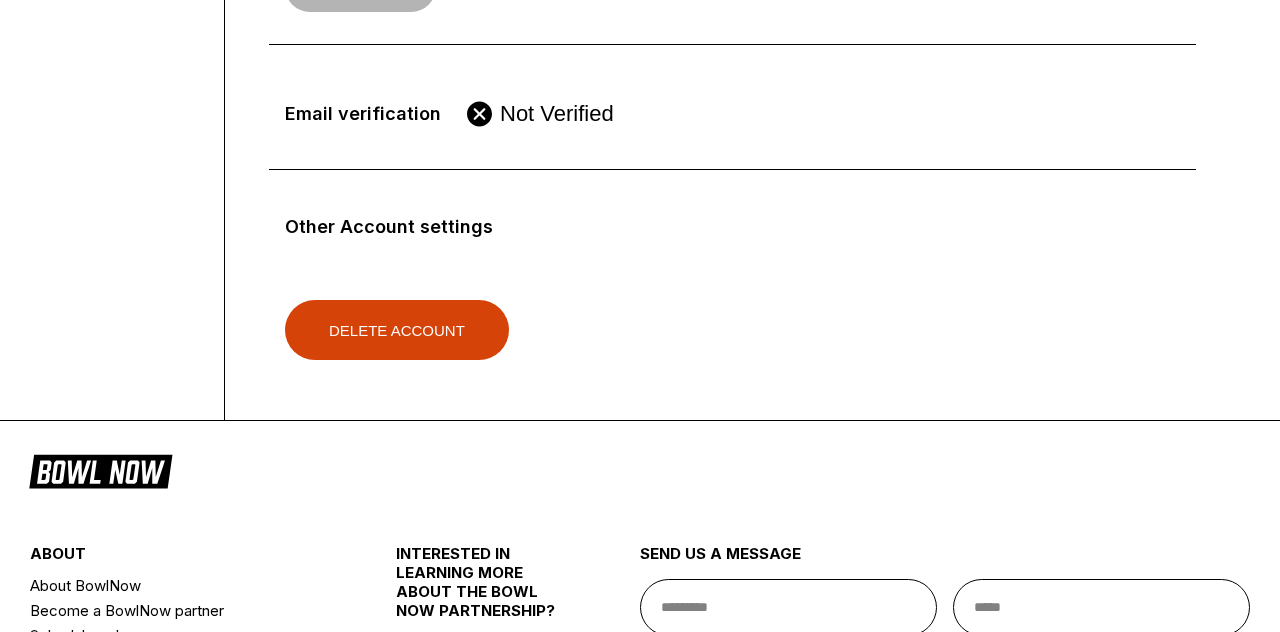 click on "Not Verified" at bounding box center [540, 114] 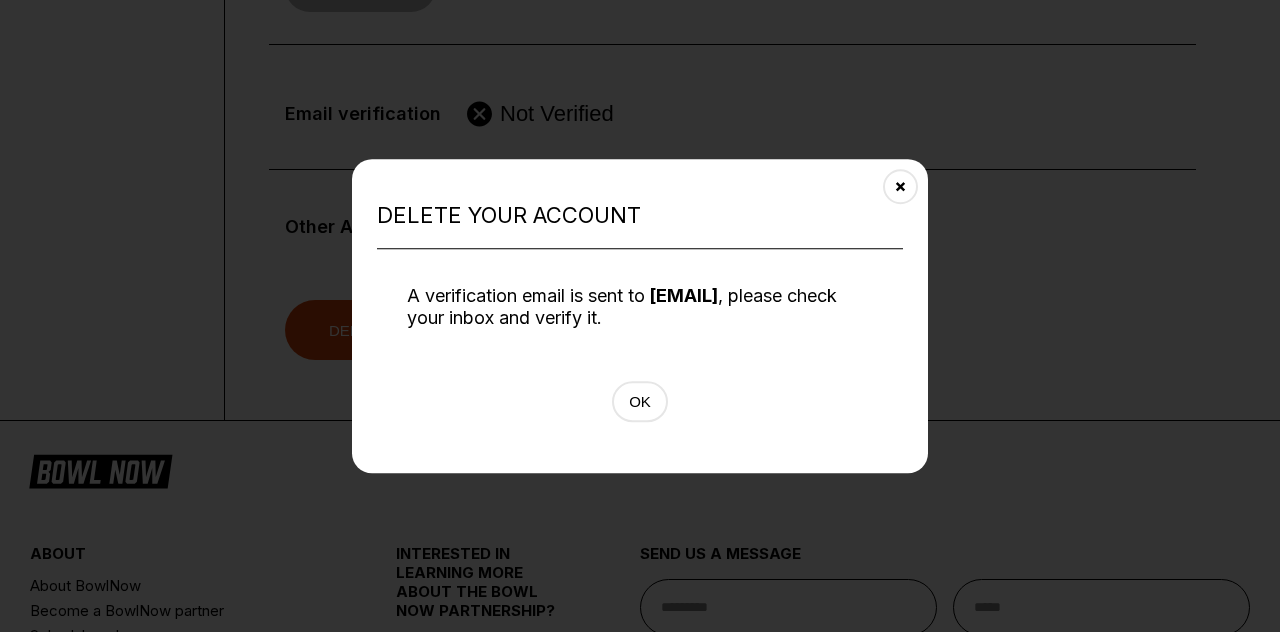 drag, startPoint x: 642, startPoint y: 305, endPoint x: 458, endPoint y: 307, distance: 184.01086 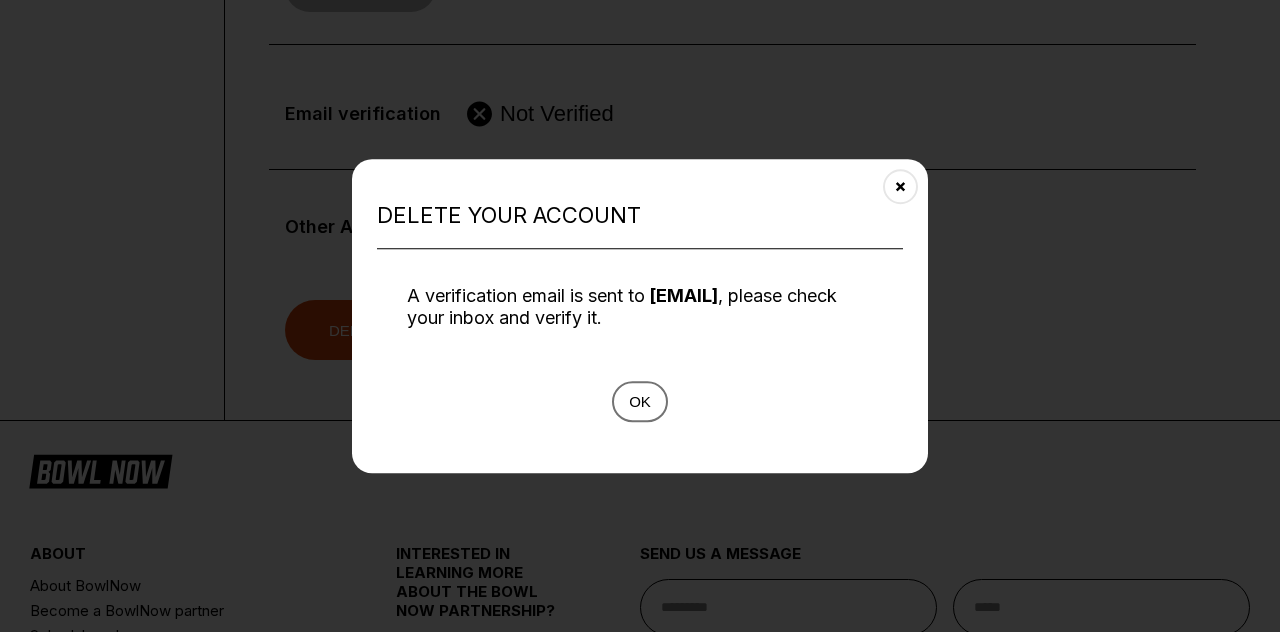 click on "Ok" at bounding box center (640, 401) 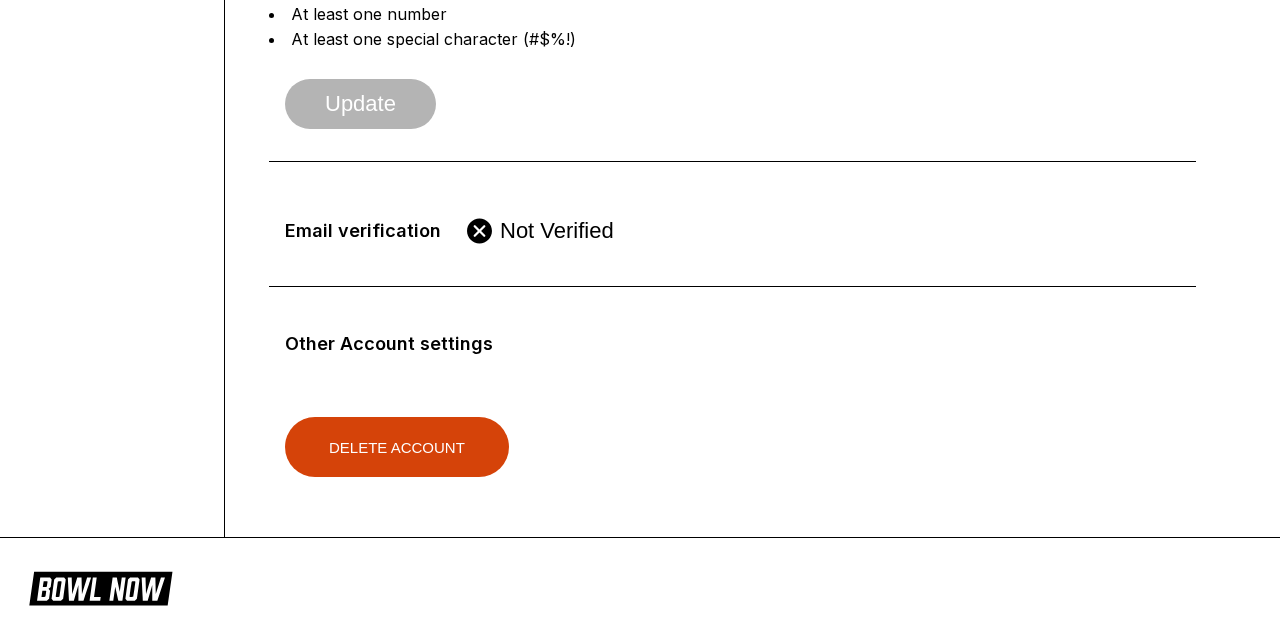 scroll, scrollTop: 894, scrollLeft: 0, axis: vertical 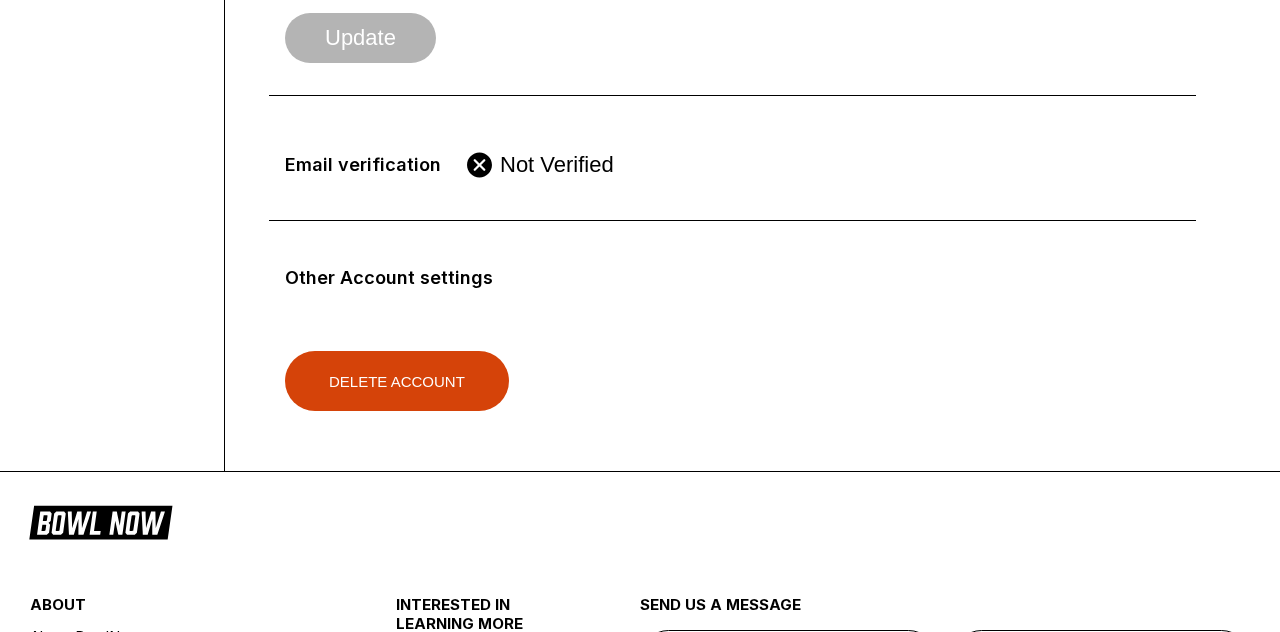click on "Delete Account" at bounding box center (397, 381) 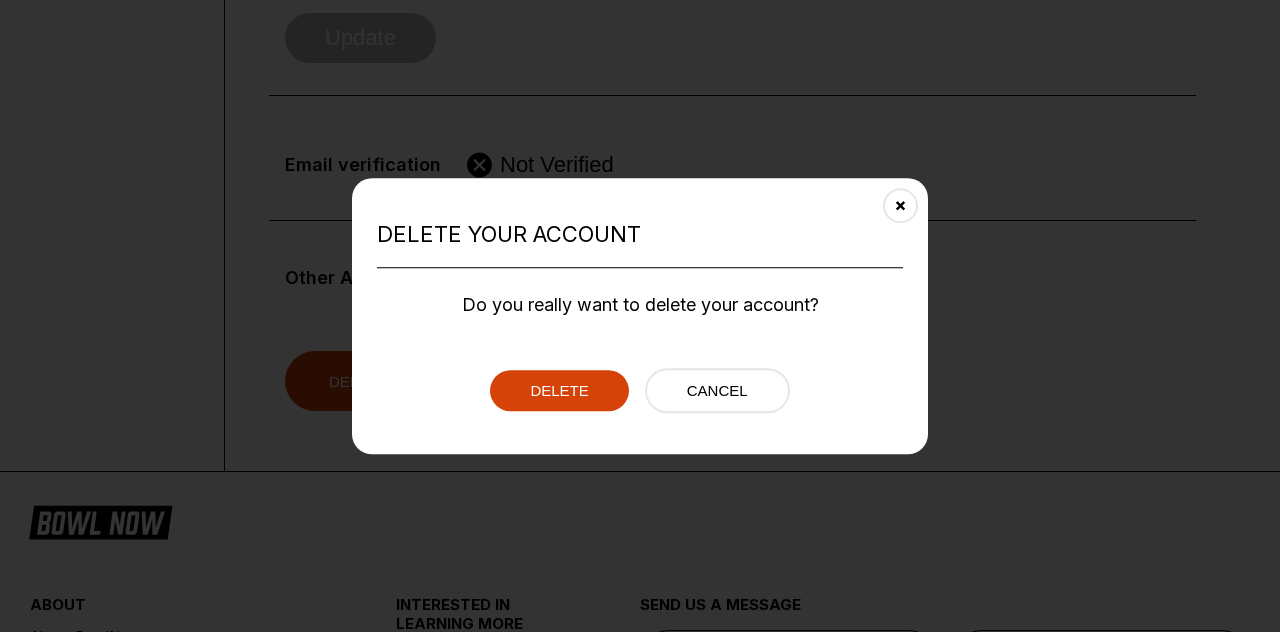 click on "Delete" at bounding box center [559, 390] 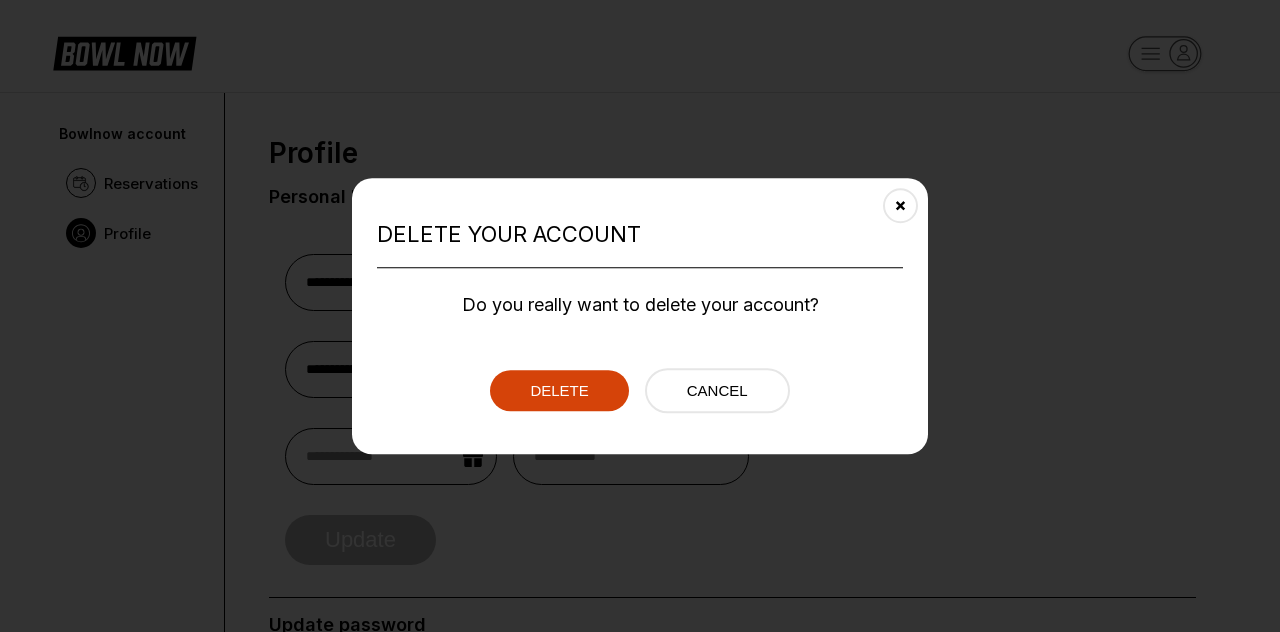 select on "**" 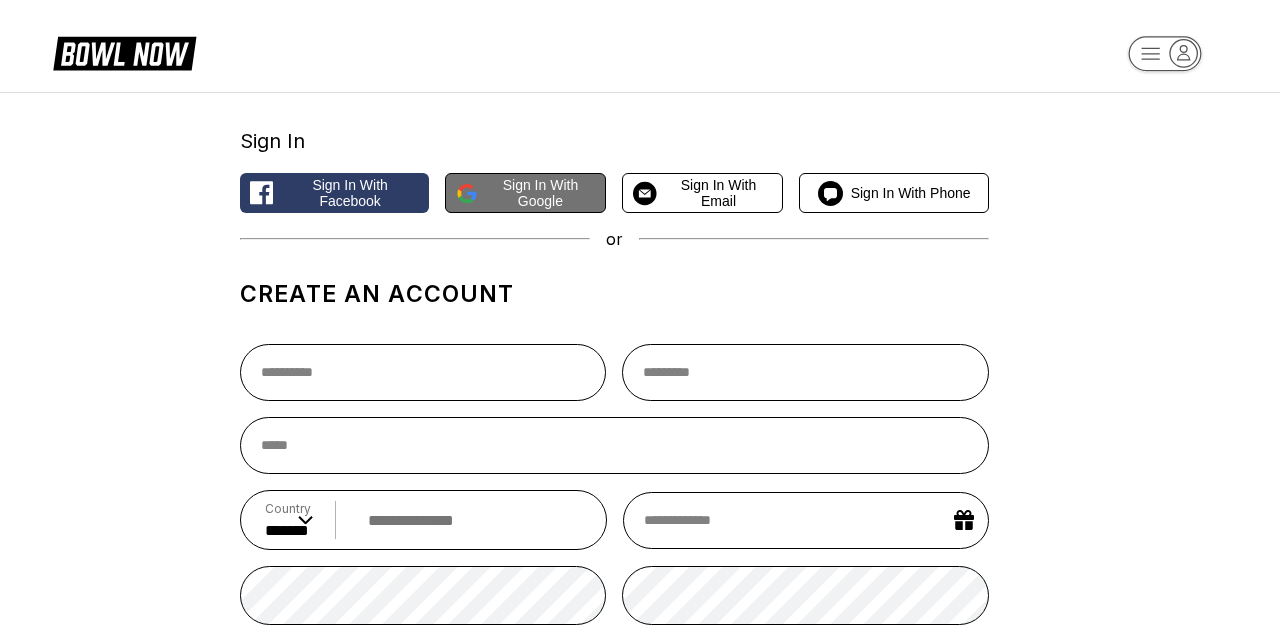 click on "Sign in with Google" at bounding box center (540, 193) 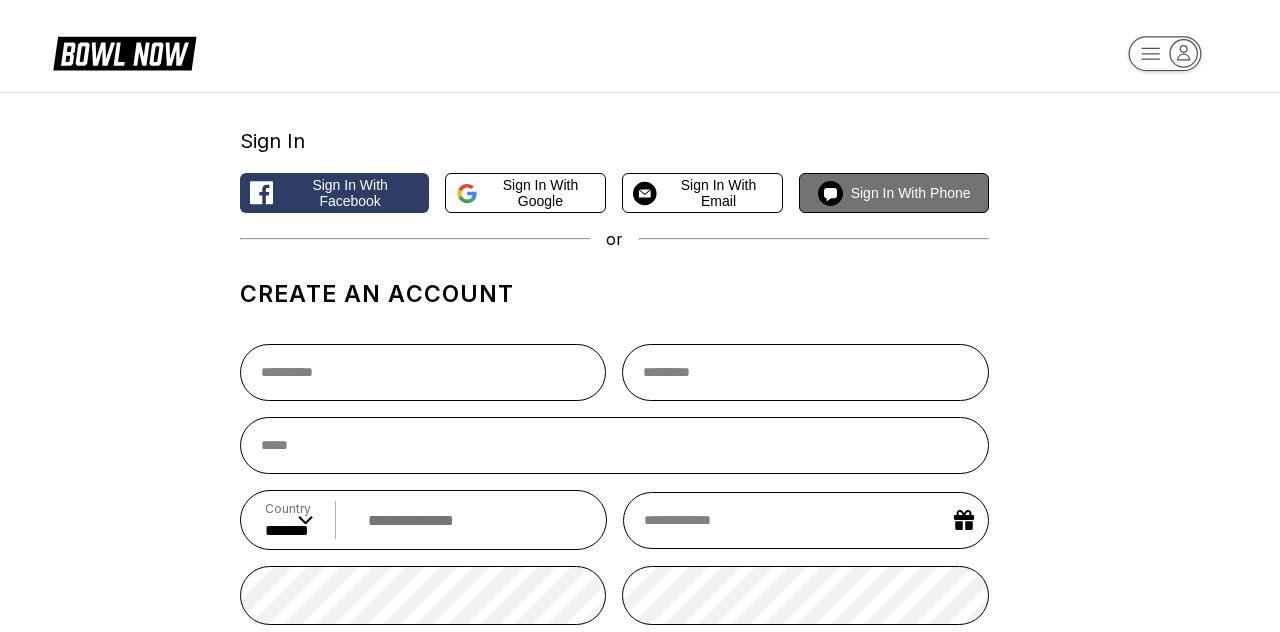 click on "Sign in with Phone" at bounding box center [911, 193] 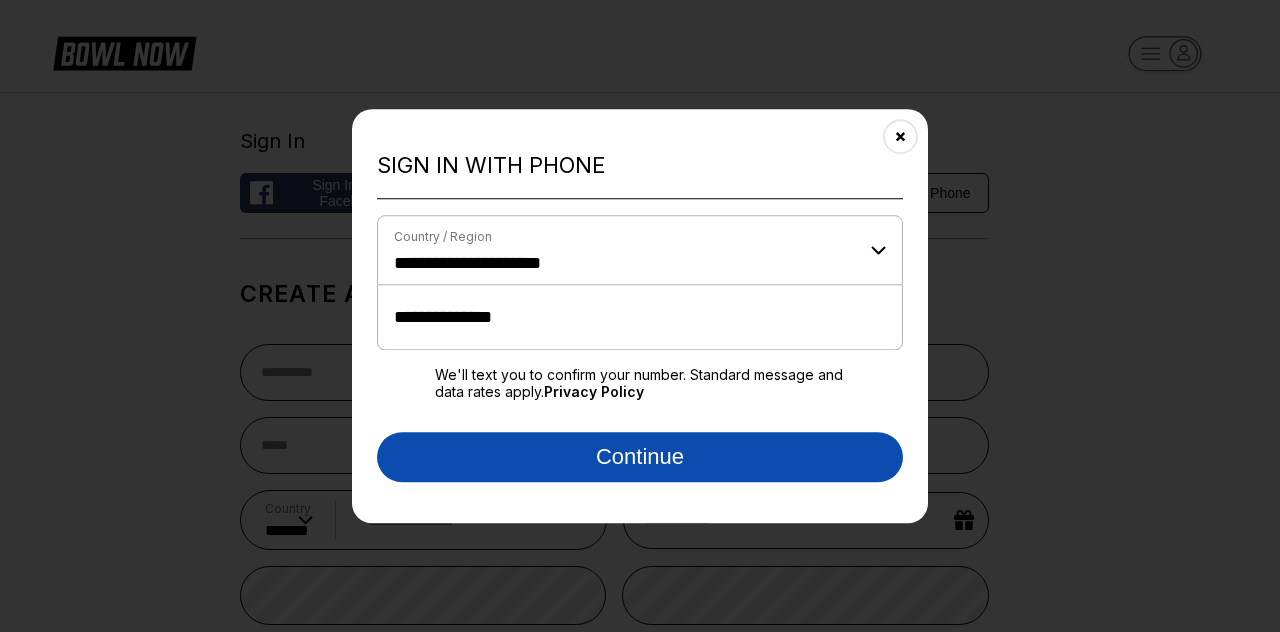 type on "**********" 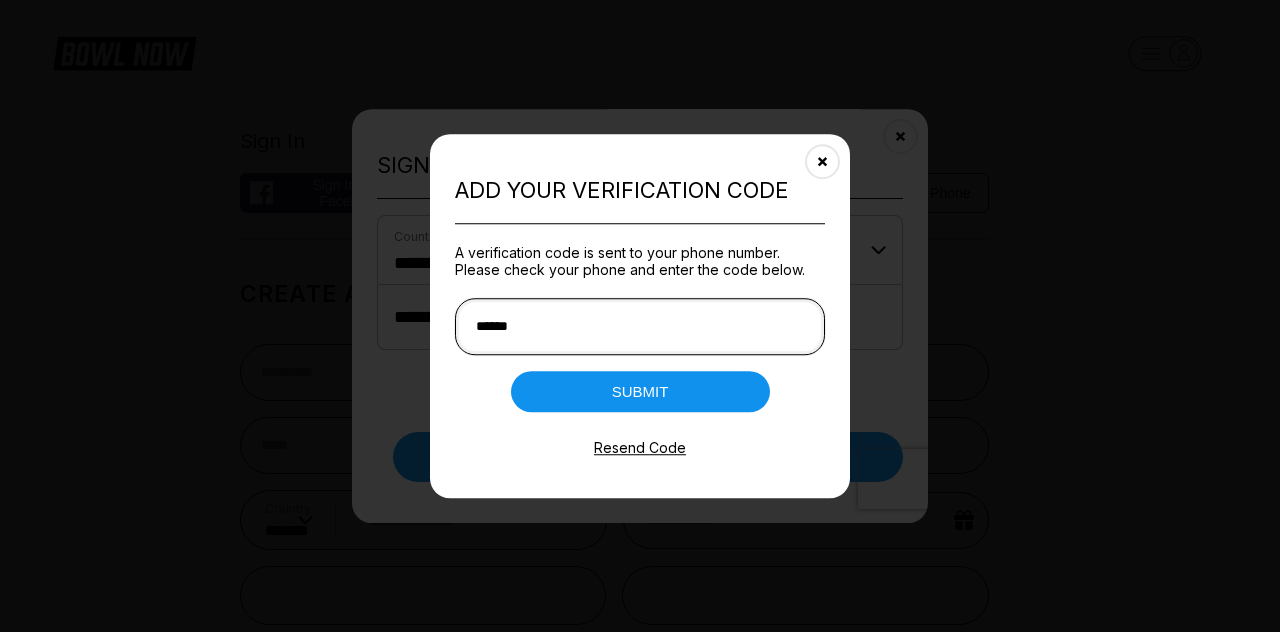 type on "******" 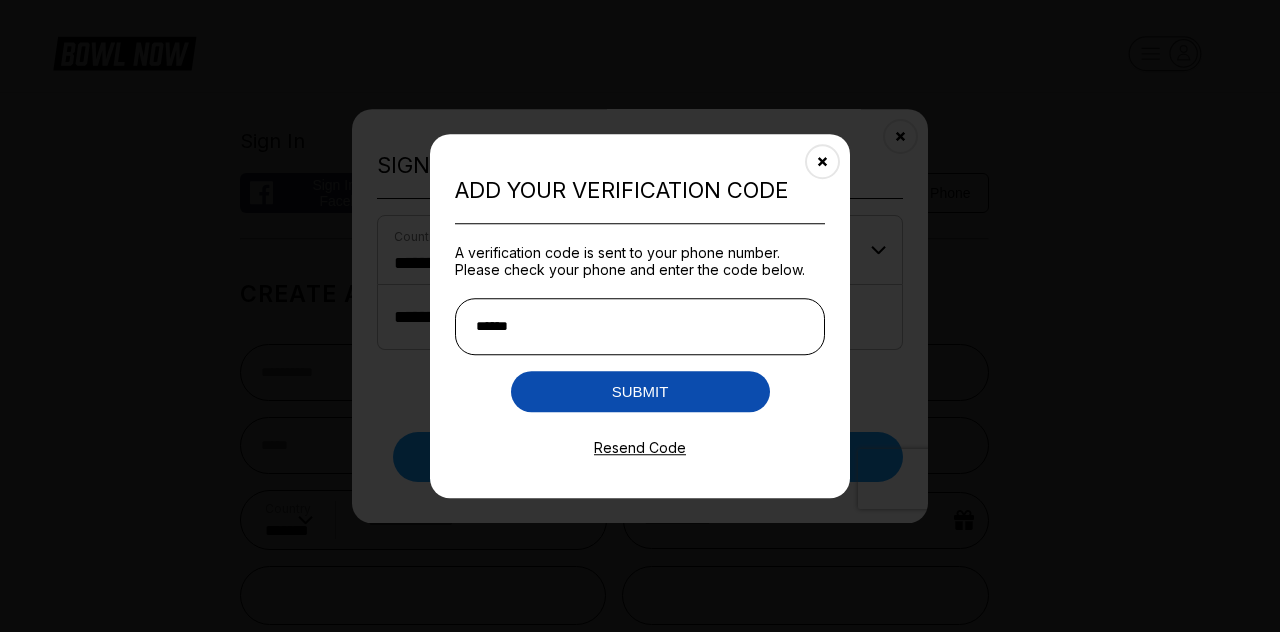 click on "Submit" at bounding box center [640, 391] 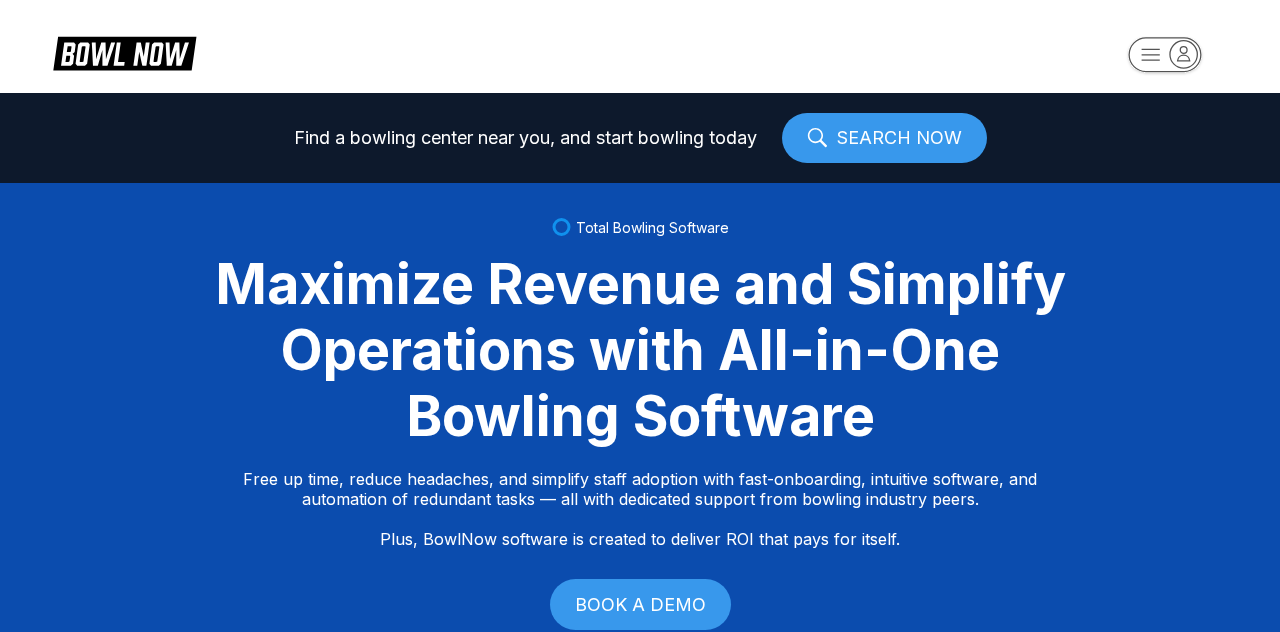 scroll, scrollTop: 34, scrollLeft: 0, axis: vertical 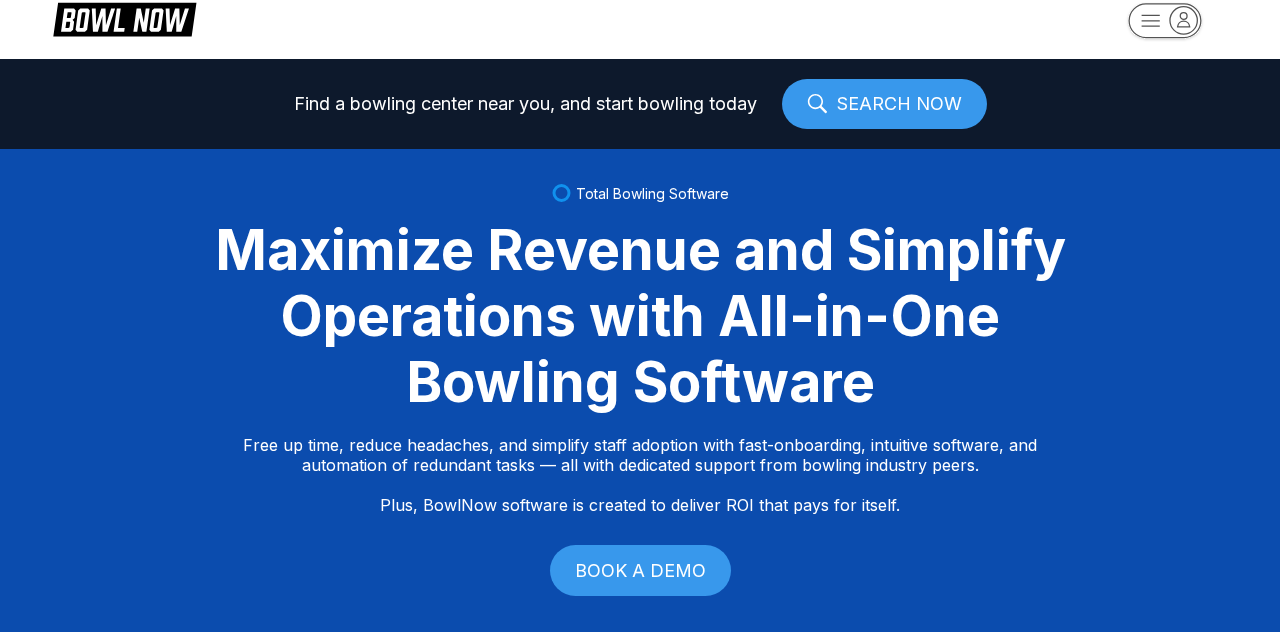 click on "Find a bowling center near you, and start bowling today SEARCH NOW Total Bowling Software Maximize Revenue and Simplify Operations with All-in-One Bowling Software Free up time, reduce headaches, and simplify staff adoption with fast-onboarding, intuitive software, and  automation of redundant tasks — all with dedicated support from bowling industry peers. Plus, BowlNow software is created to deliver ROI that pays for itself. BOOK A DEMO Free Up Time With Fast Onboarding We know time is critical, so we’ve streamlined our onboarding process to be fast and hassle-free. Even better, you’ll have on-demand, hands-on support from bowling industry peers. Intuitive Software to Simplify Staff Adoption Our platform is built to be intuitive, modern, and easy-to-use, ensuring your staff can quickly adopt and stay focused on what matters most—delivering an exceptional customer experience. Automation of Redundant Tasks By automating tedious, time-consuming tasks we streamline your operations and boost efficiency." at bounding box center (640, 282) 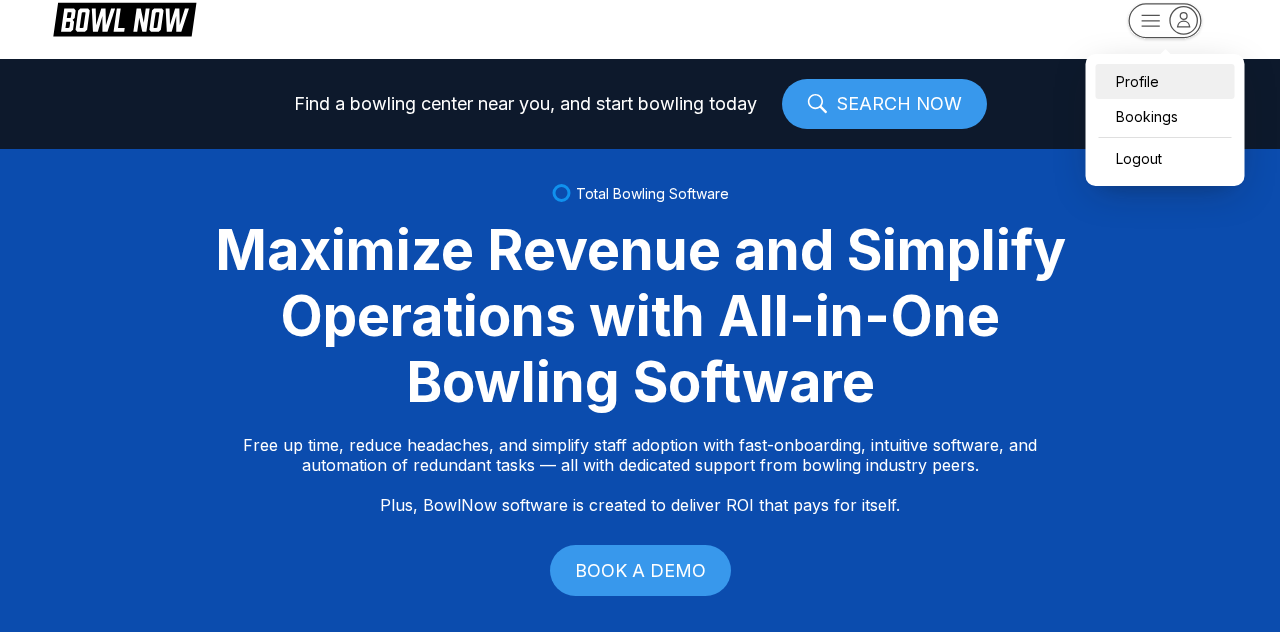click on "Profile" at bounding box center (1165, 81) 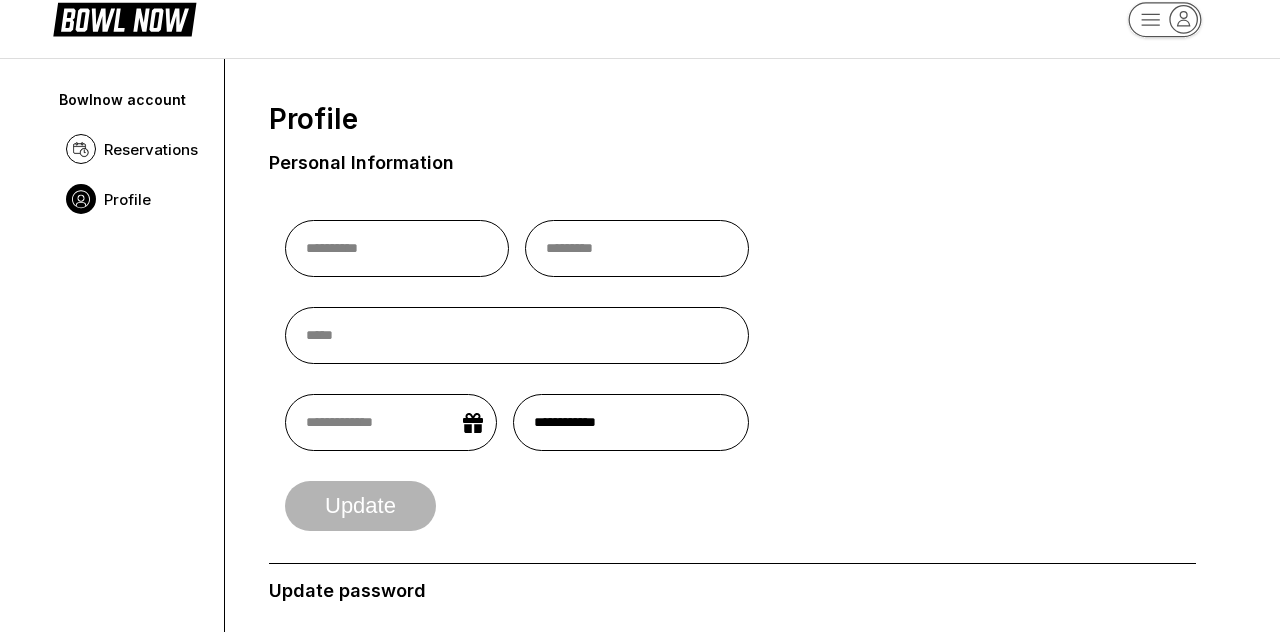 scroll, scrollTop: 0, scrollLeft: 0, axis: both 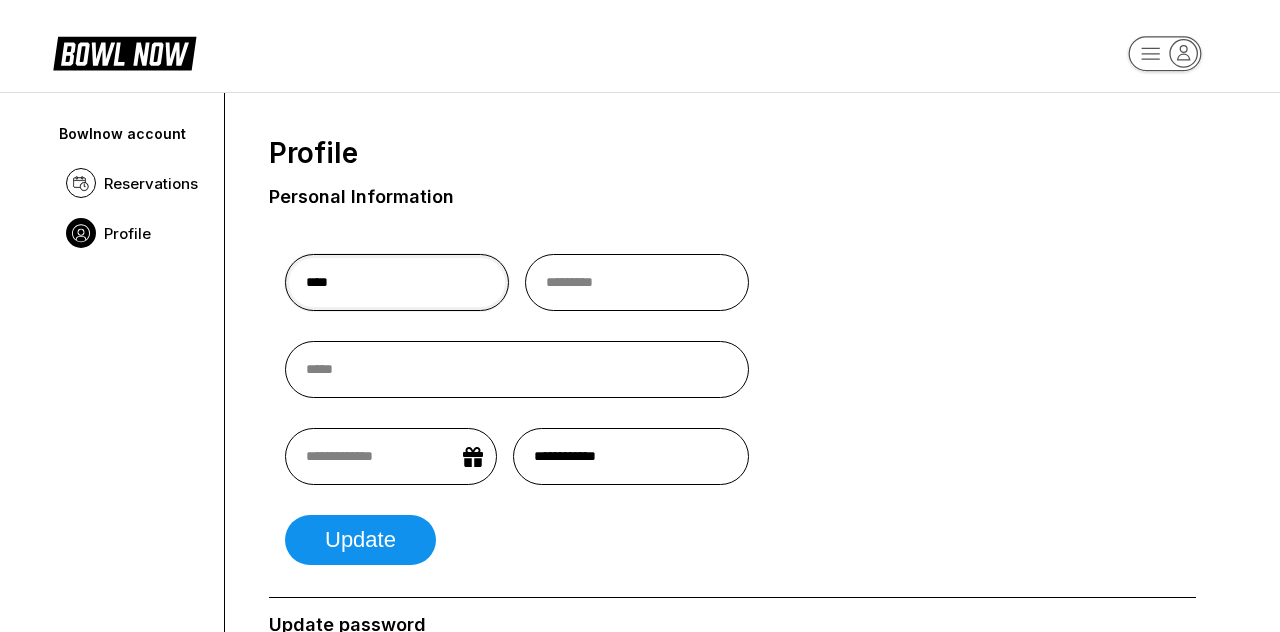 type on "****" 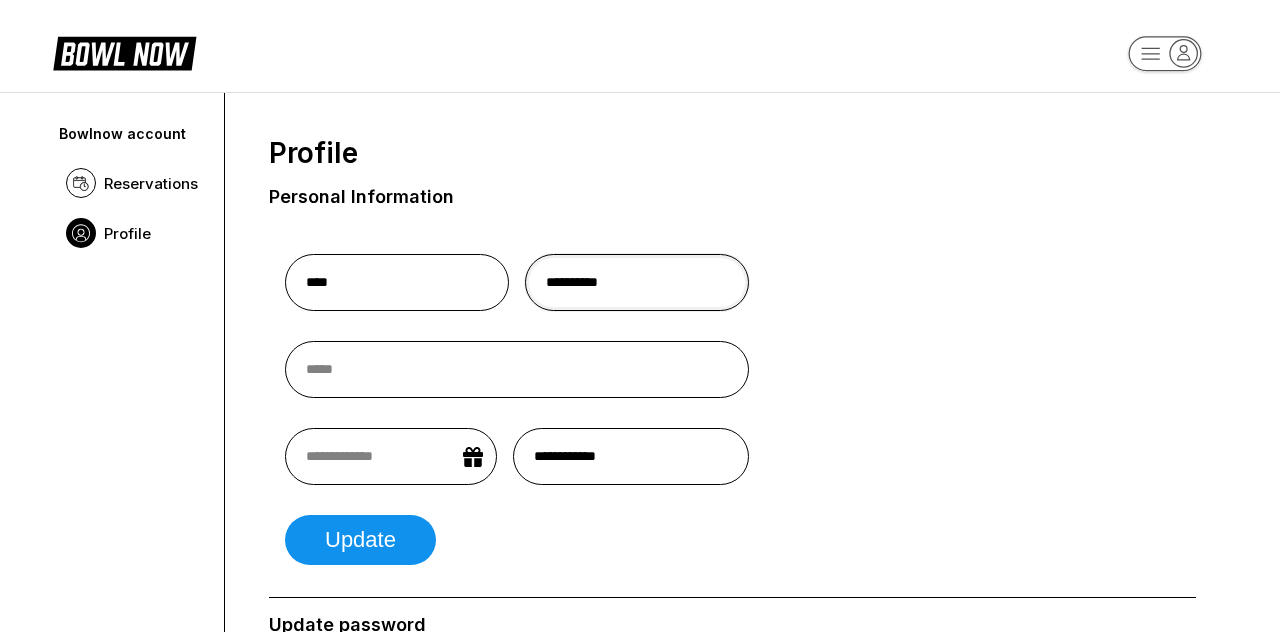 type on "**********" 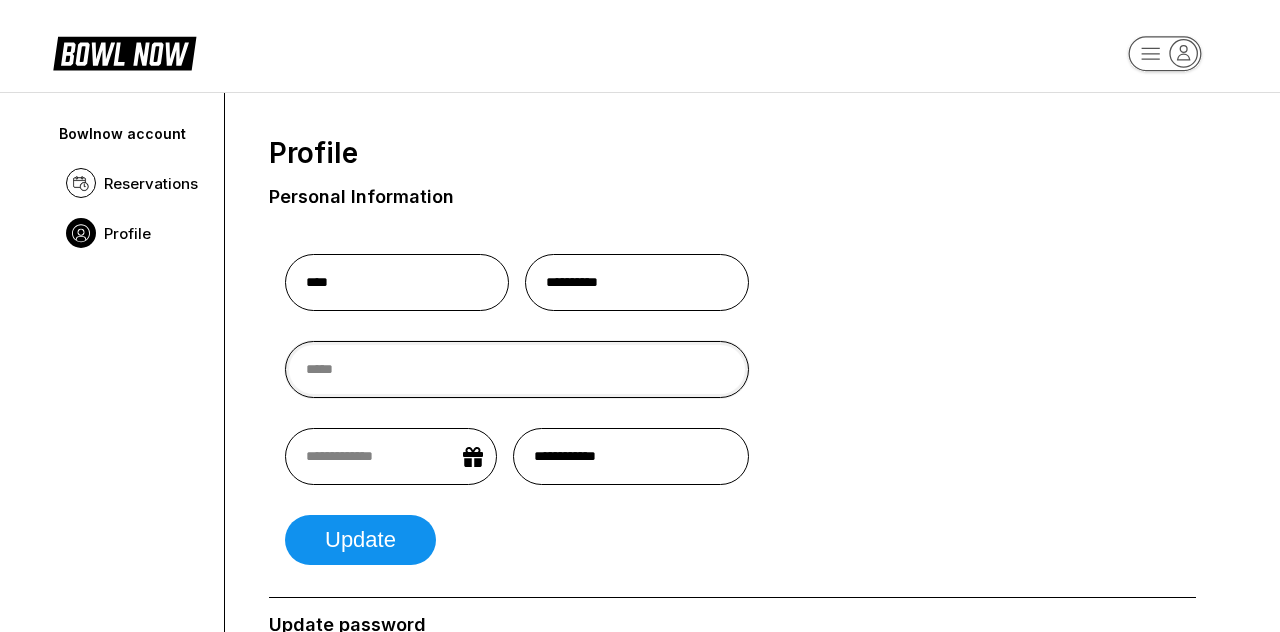 type on "**********" 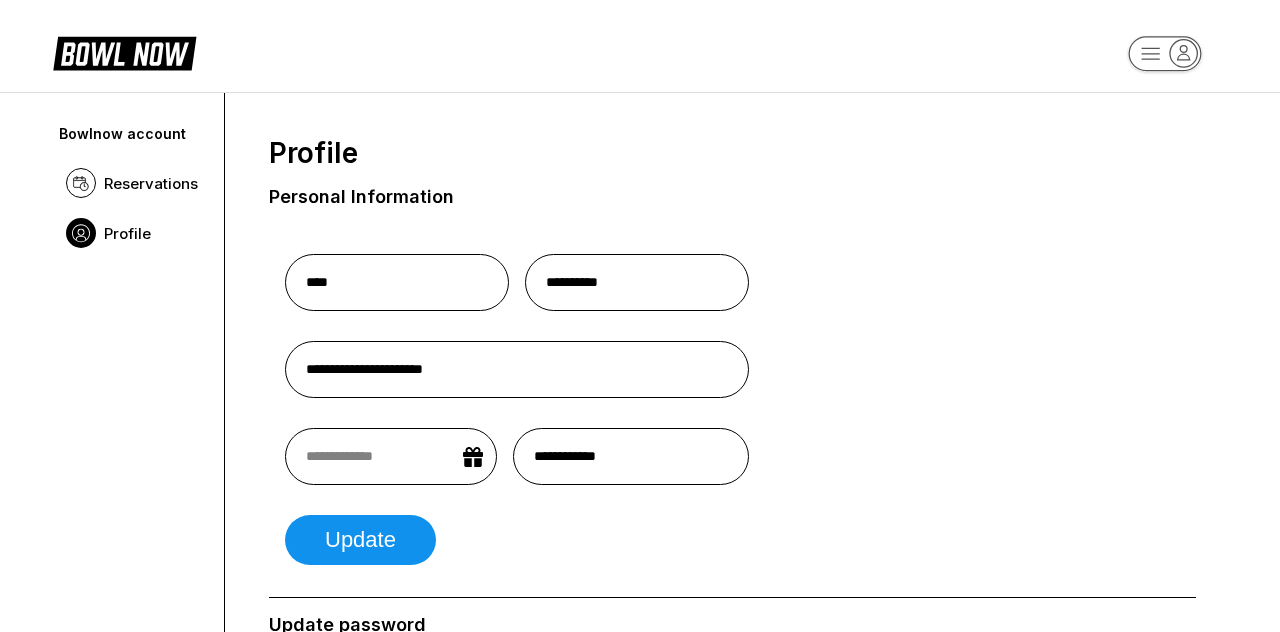 select on "*" 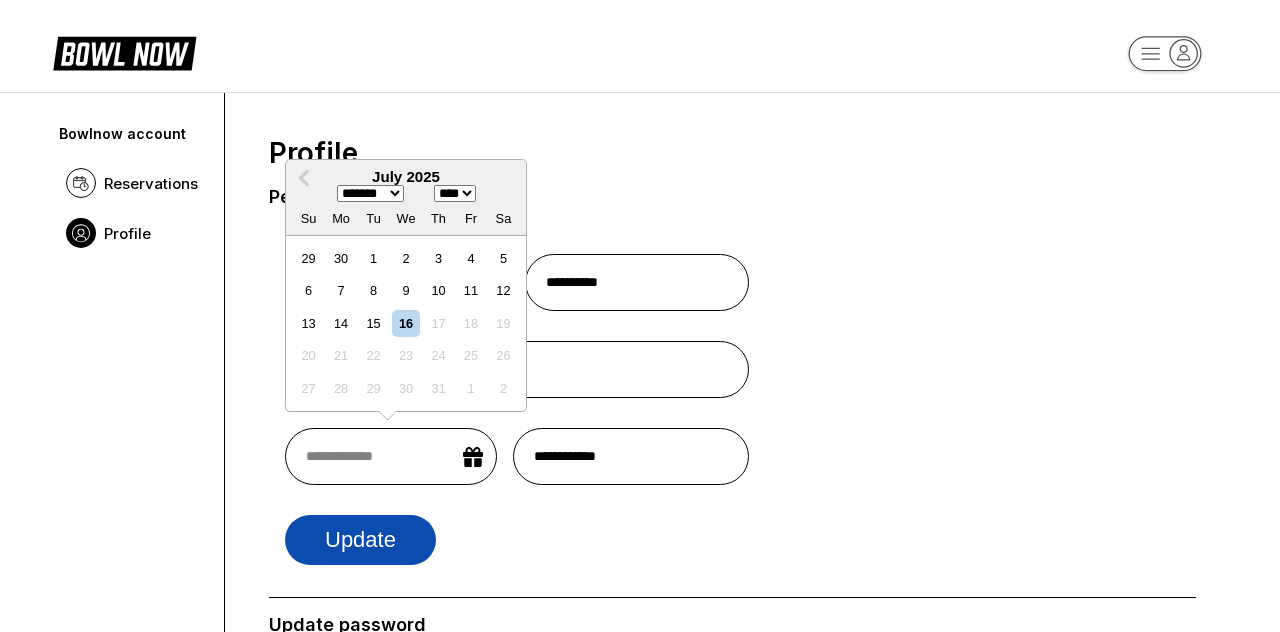 click on "Update" at bounding box center (360, 540) 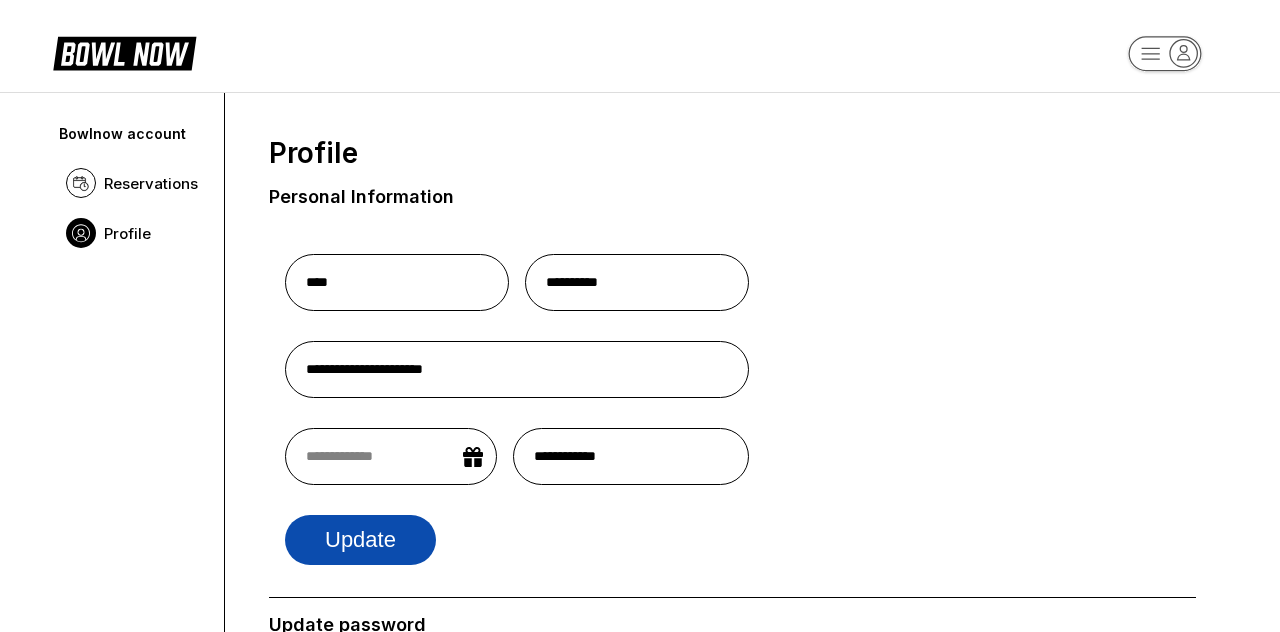 click on "Update" at bounding box center (360, 540) 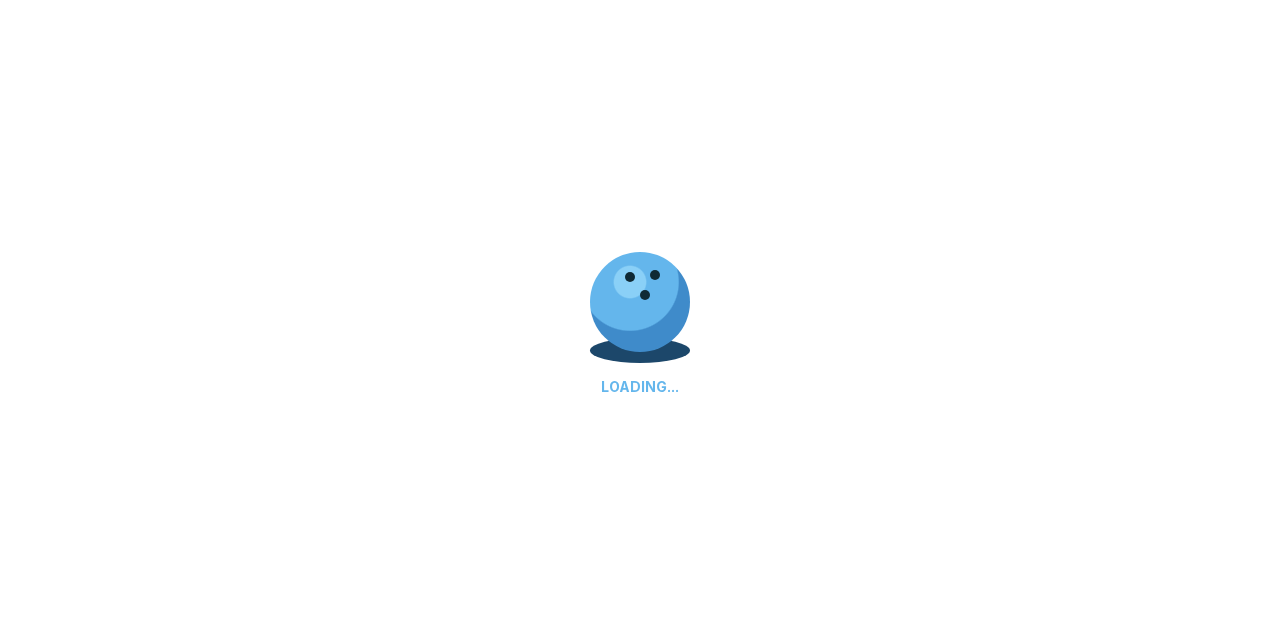 click on "LOADING..." at bounding box center (640, 316) 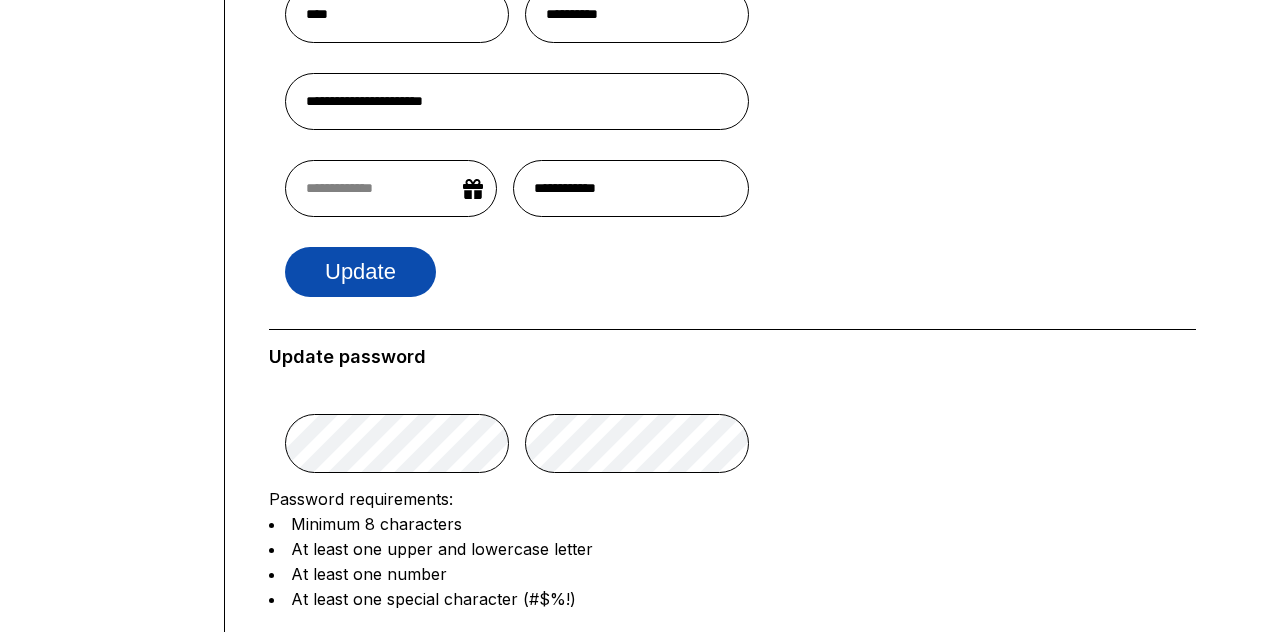 scroll, scrollTop: 282, scrollLeft: 0, axis: vertical 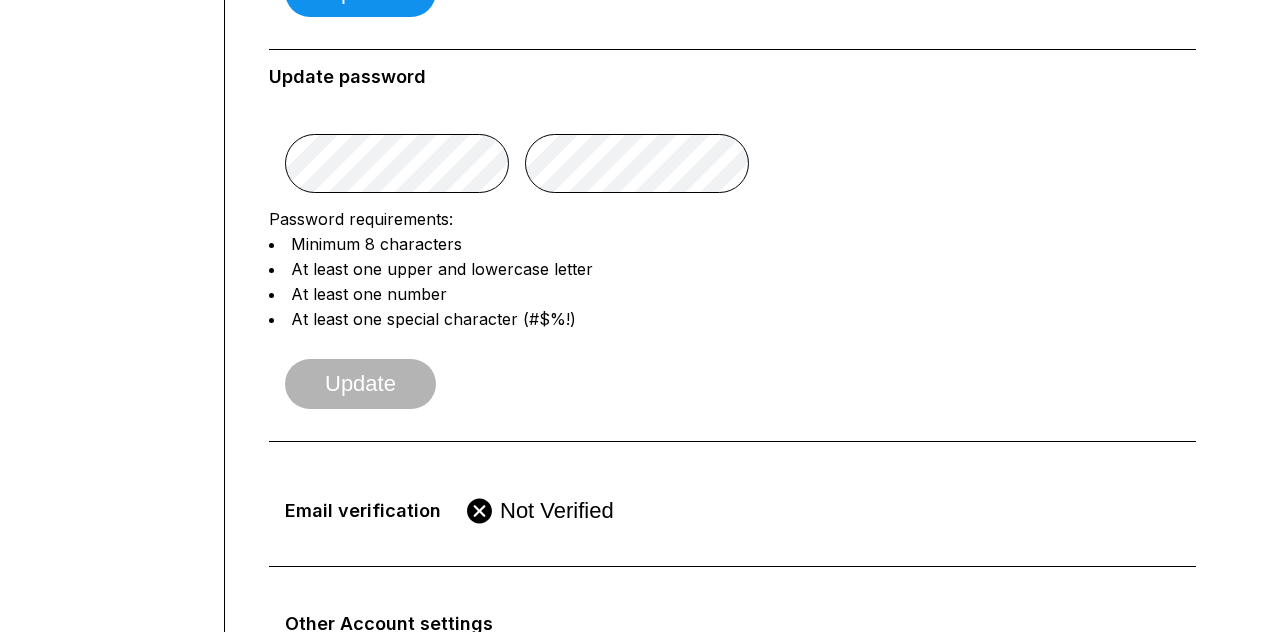 click on "Not Verified" at bounding box center (557, 511) 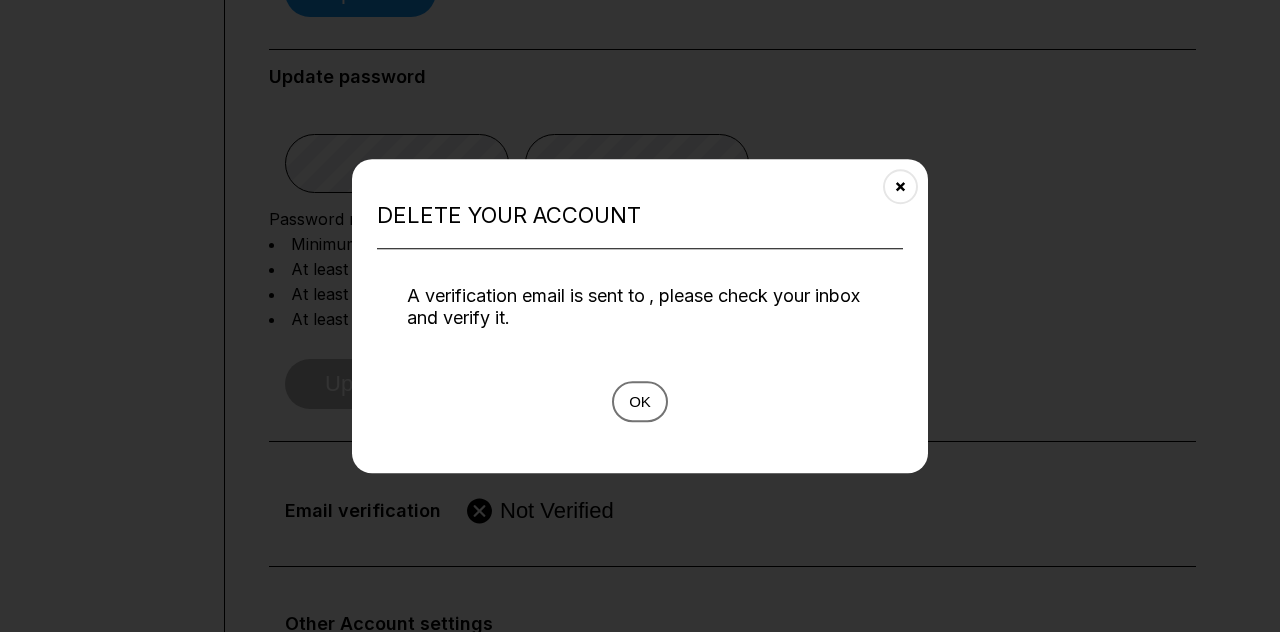 click on "Ok" at bounding box center (640, 401) 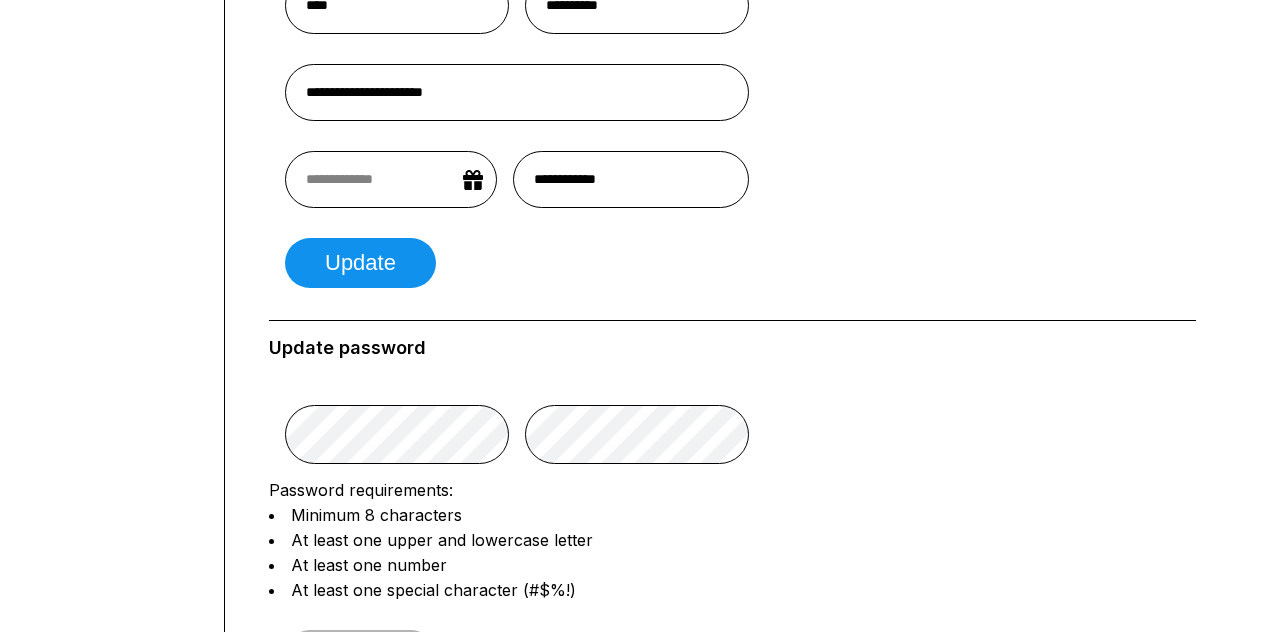 scroll, scrollTop: 339, scrollLeft: 0, axis: vertical 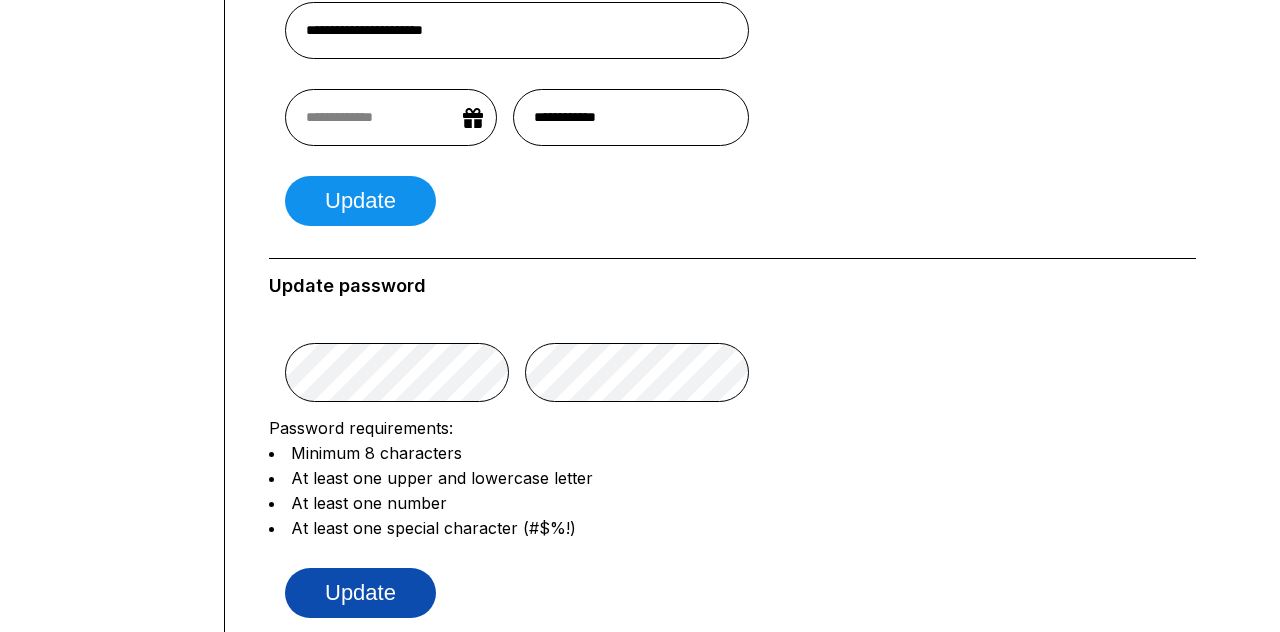 click on "Update" at bounding box center (360, 593) 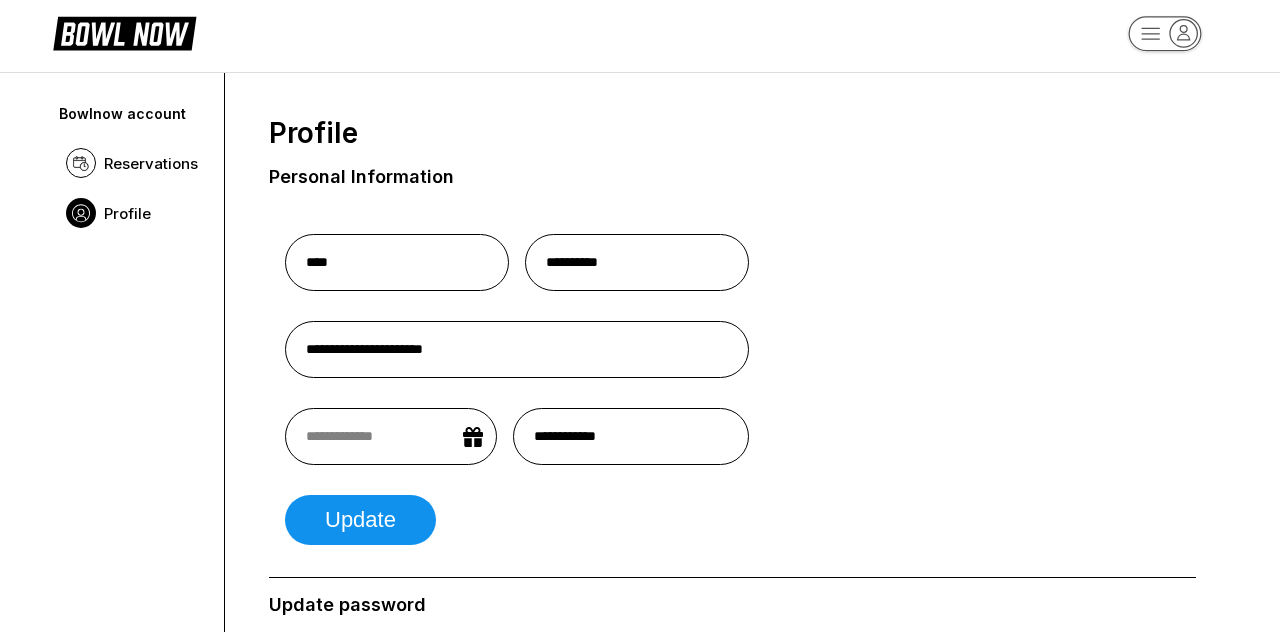 scroll, scrollTop: 31, scrollLeft: 0, axis: vertical 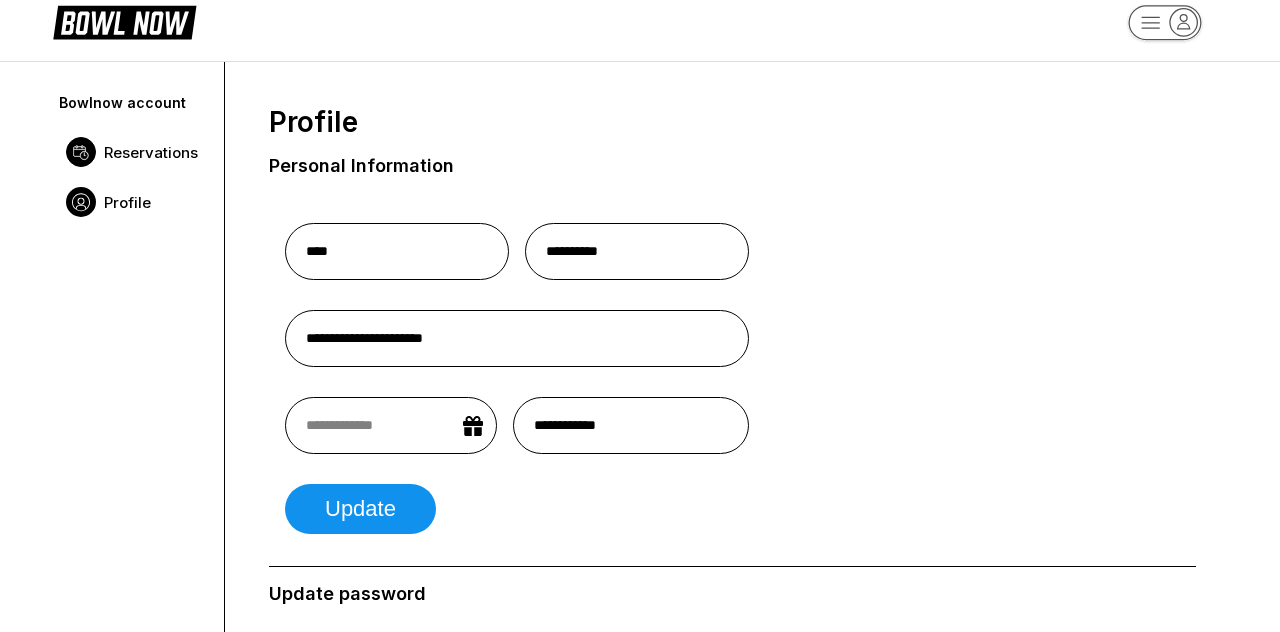 click on "Reservations" at bounding box center [151, 152] 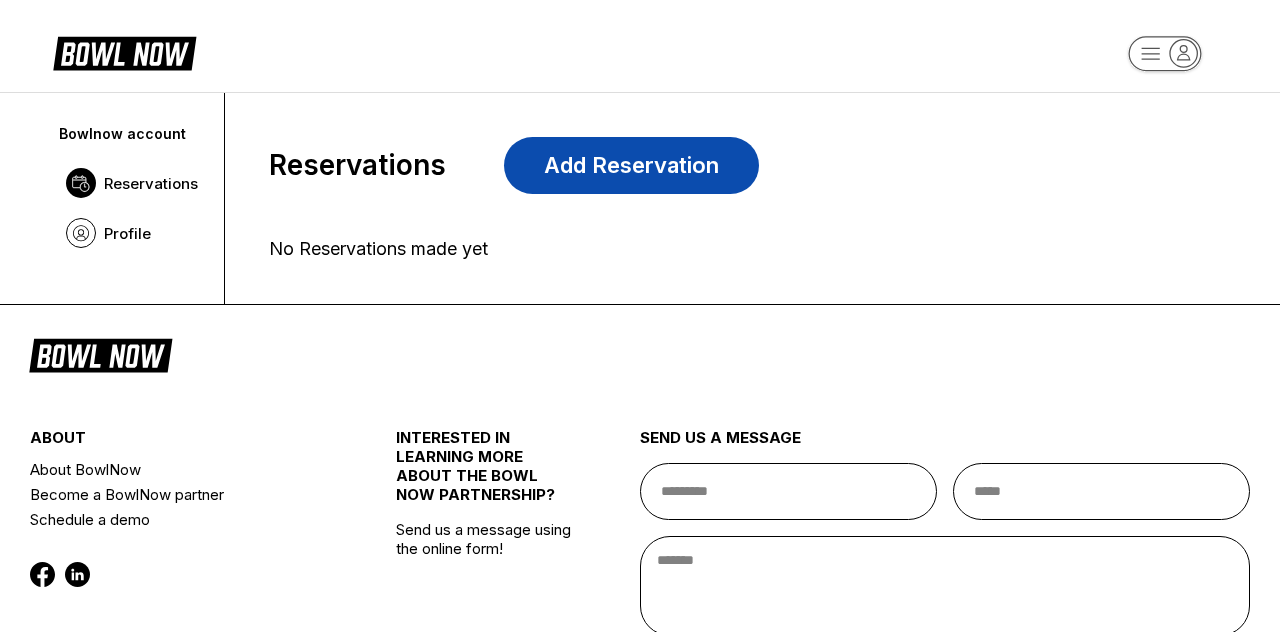 scroll, scrollTop: 0, scrollLeft: 0, axis: both 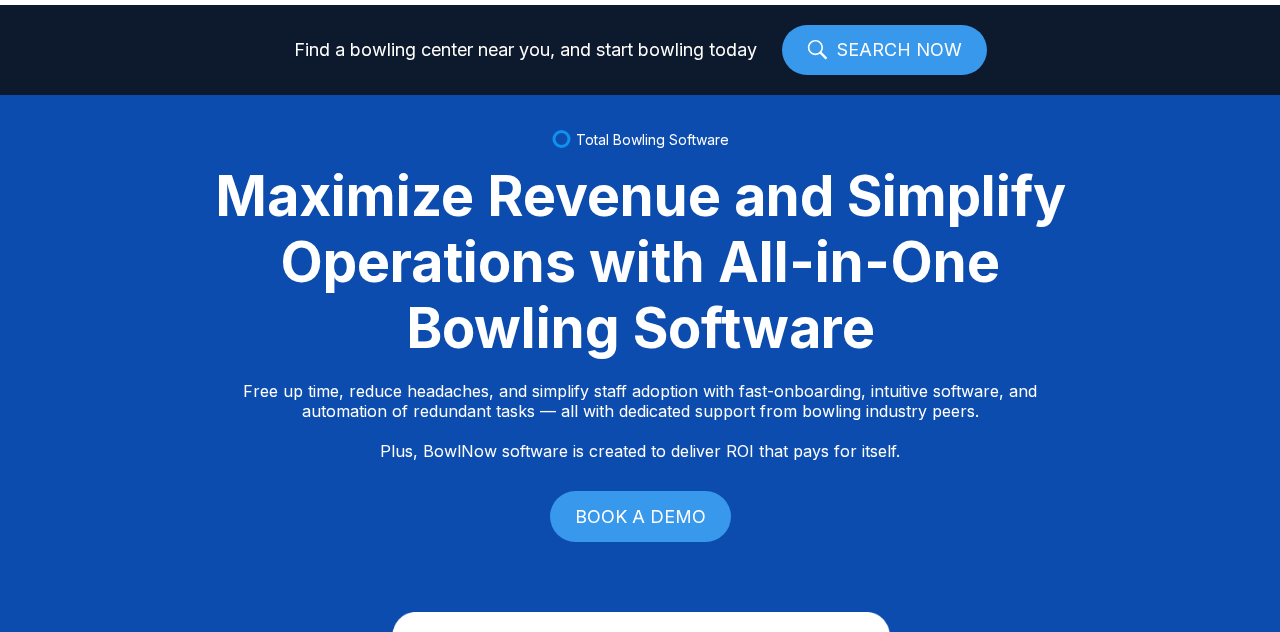 click on "SEARCH NOW" at bounding box center (884, 50) 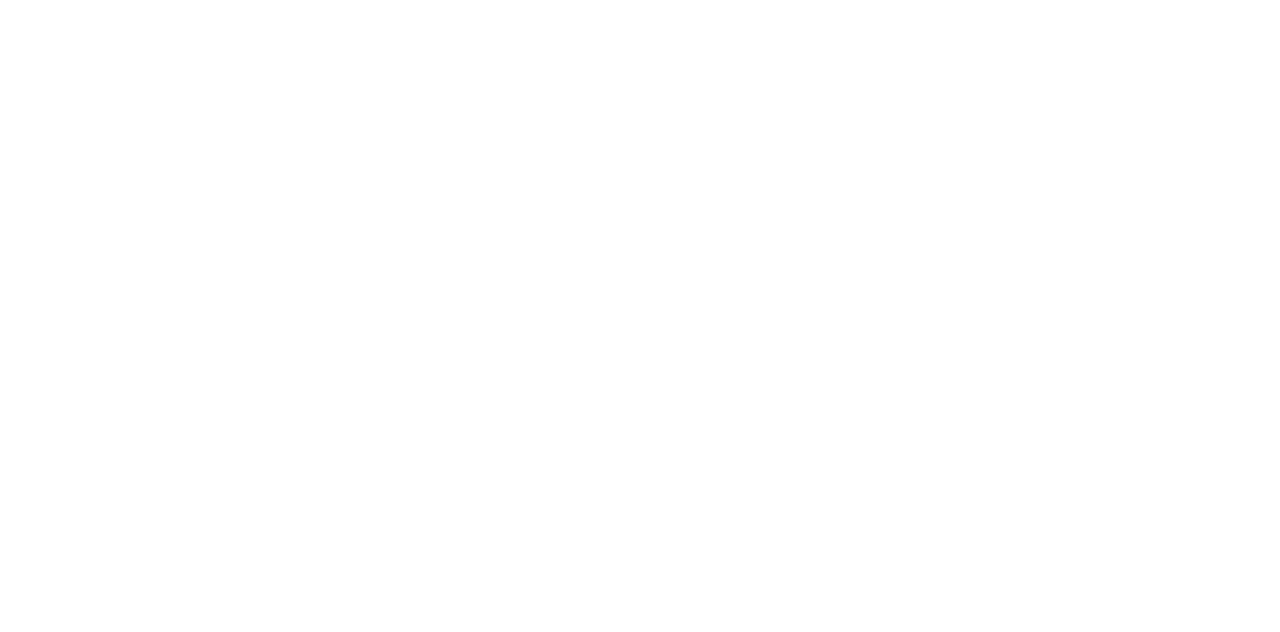 scroll, scrollTop: 0, scrollLeft: 0, axis: both 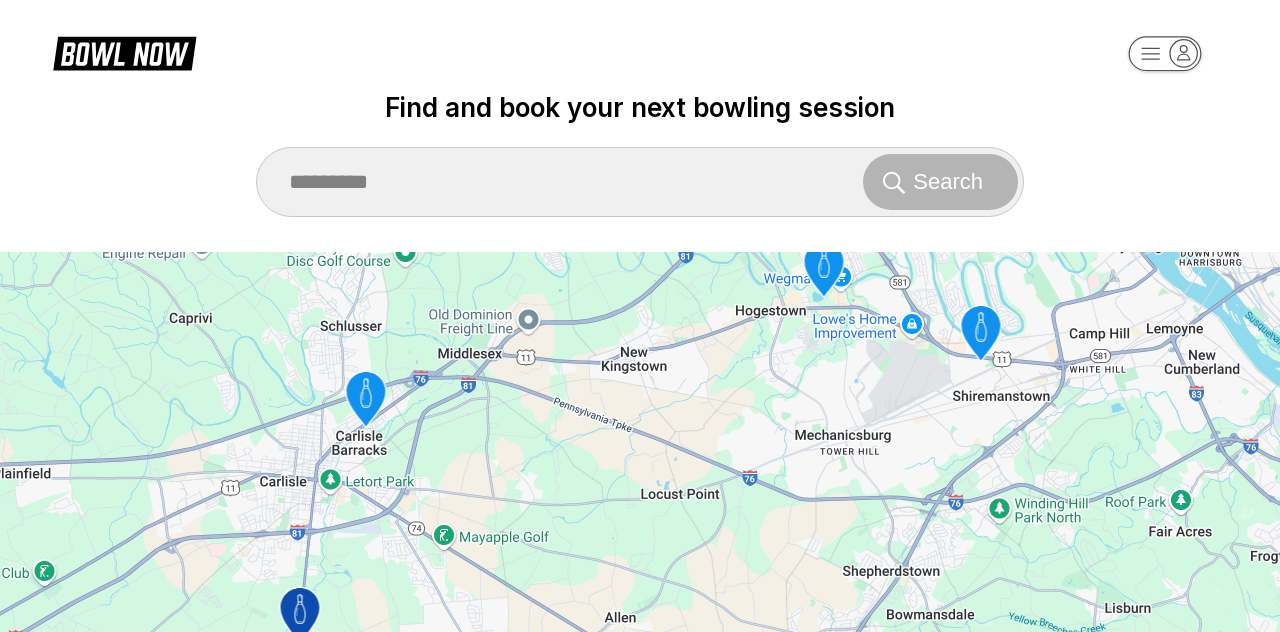 click on "Find and book your next bowling session Search Top results See Results on Map ← Move left → Move right ↑ Move up ↓ Move down + Zoom in - Zoom out Home Jump left by 75% End Jump right by 75% Page Up Jump up by 75% Page Down Jump down by 75% To activate drag with keyboard, press Alt + Enter. Once in keyboard drag state, use the arrow keys to move the marker. To complete the drag, press the Enter key. To cancel, press Escape.
Keyboard shortcuts Map Data Map data ©2025 Google Map data ©2025 Google 2 km  Click to toggle between metric and imperial units Terms Report a map error Obsessed with getting more people bowling more often BowlNow provides the best platform for bowling centers to reach their core audience and for new customers to access fun faster. In less than an hour you can be enjoying the easiest, fastest, and most technologically advanced platform in the bowling world. Learn more Creating a better experience for your customers and your business" at bounding box center (640, 940) 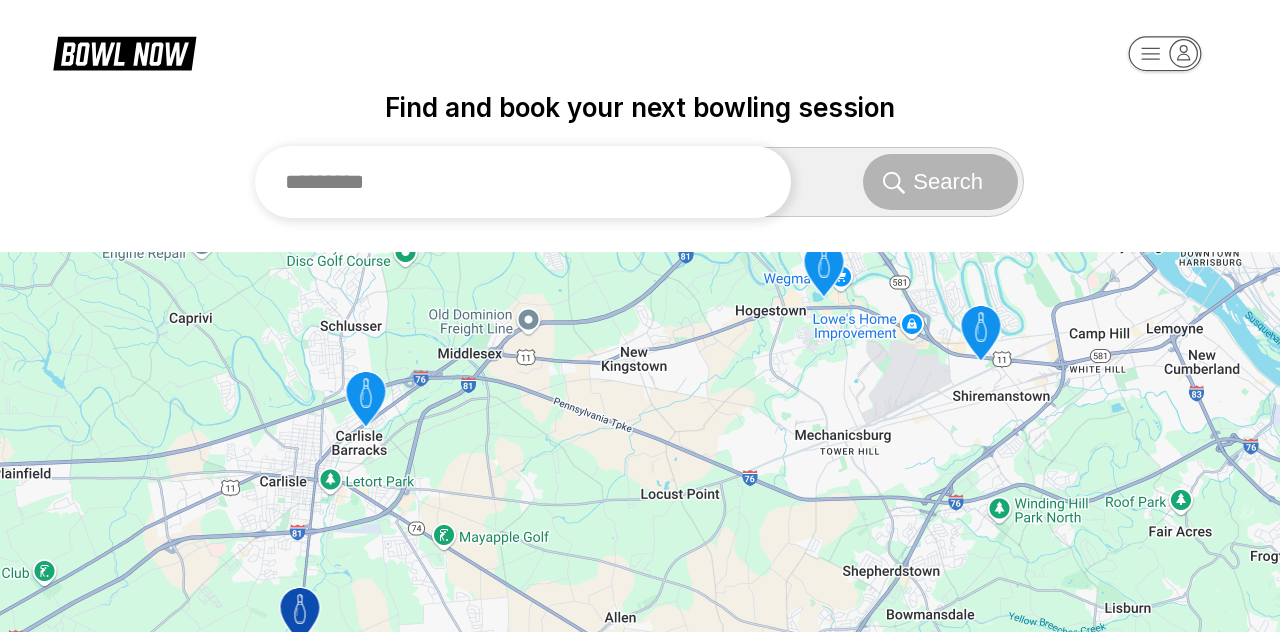 click at bounding box center (523, 182) 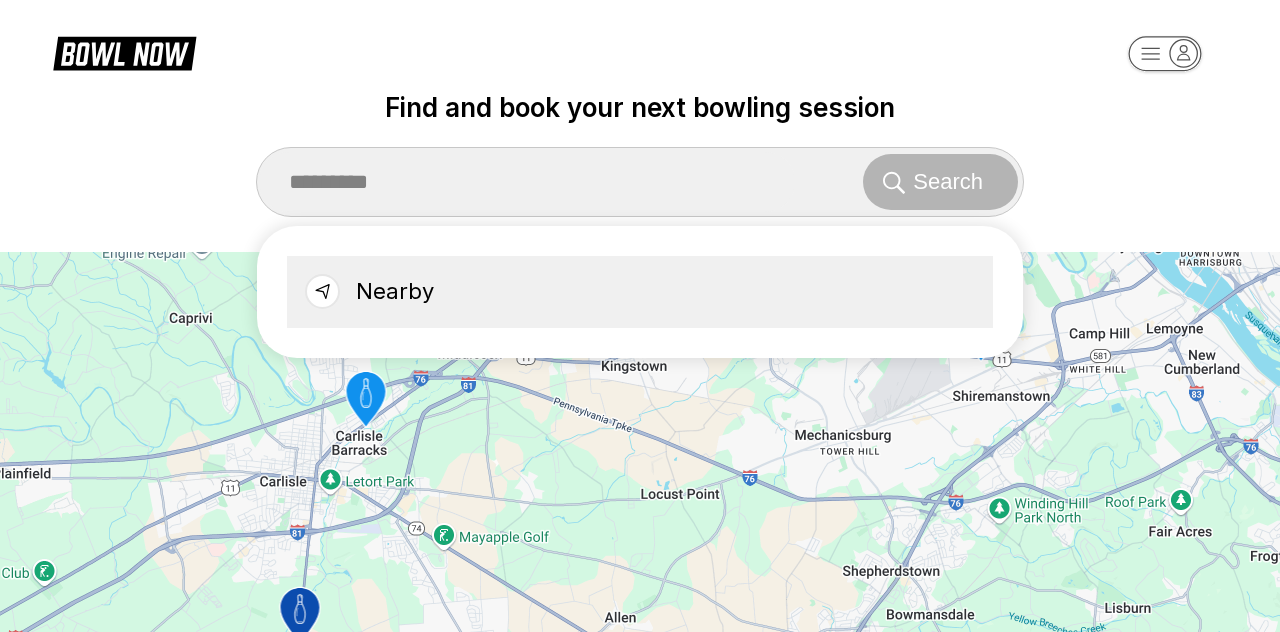 click on "Nearby" at bounding box center (640, 292) 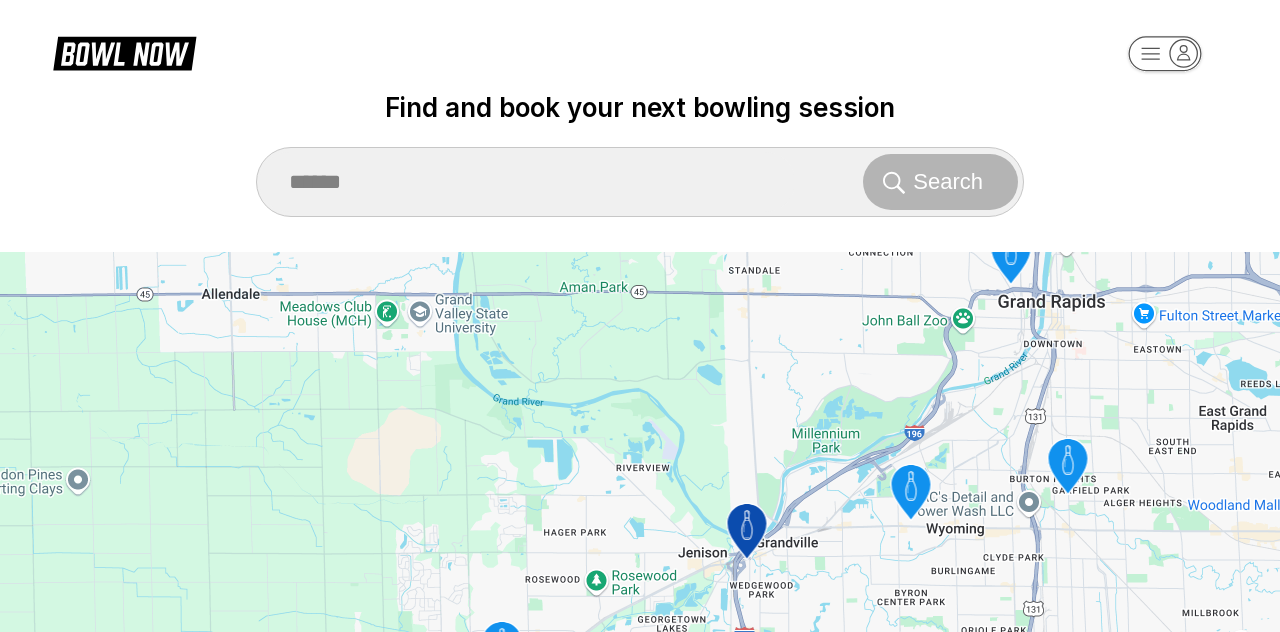 drag, startPoint x: 699, startPoint y: 469, endPoint x: 688, endPoint y: 249, distance: 220.27483 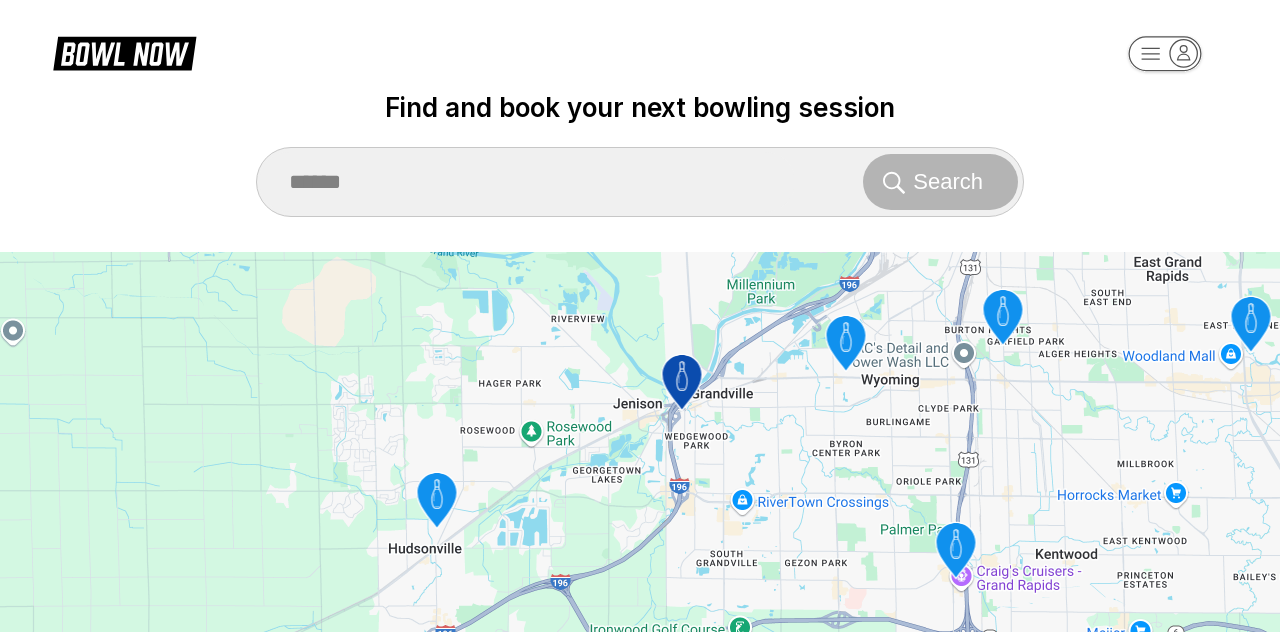 drag, startPoint x: 592, startPoint y: 470, endPoint x: 530, endPoint y: 406, distance: 89.106674 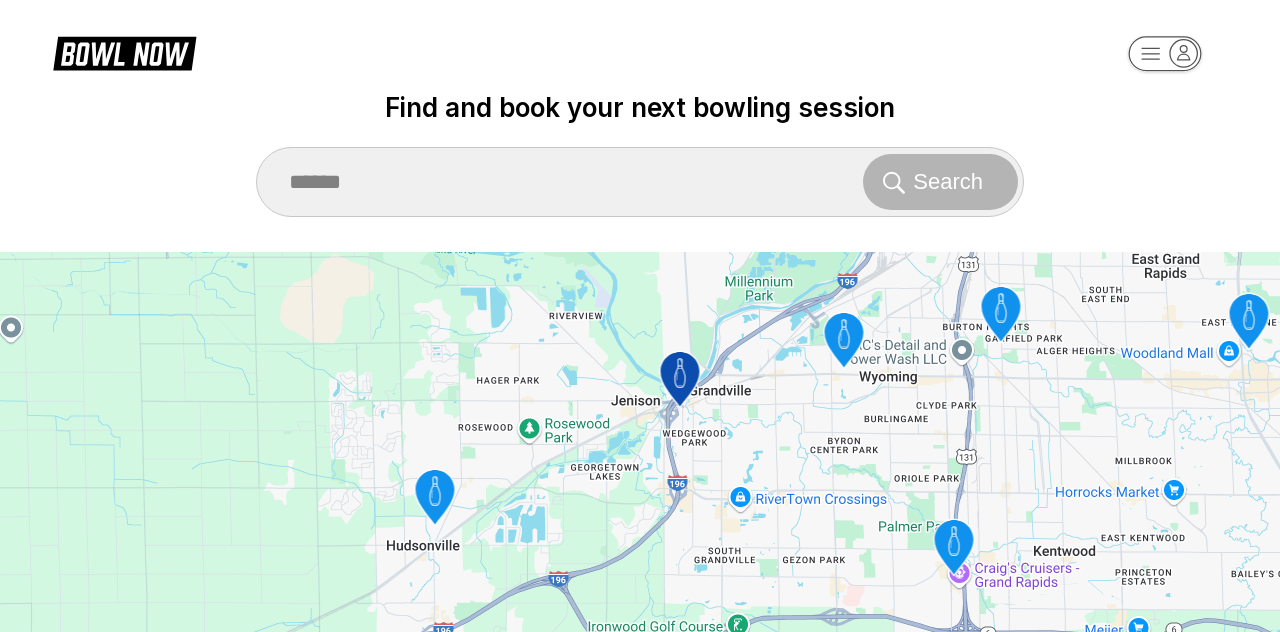 click 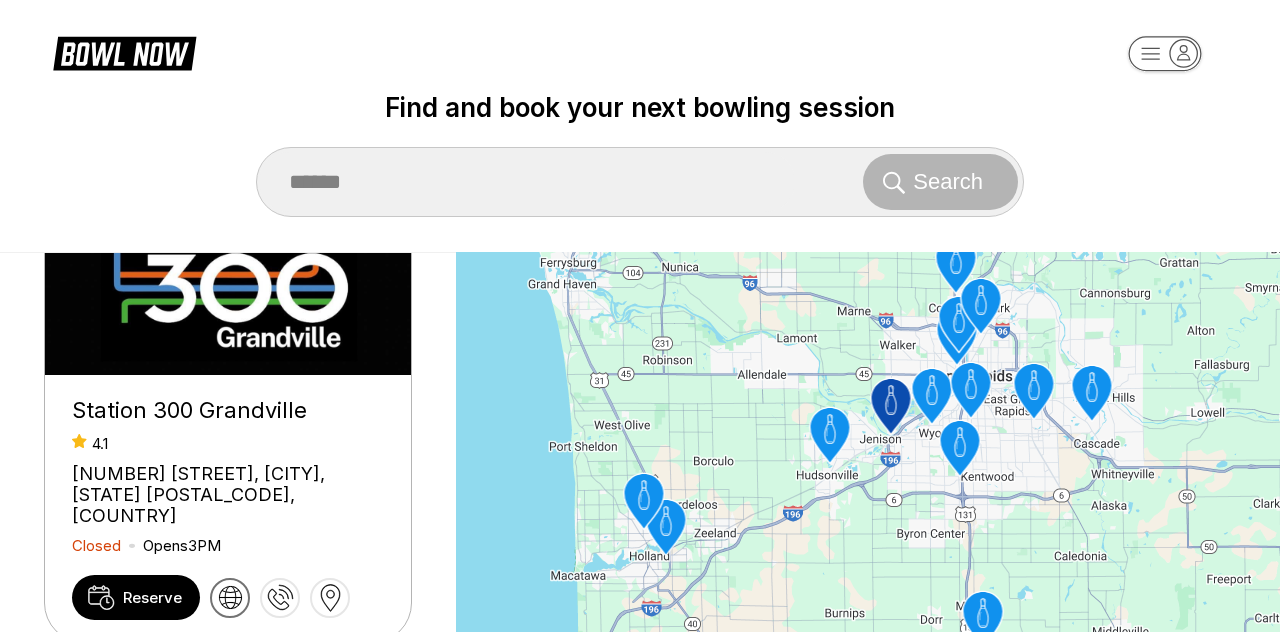 scroll, scrollTop: 90, scrollLeft: 0, axis: vertical 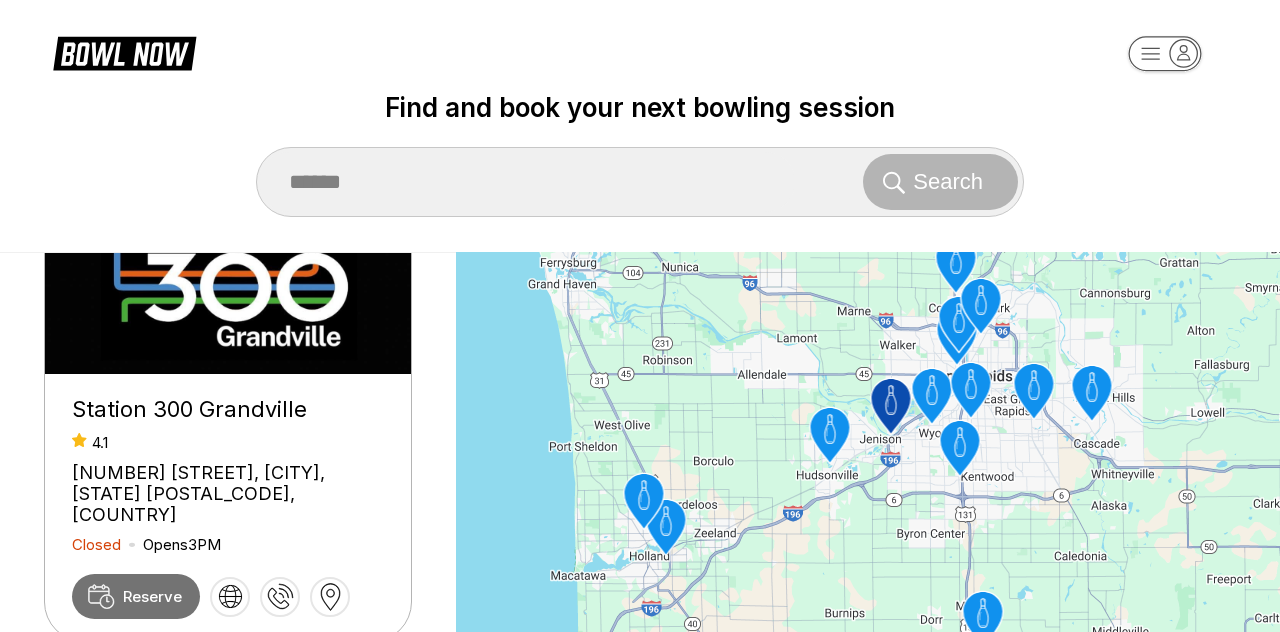 click on "Reserve" at bounding box center (152, 596) 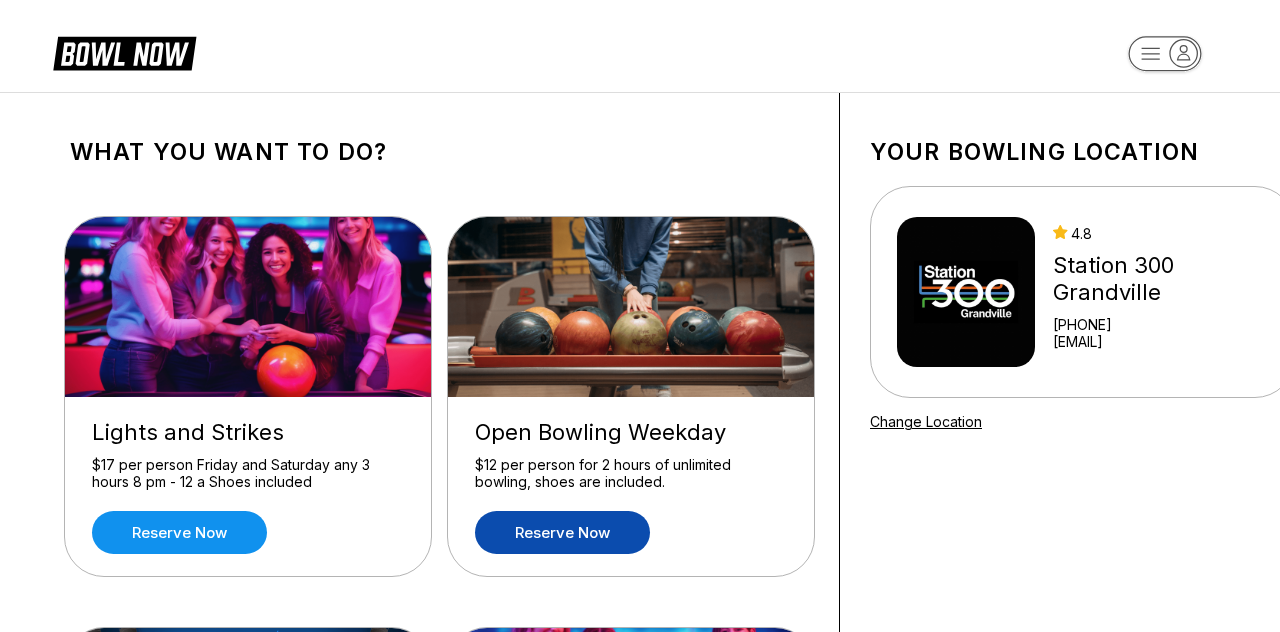 click on "Reserve now" at bounding box center [562, 532] 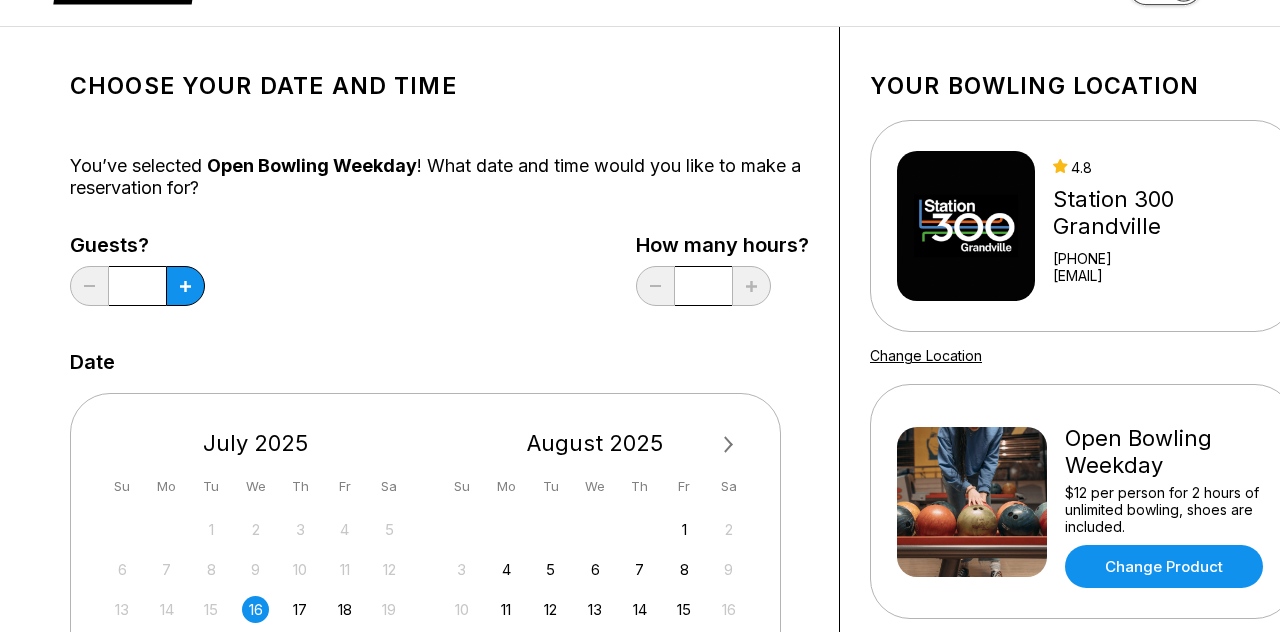 scroll, scrollTop: 84, scrollLeft: 0, axis: vertical 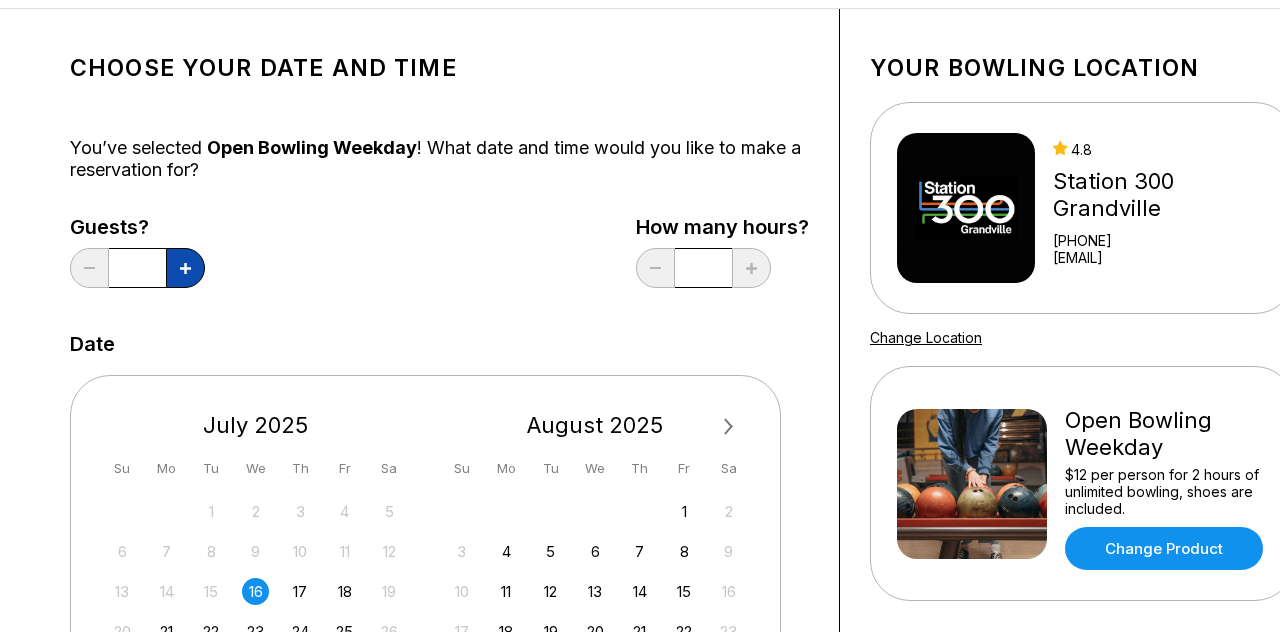click 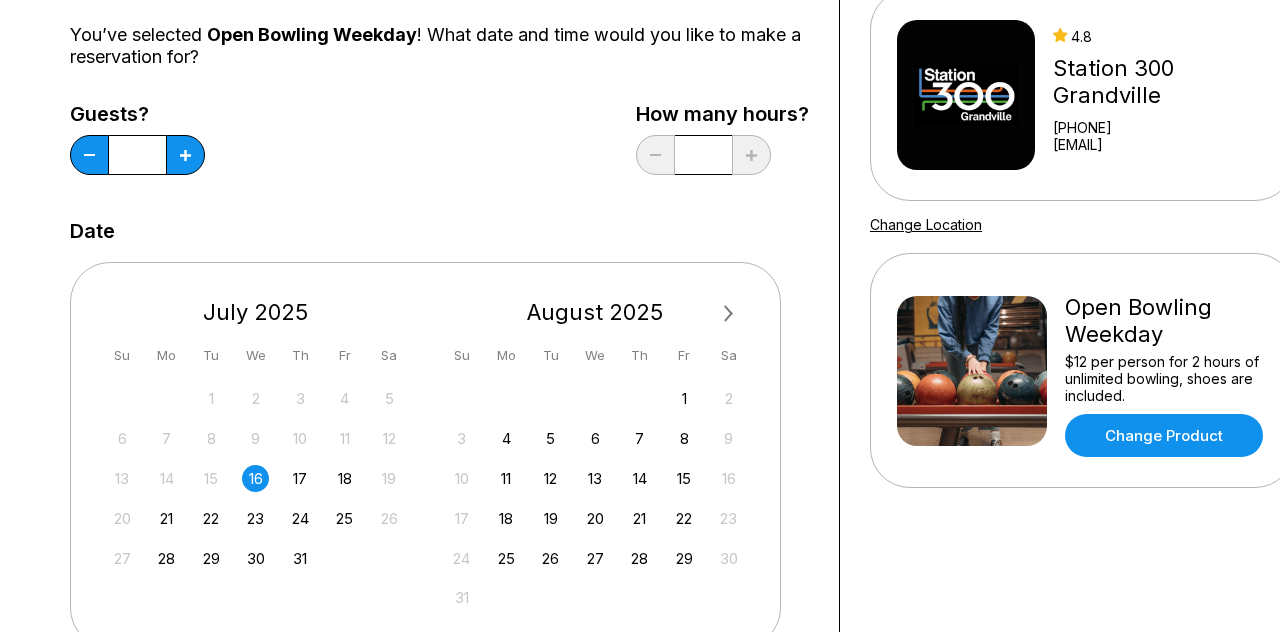 scroll, scrollTop: 199, scrollLeft: 0, axis: vertical 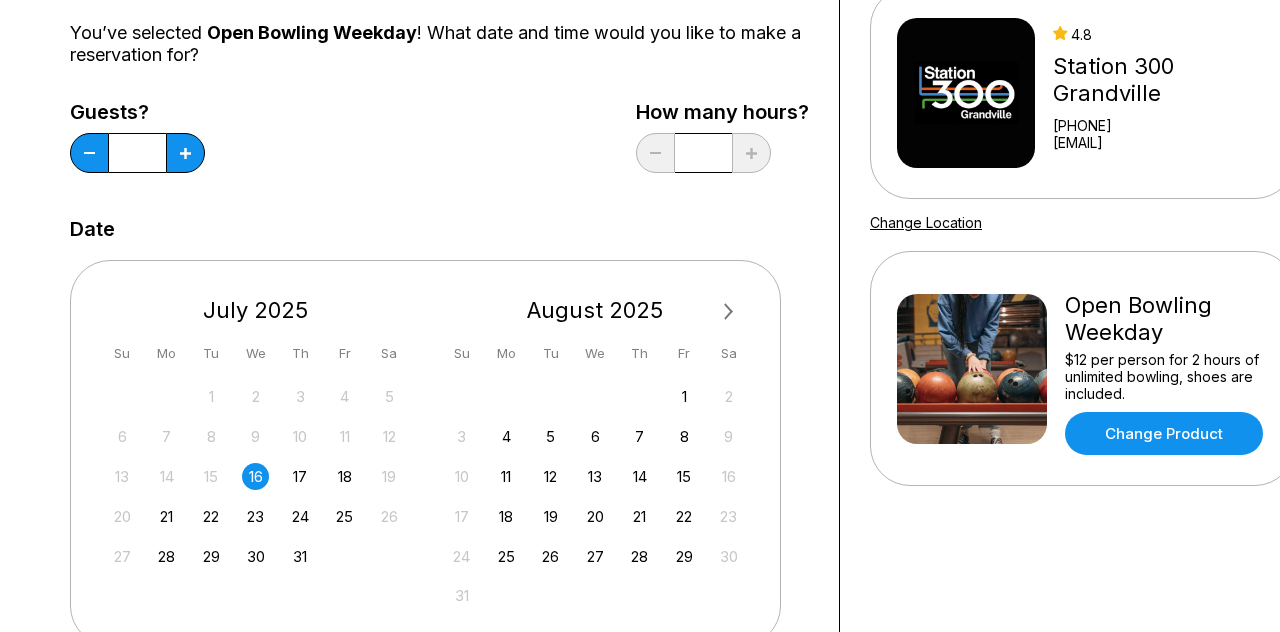 click on "13 14 15 16 17 18 19" at bounding box center (256, 475) 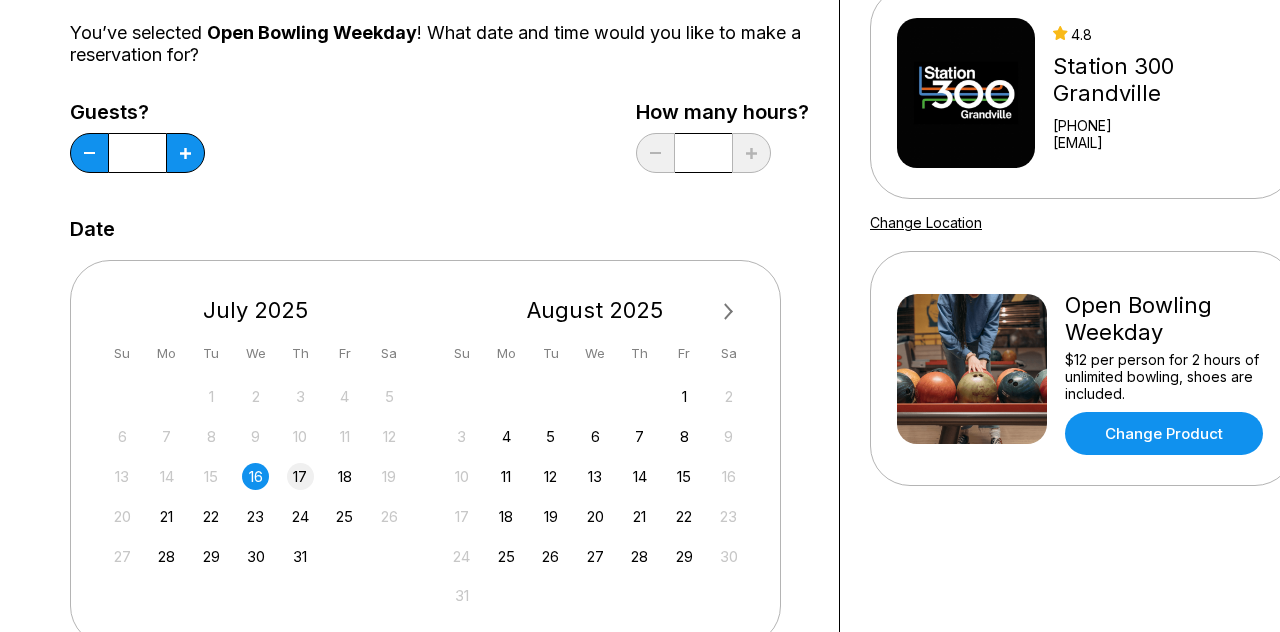 click on "17" at bounding box center [300, 476] 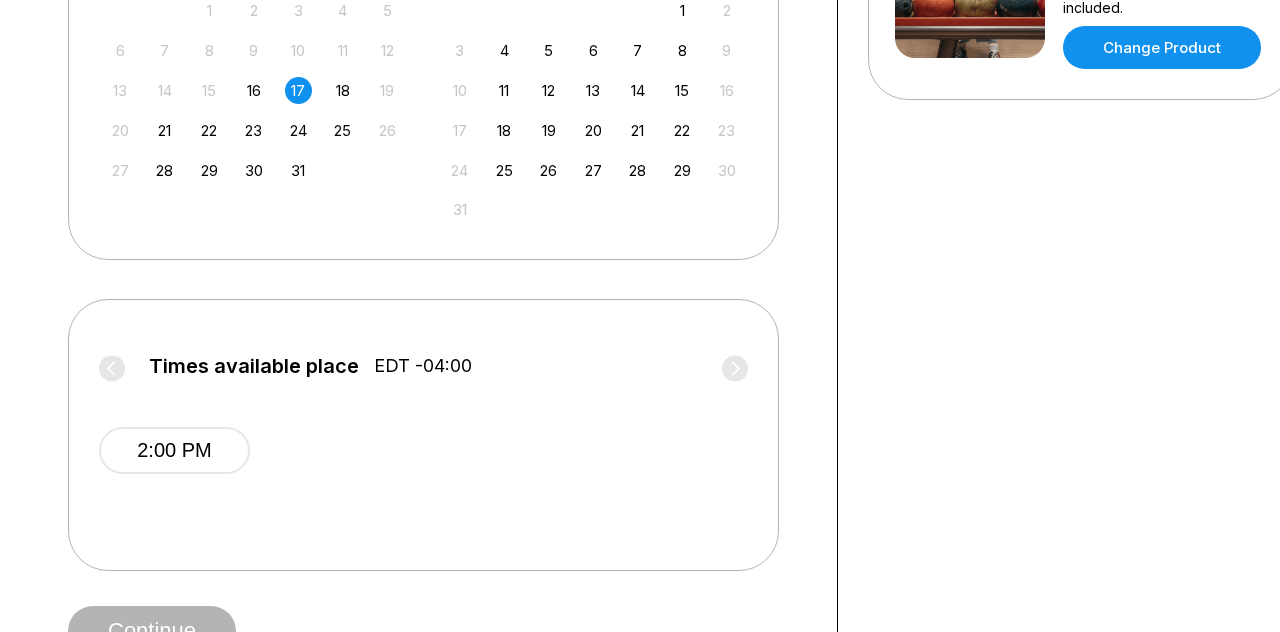 scroll, scrollTop: 629, scrollLeft: 2, axis: both 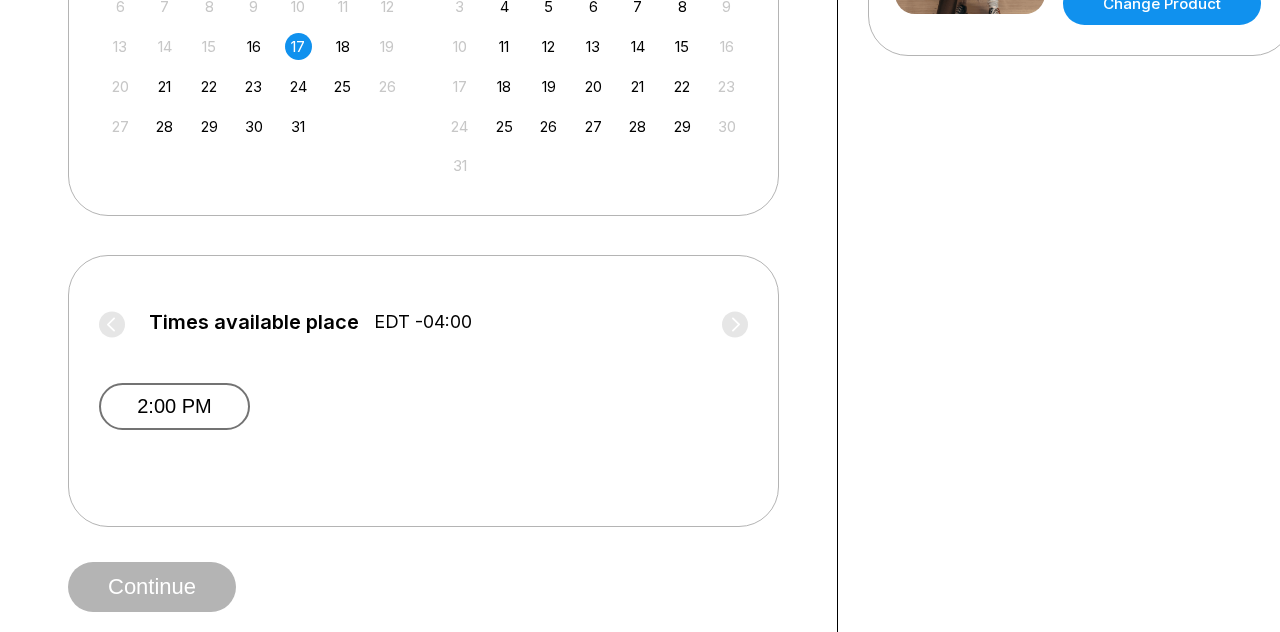 click on "2:00 PM" at bounding box center [174, 406] 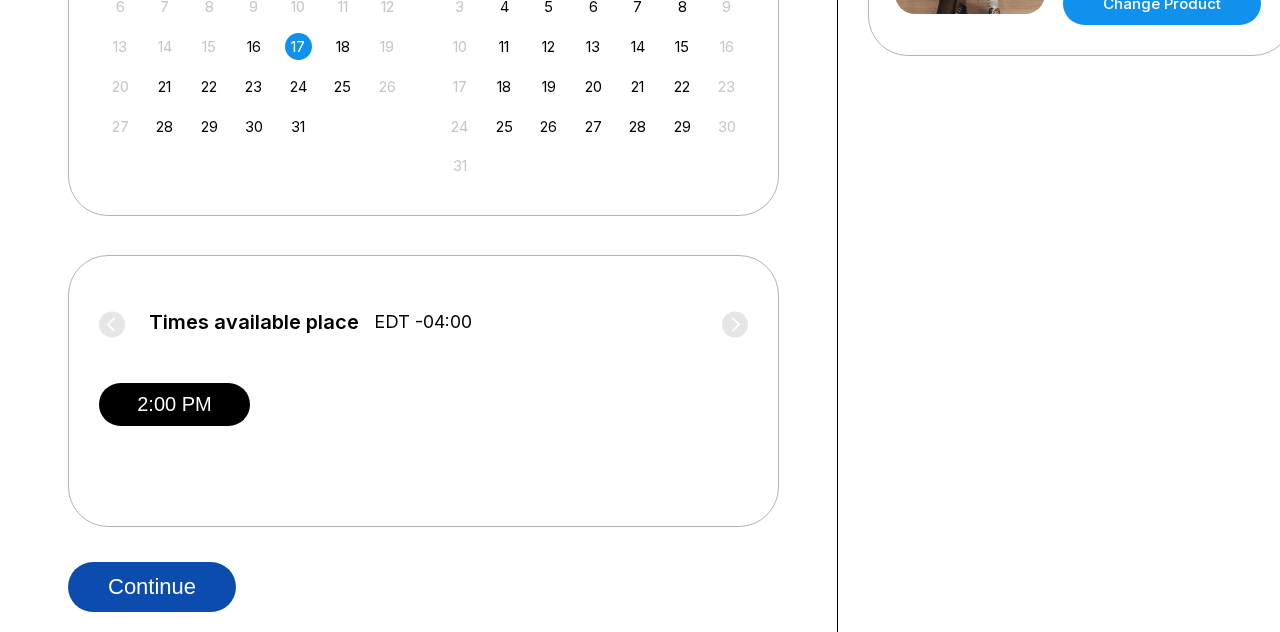 click on "Continue" at bounding box center [152, 587] 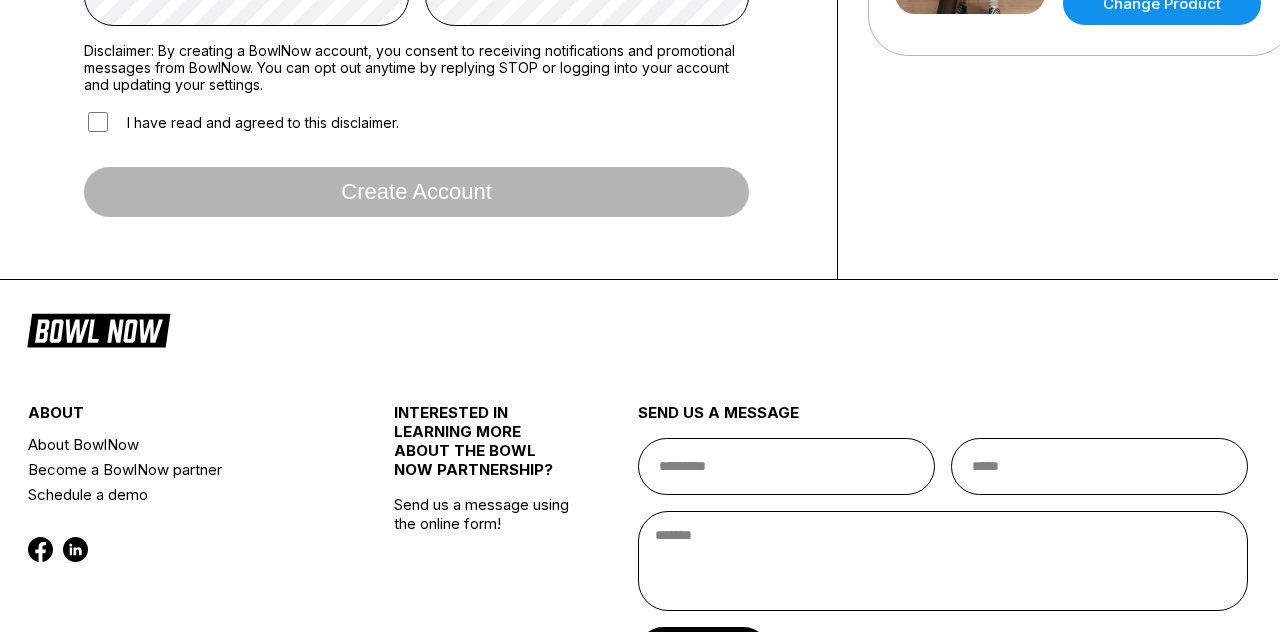 scroll, scrollTop: 0, scrollLeft: 0, axis: both 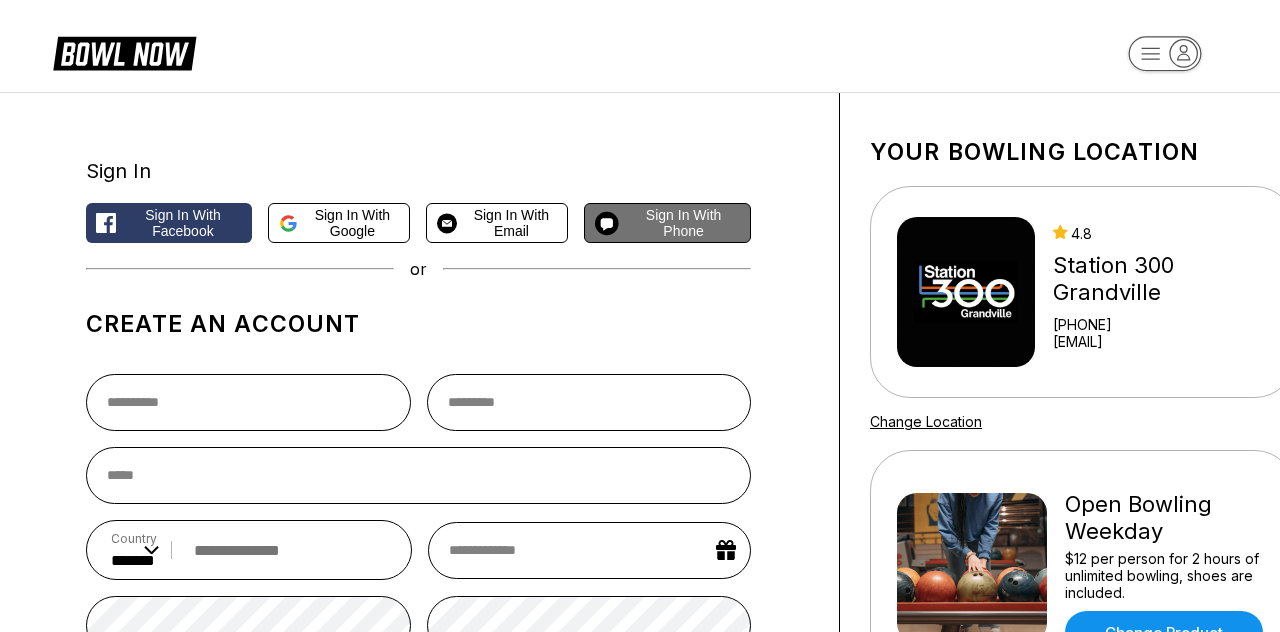 click on "Sign in with Phone" at bounding box center [683, 223] 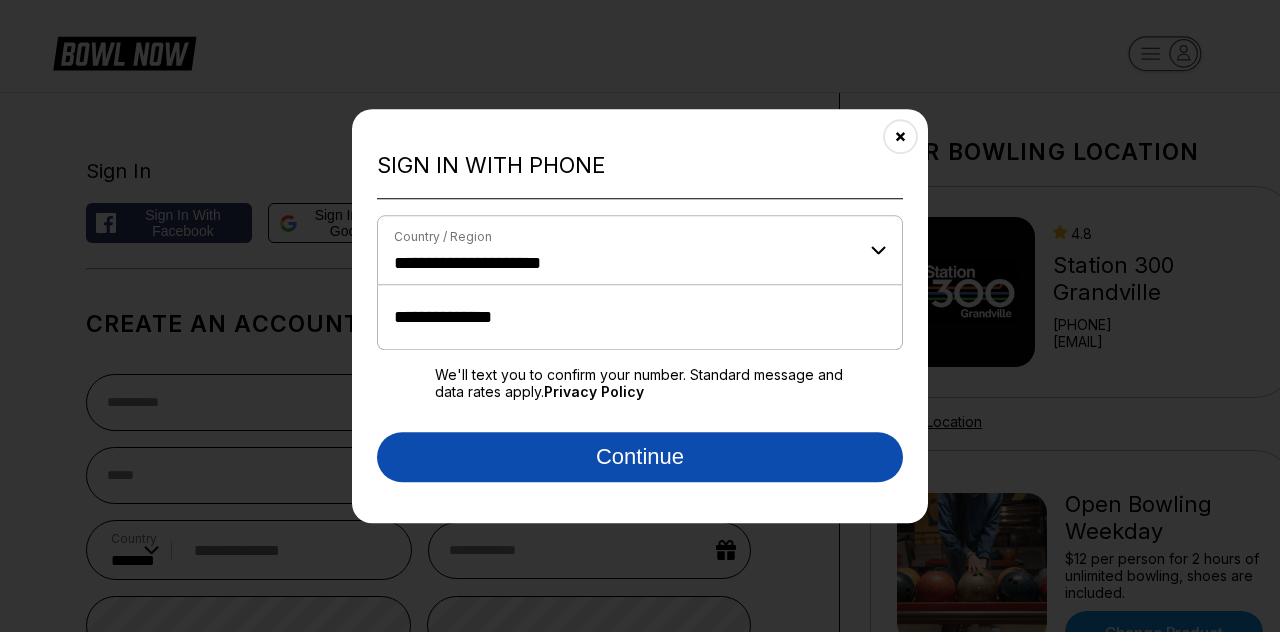 type on "**********" 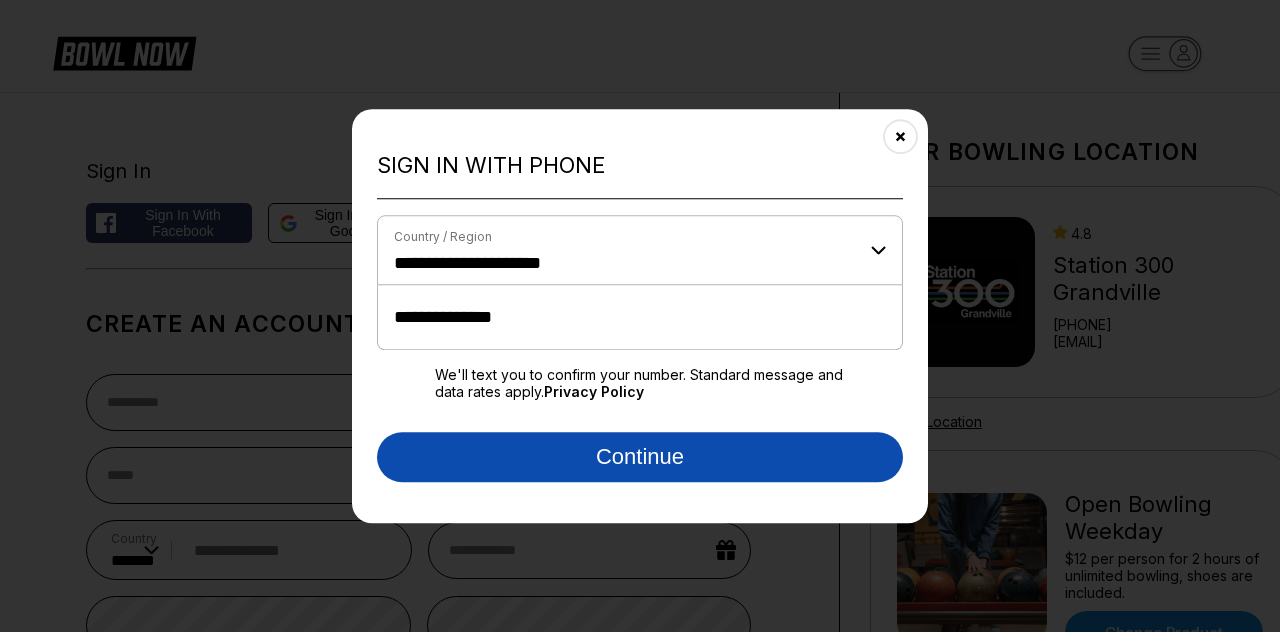 click on "Continue" at bounding box center (640, 457) 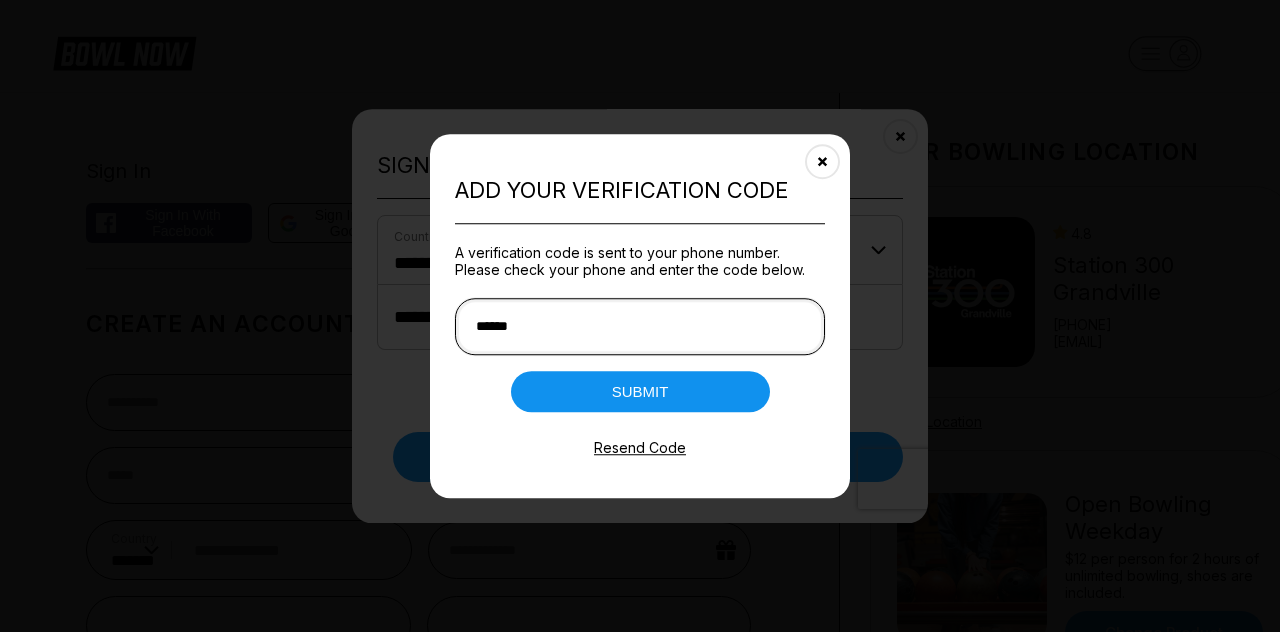 type on "******" 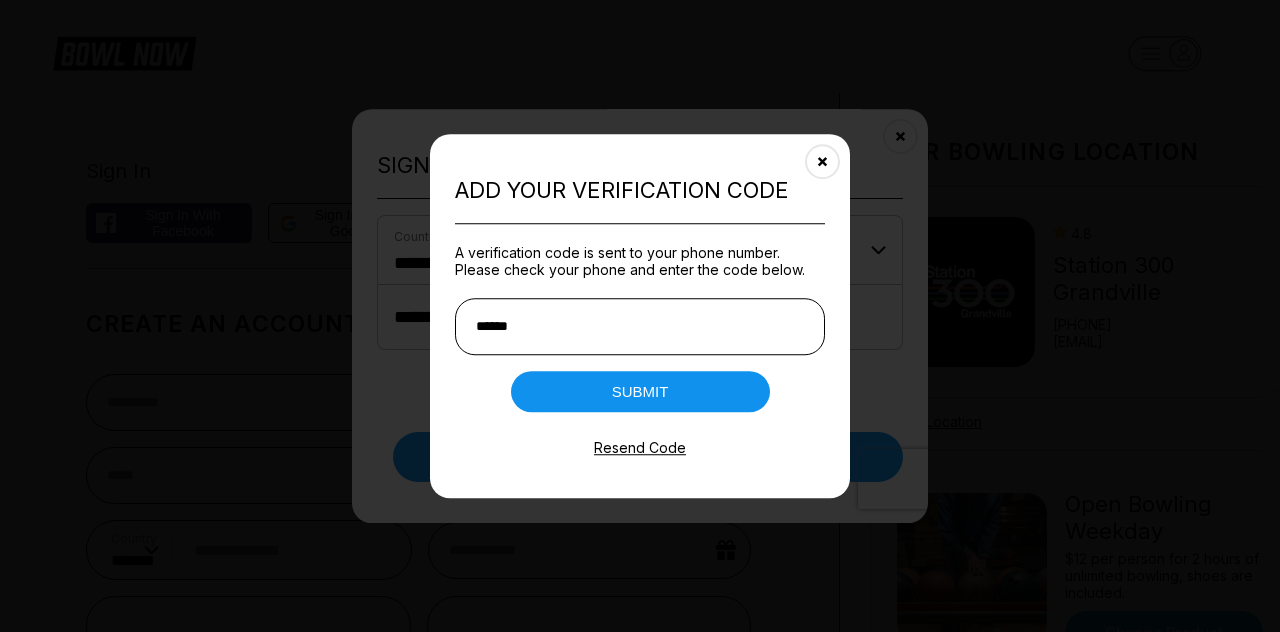 click on "Add your Verification Code A verification code is sent to your phone number. Please check your phone and enter the code below. ****** Submit Resend Code" at bounding box center [640, 316] 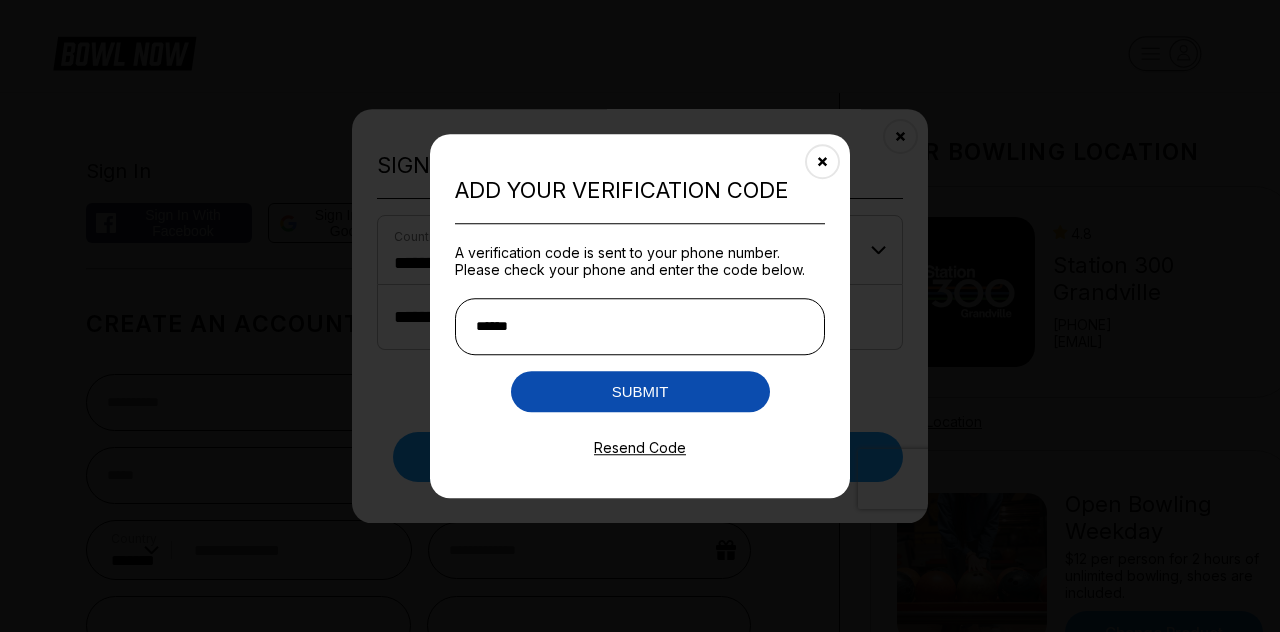 click on "Submit" at bounding box center [640, 391] 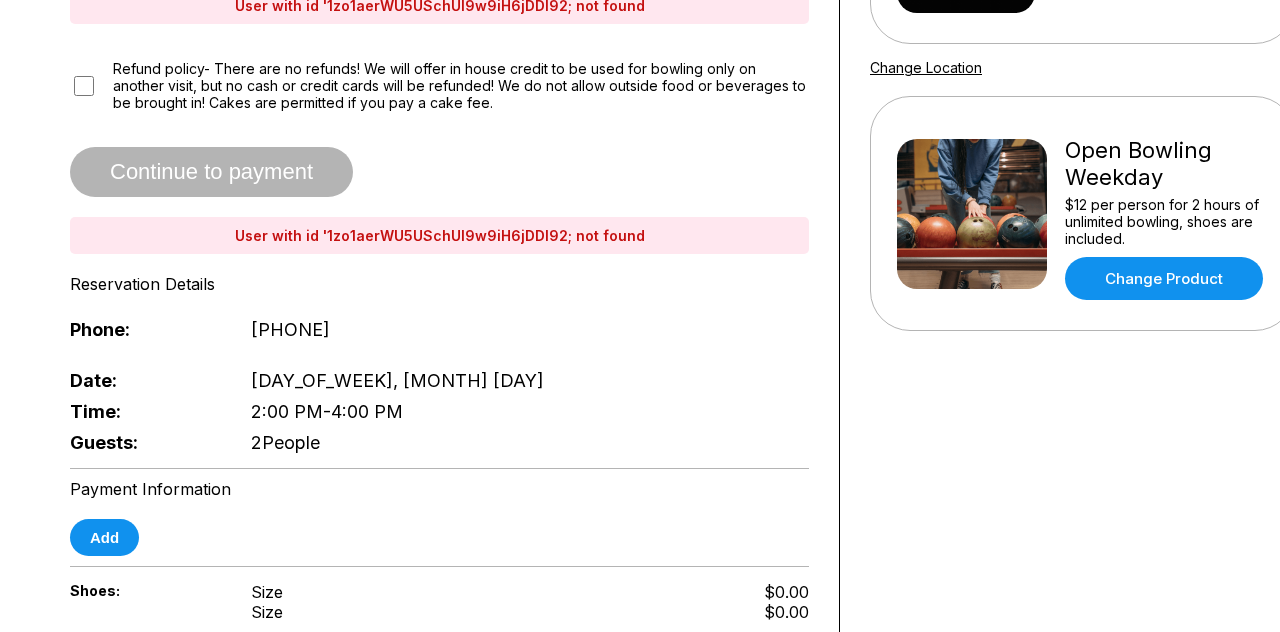 scroll, scrollTop: 360, scrollLeft: 0, axis: vertical 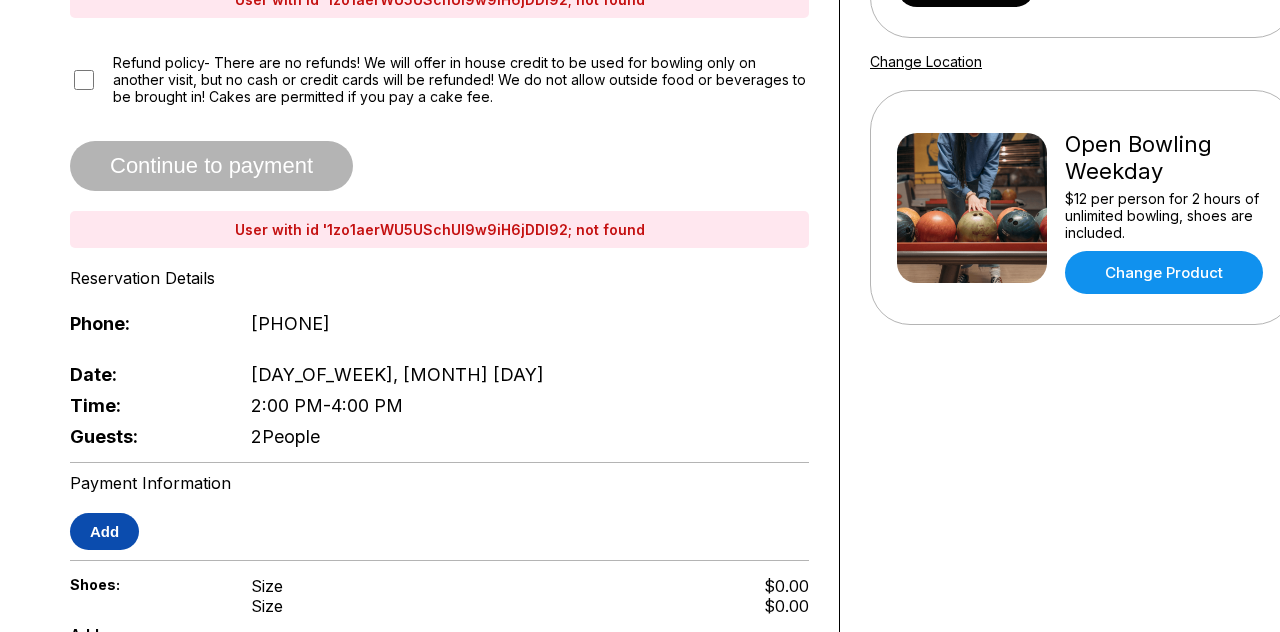 click on "Add" at bounding box center (104, 531) 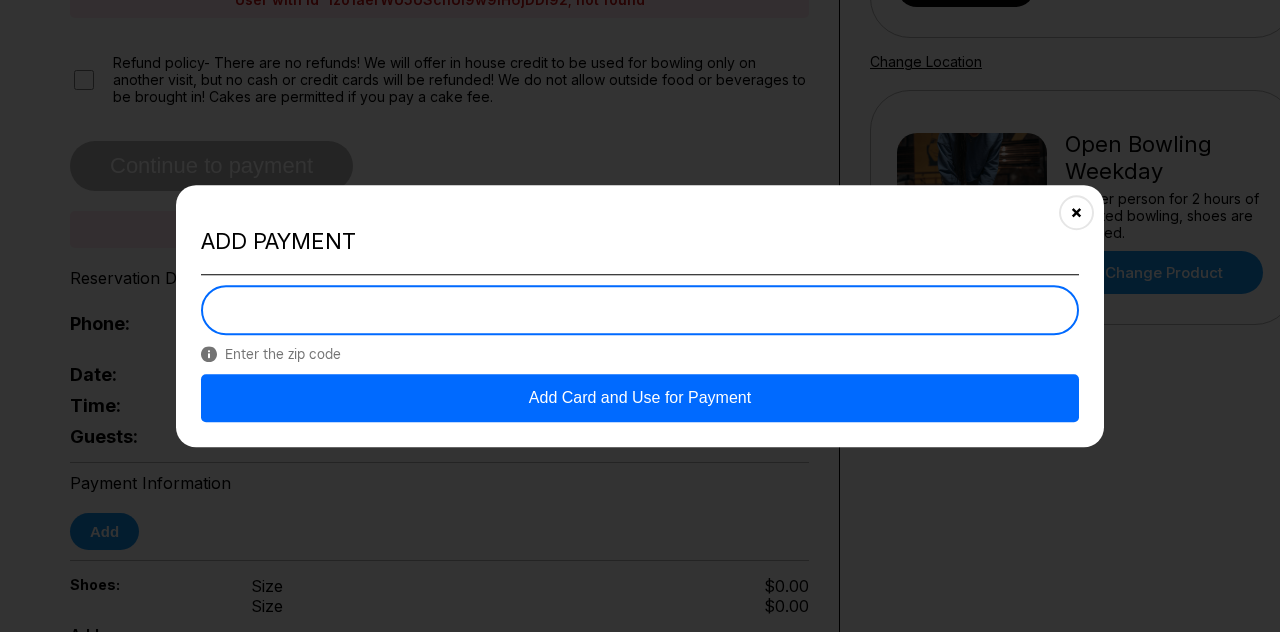 click on "Add Card and Use for Payment" at bounding box center (640, 398) 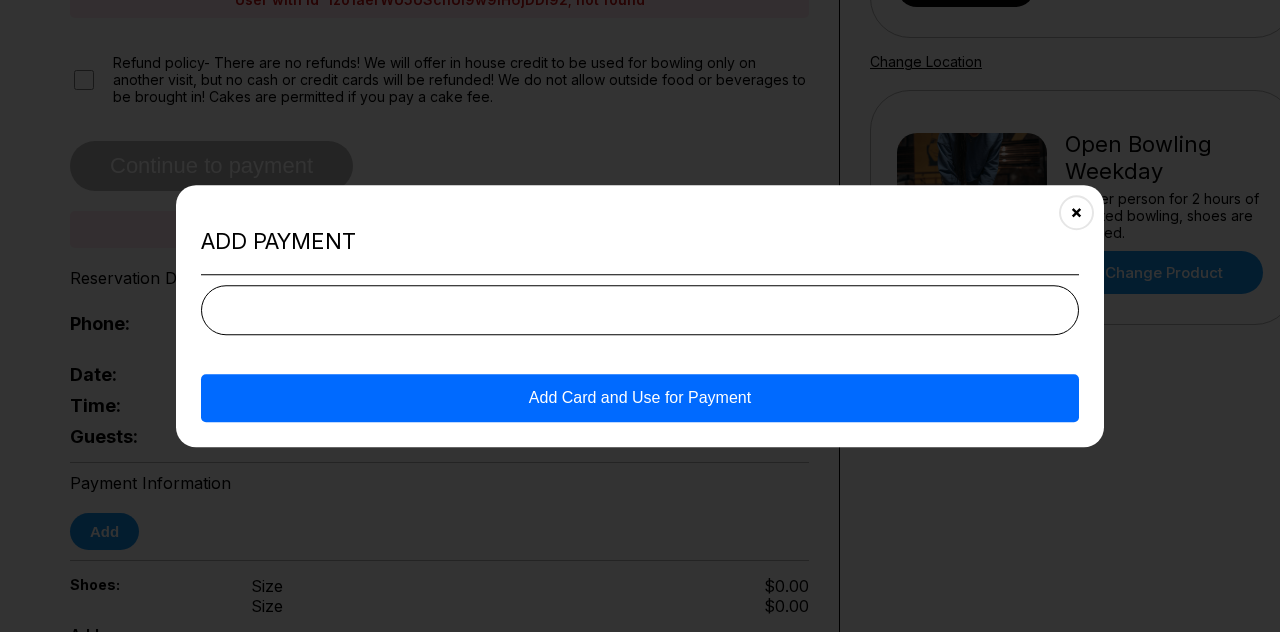 click on "Add Card and Use for Payment" at bounding box center (640, 398) 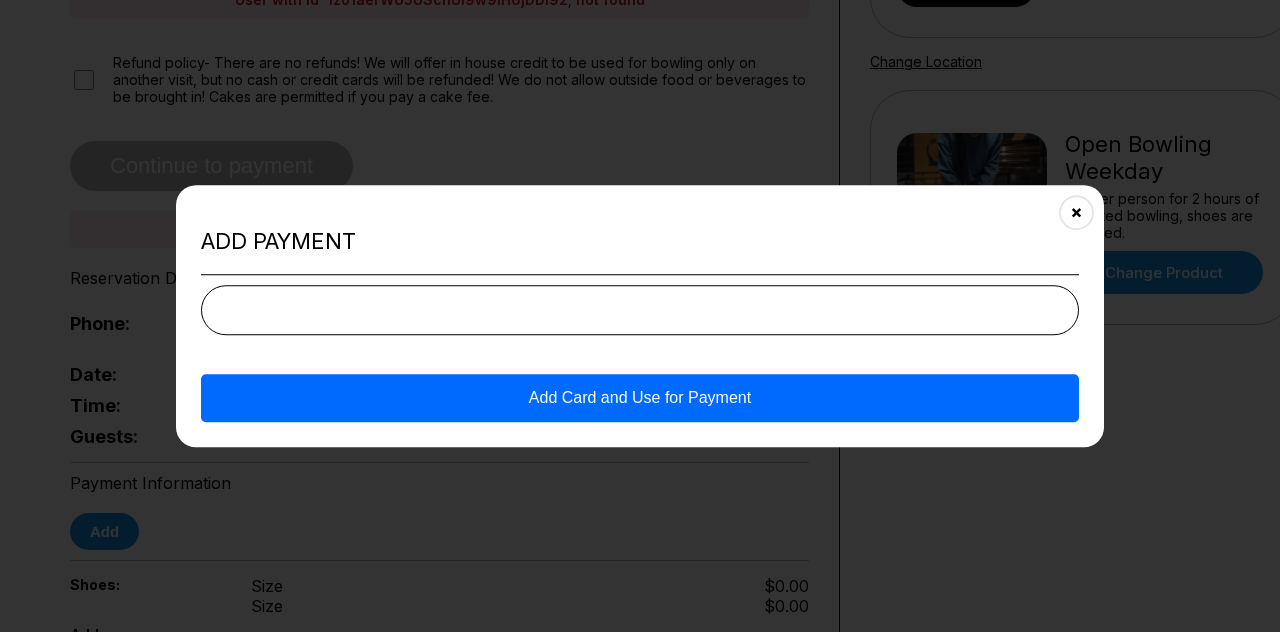click on "Add Card and Use for Payment" at bounding box center (640, 398) 